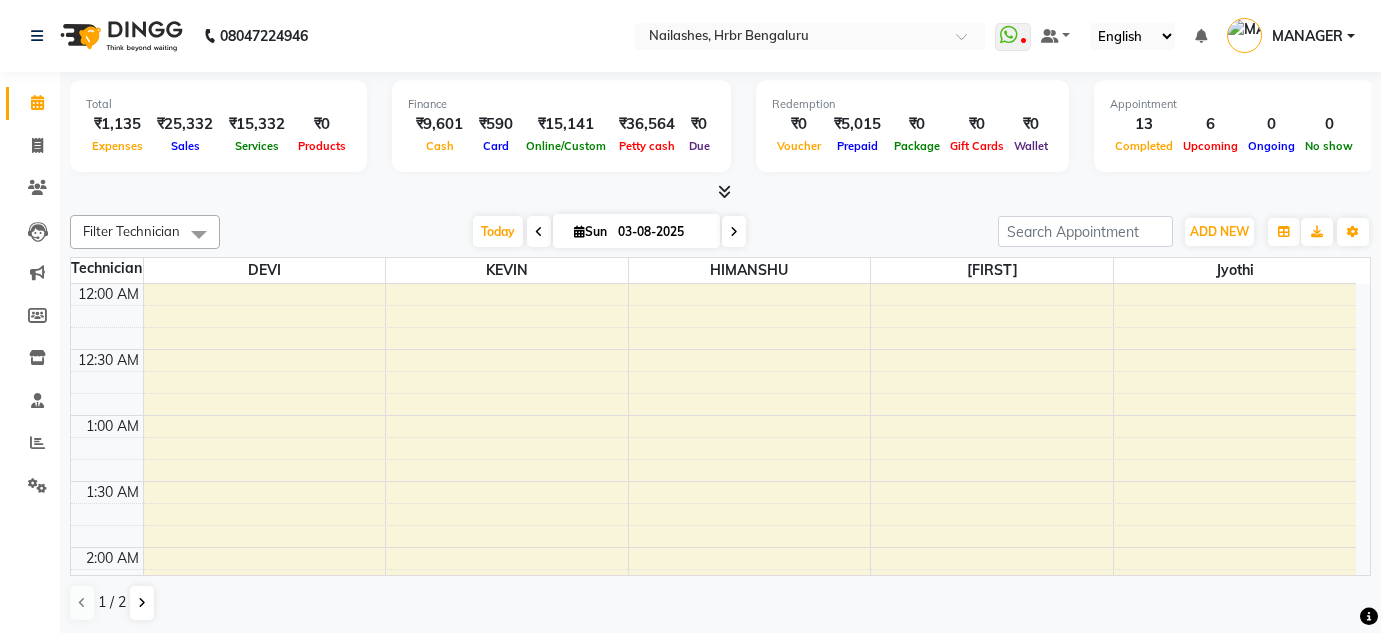 scroll, scrollTop: 0, scrollLeft: 0, axis: both 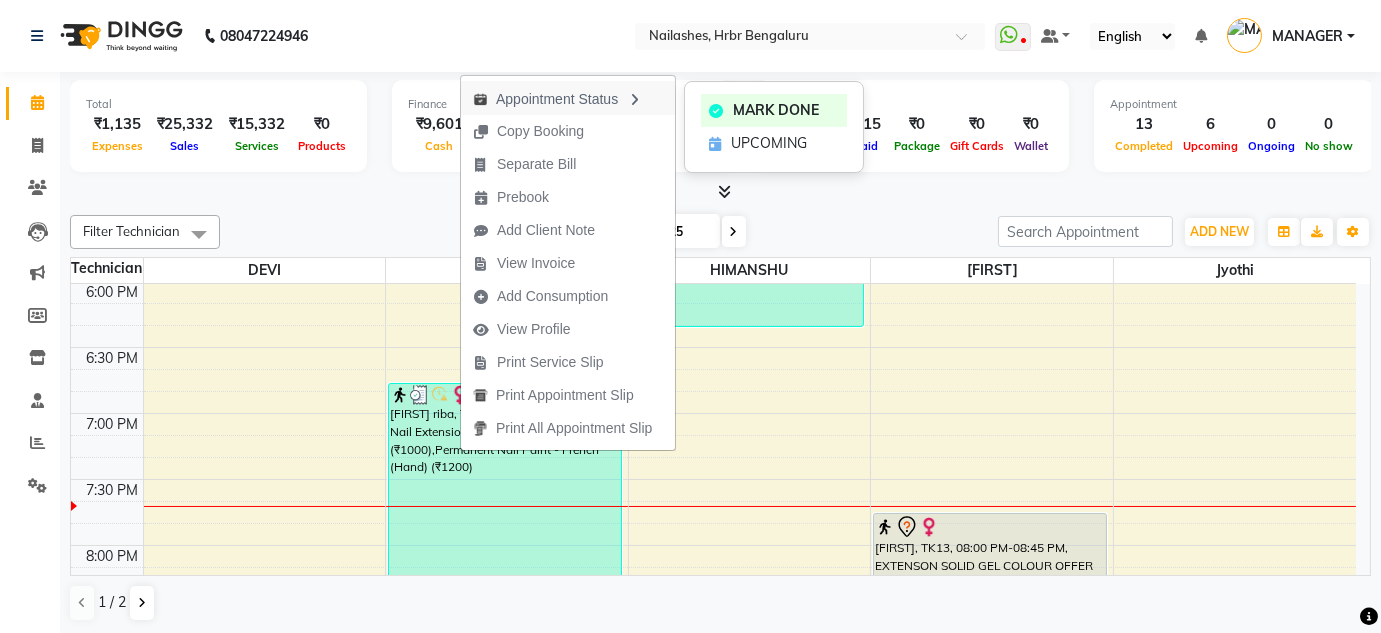 click on "Appointment Status" at bounding box center [568, 98] 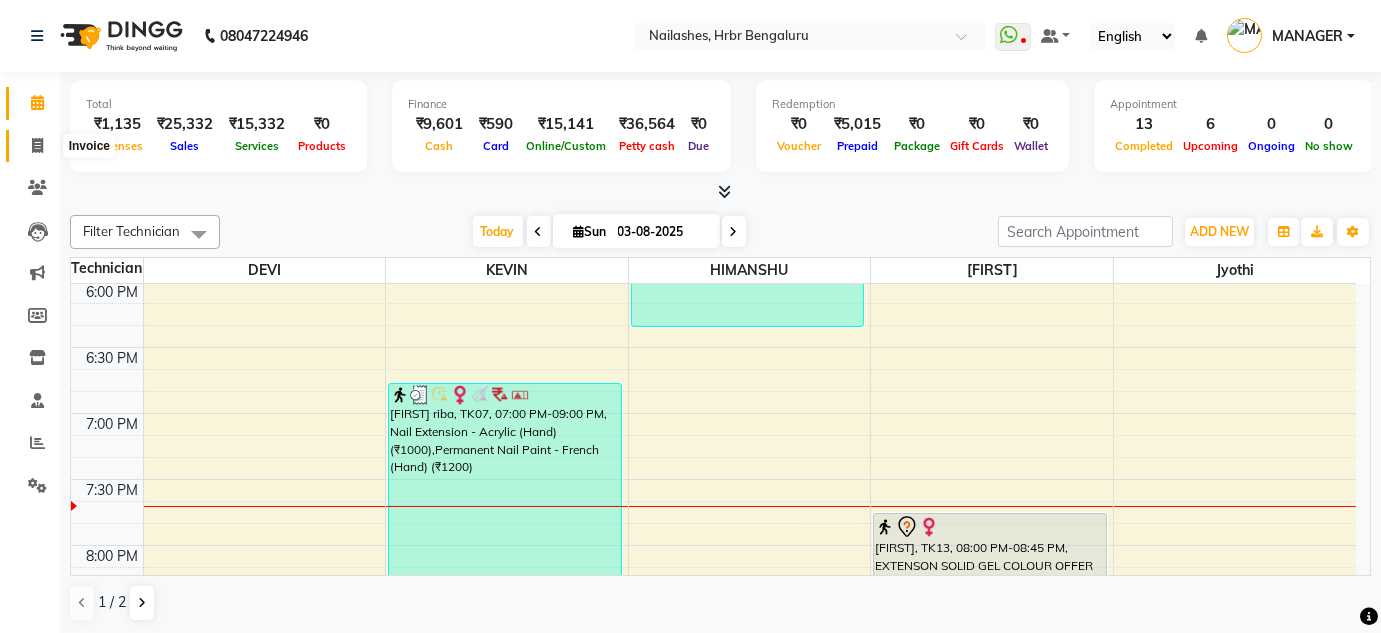 click 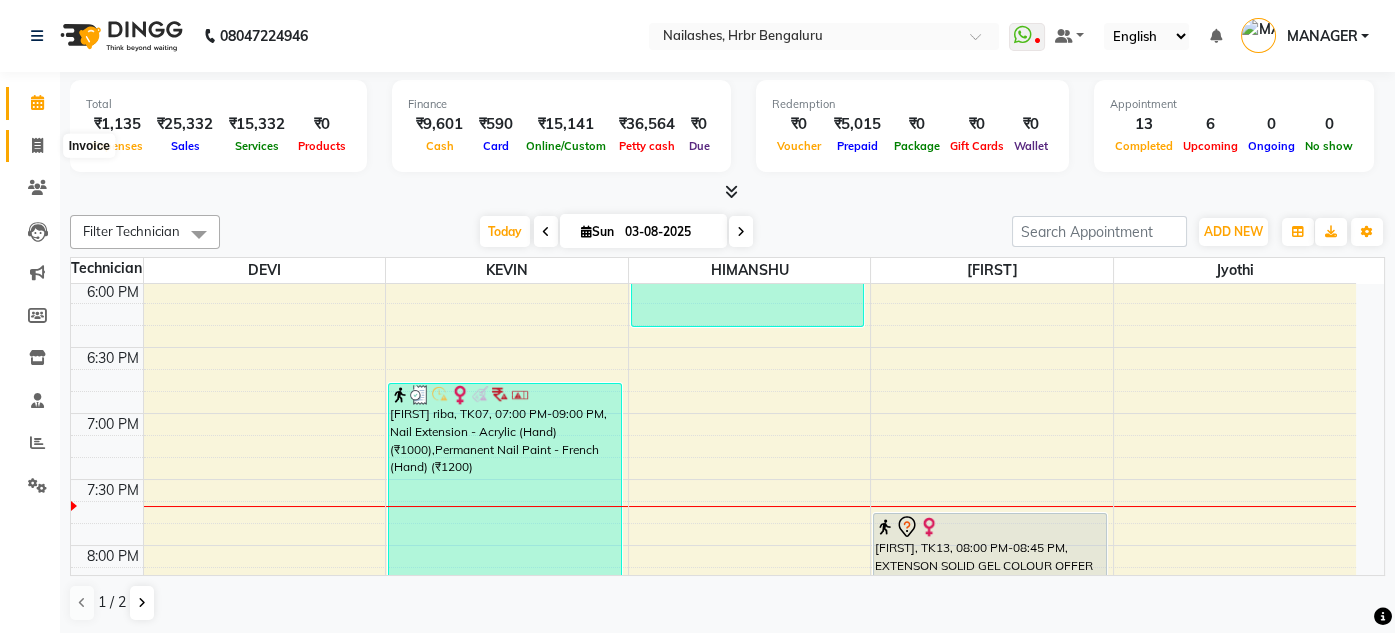 select on "3771" 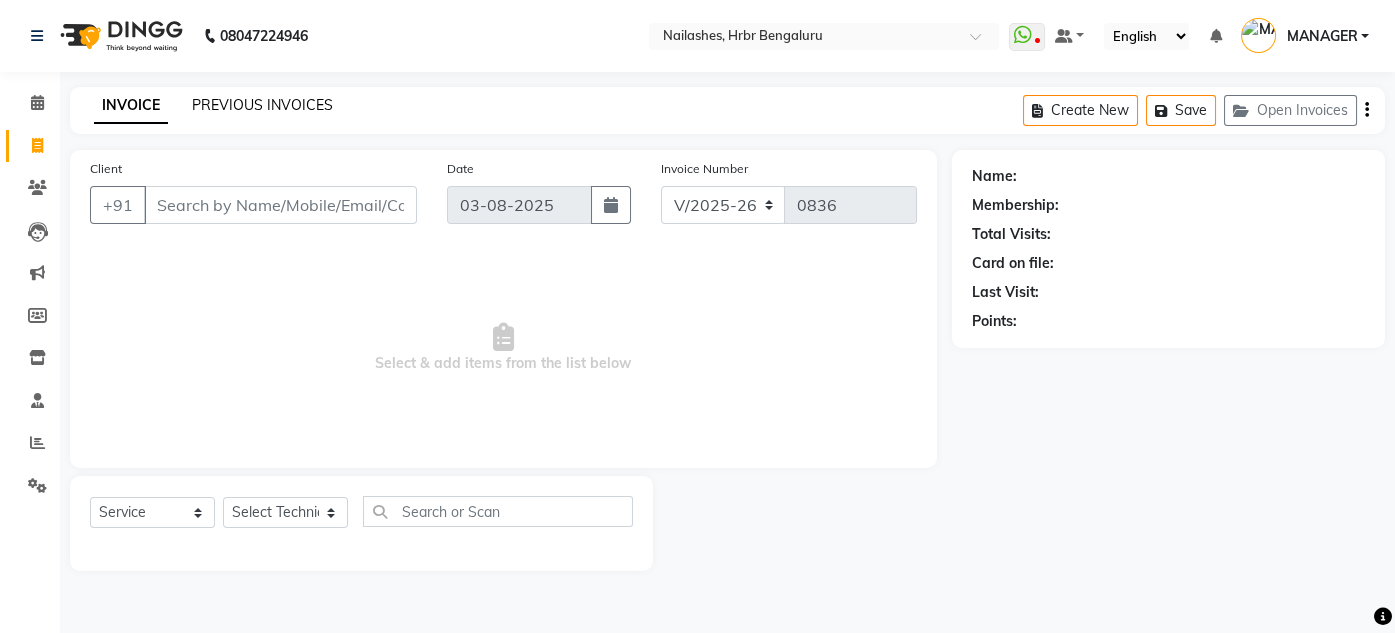 click on "PREVIOUS INVOICES" 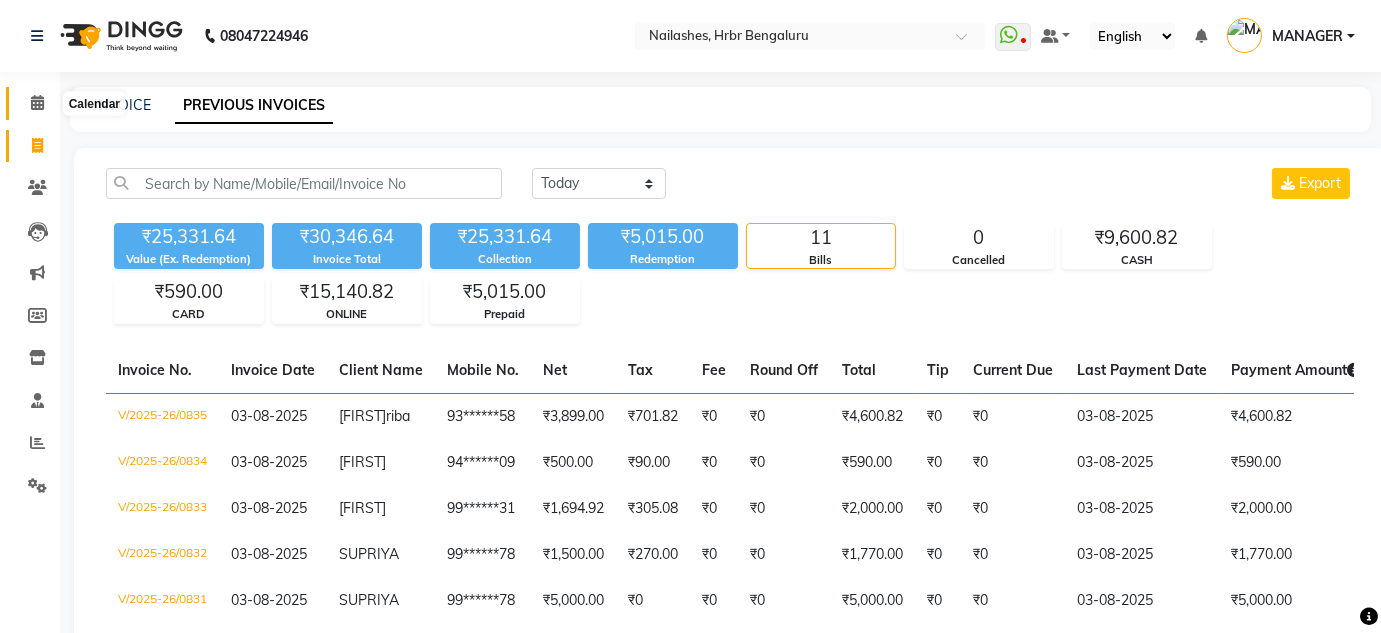click 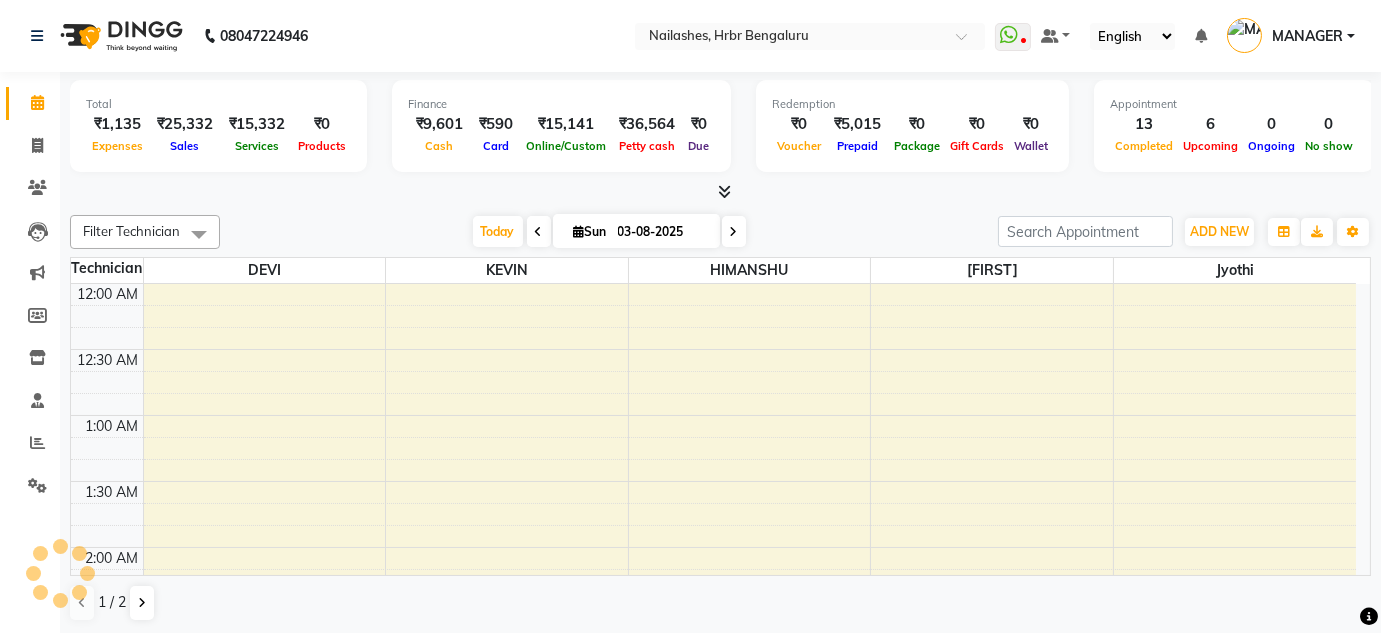 scroll, scrollTop: 0, scrollLeft: 0, axis: both 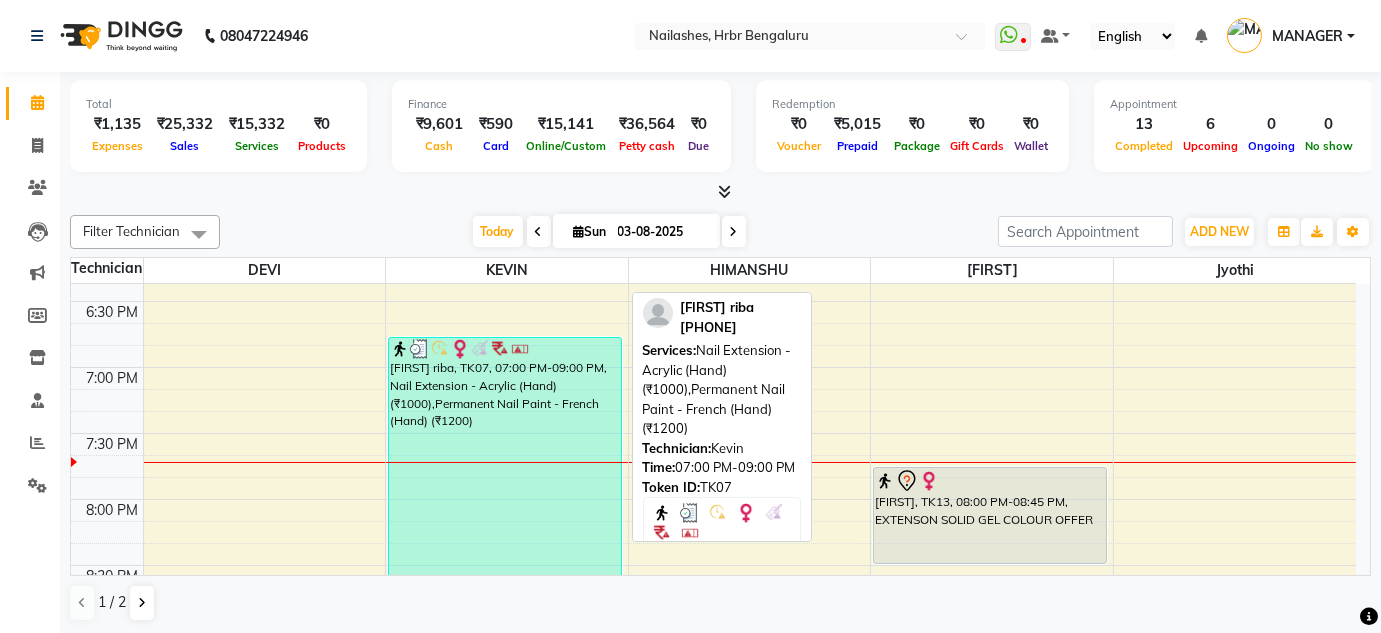 click on "[FIRST] riba, TK07, 07:00 PM-09:00 PM, Nail Extension - Acrylic (Hand) (₹1000),Permanent Nail Paint - French (Hand) (₹1200)" at bounding box center [505, 466] 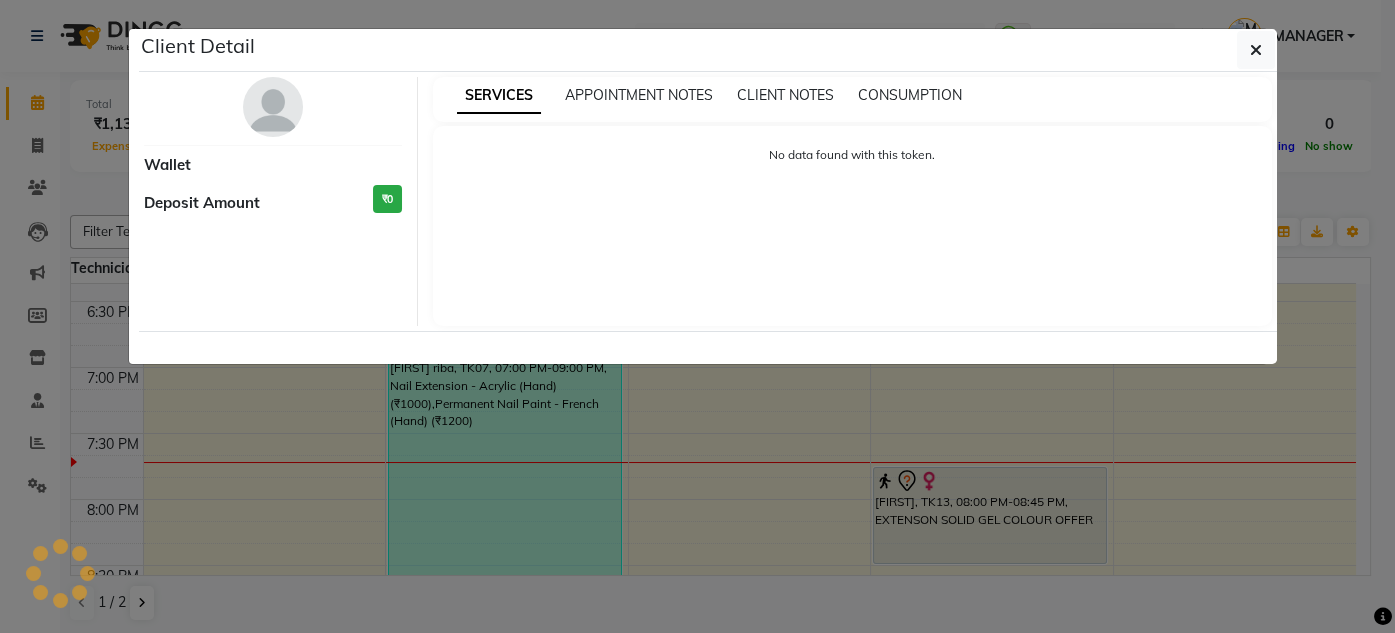 select on "3" 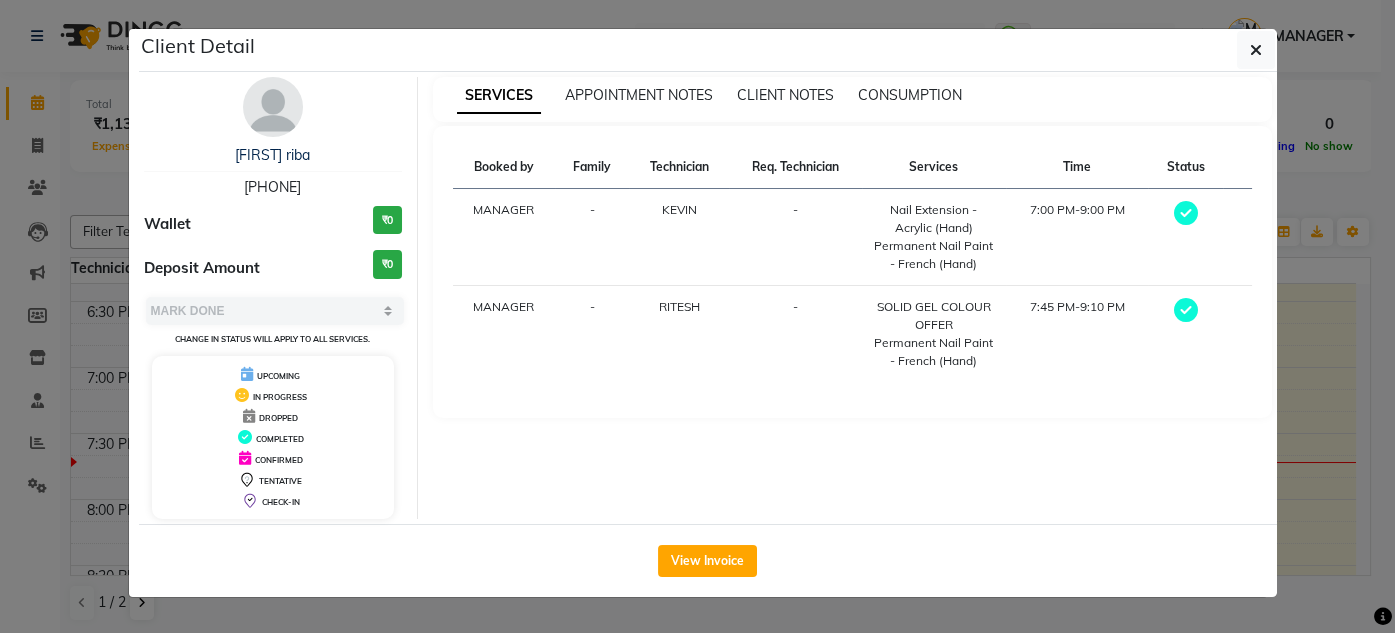 click on "[PHONE]" at bounding box center [272, 187] 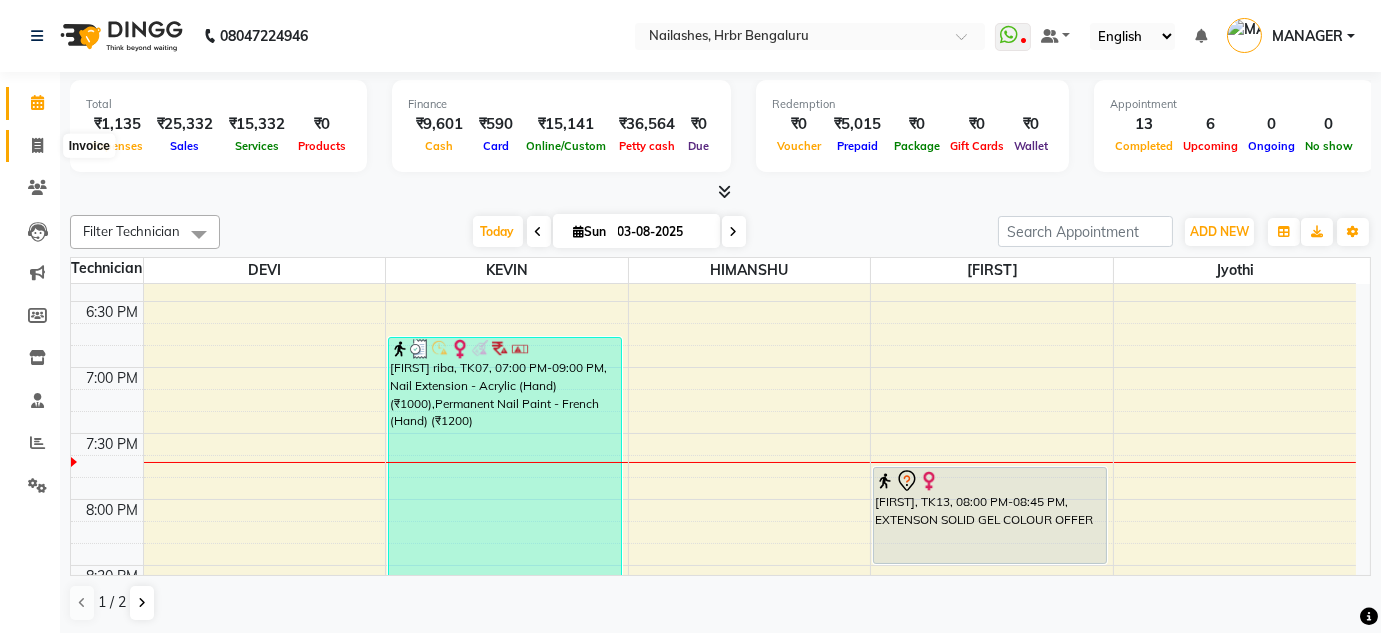 click 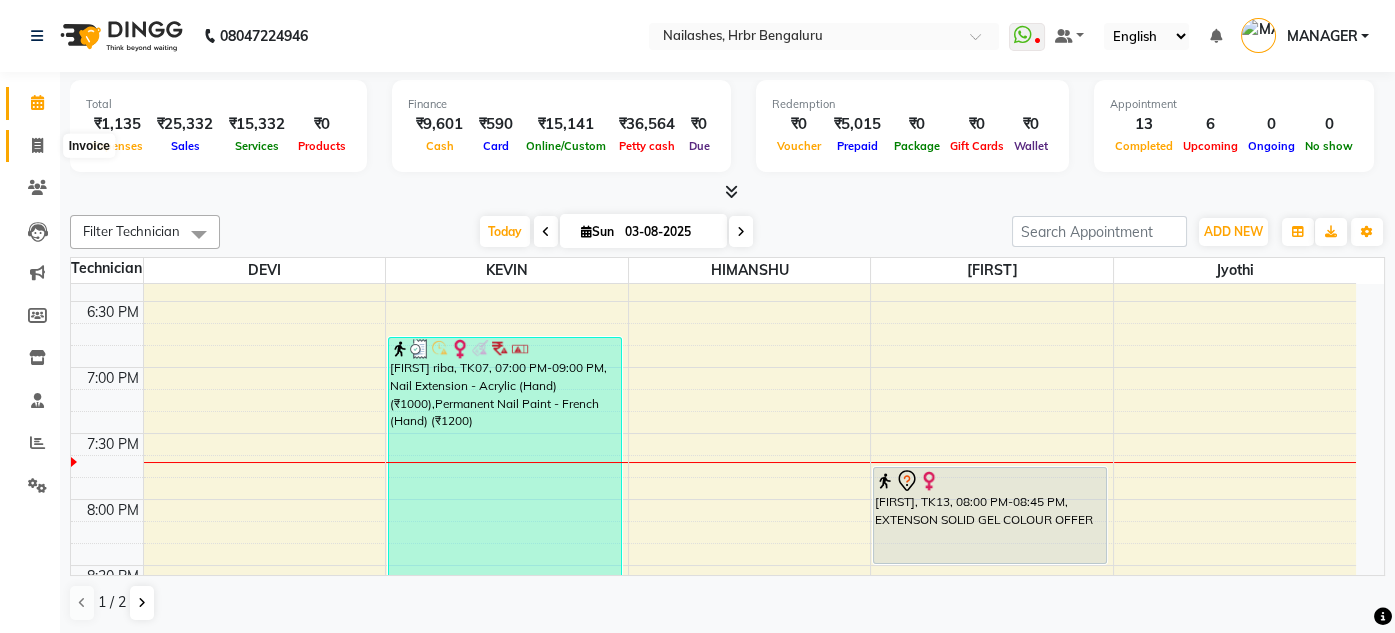 select on "3771" 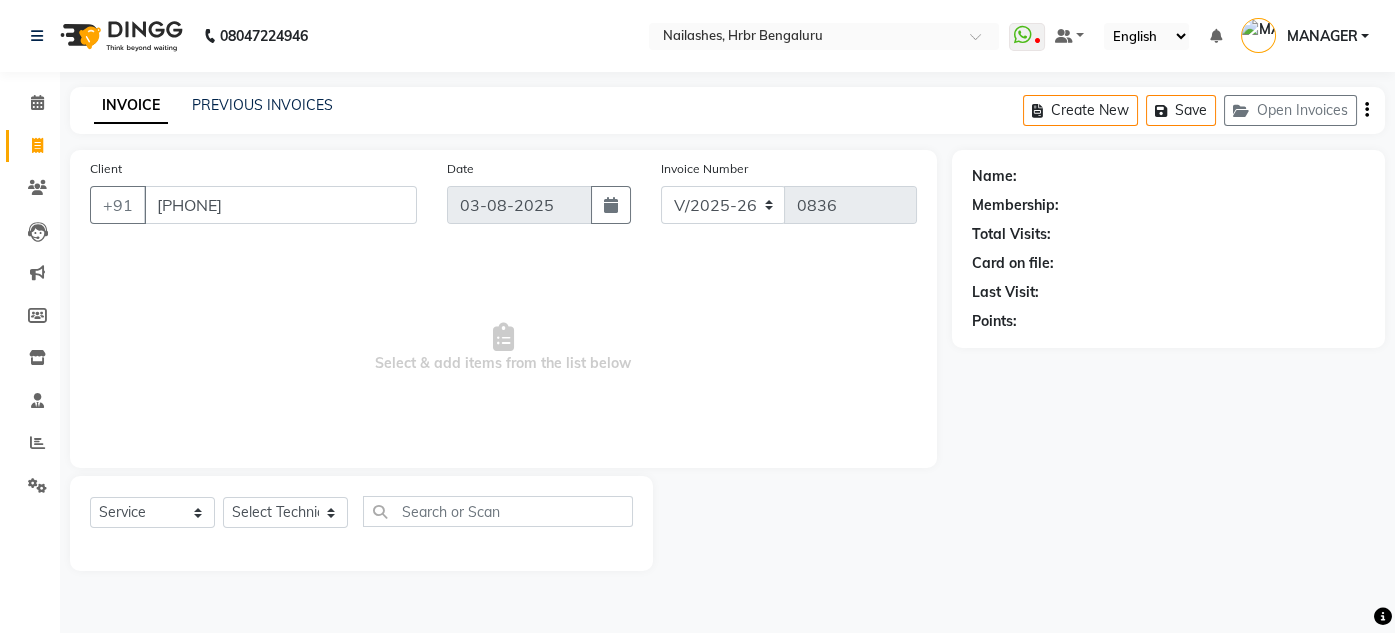 type on "[PHONE]" 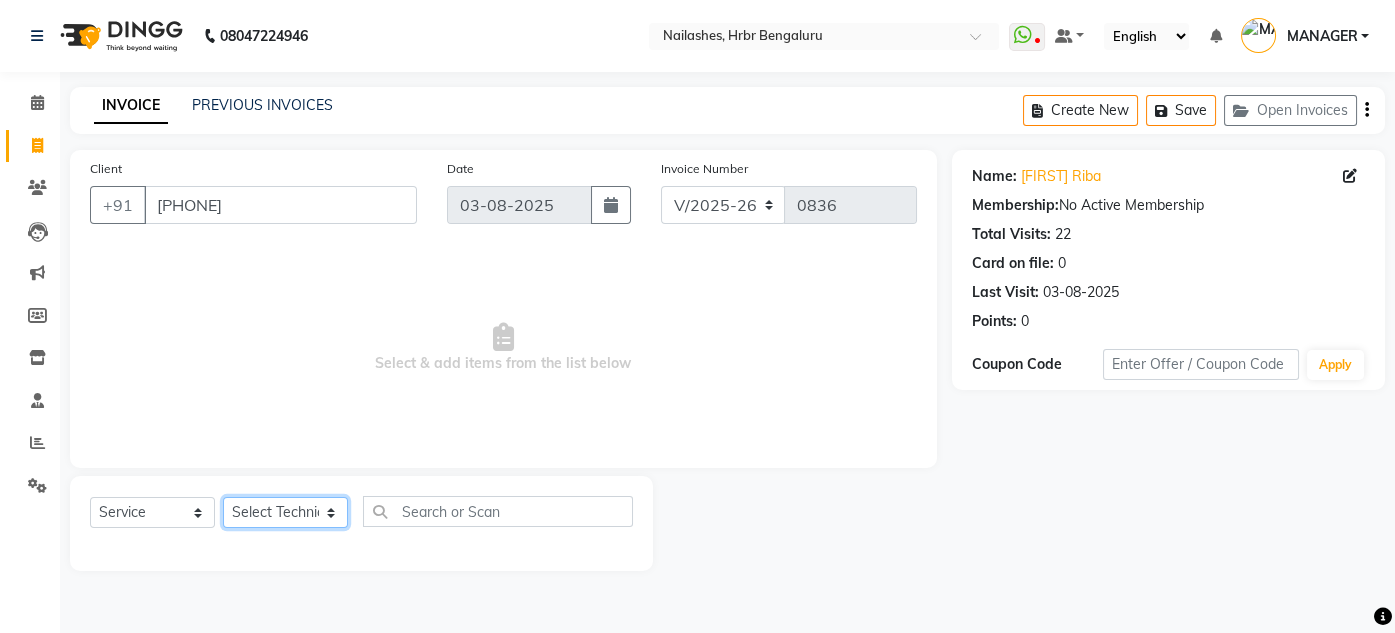 click on "Select Technician [TECHNICIAN] [TECHNICIAN] [TECHNICIAN] [TECHNICIAN] MANAGER [TECHNICIAN] [TECHNICIAN]" 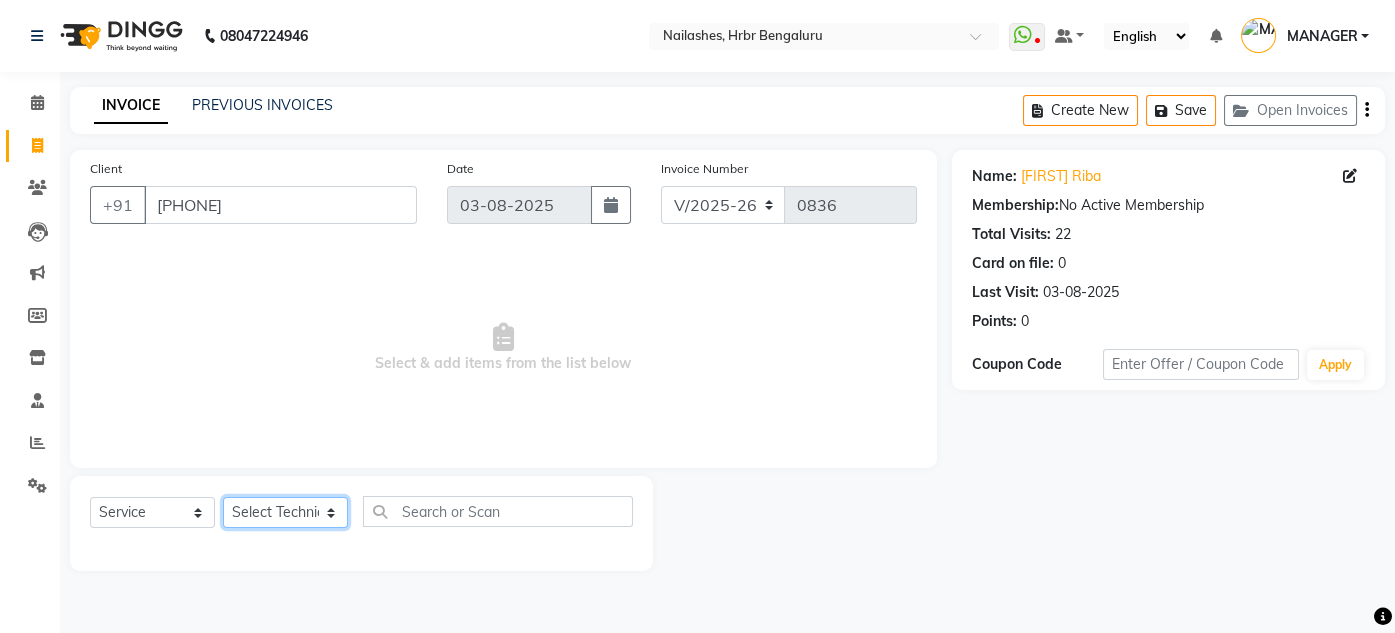select on "84501" 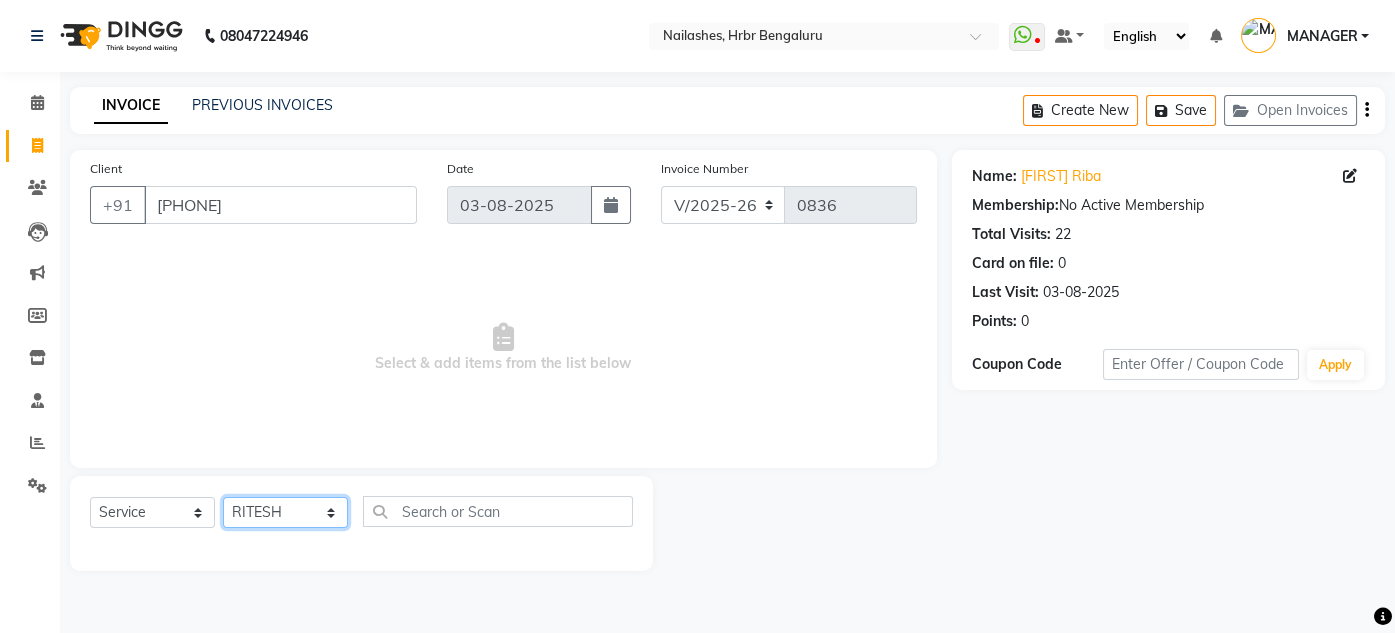 click on "Select Technician [TECHNICIAN] [TECHNICIAN] [TECHNICIAN] [TECHNICIAN] MANAGER [TECHNICIAN] [TECHNICIAN]" 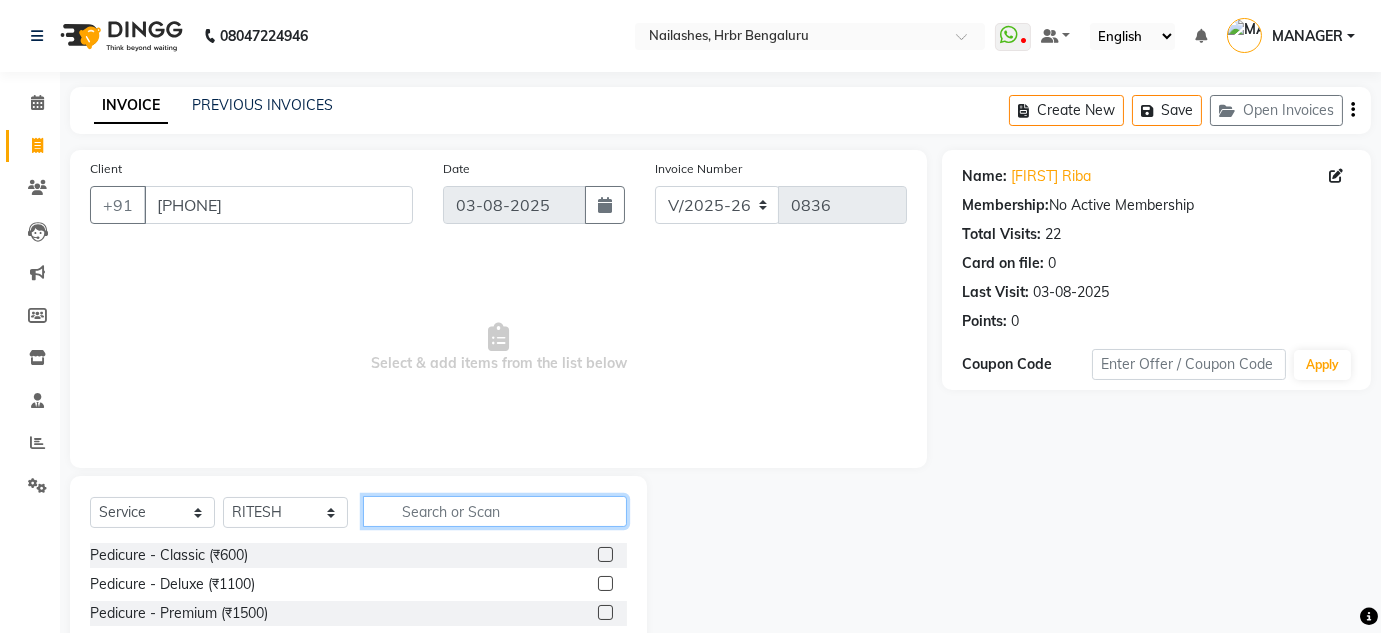 click 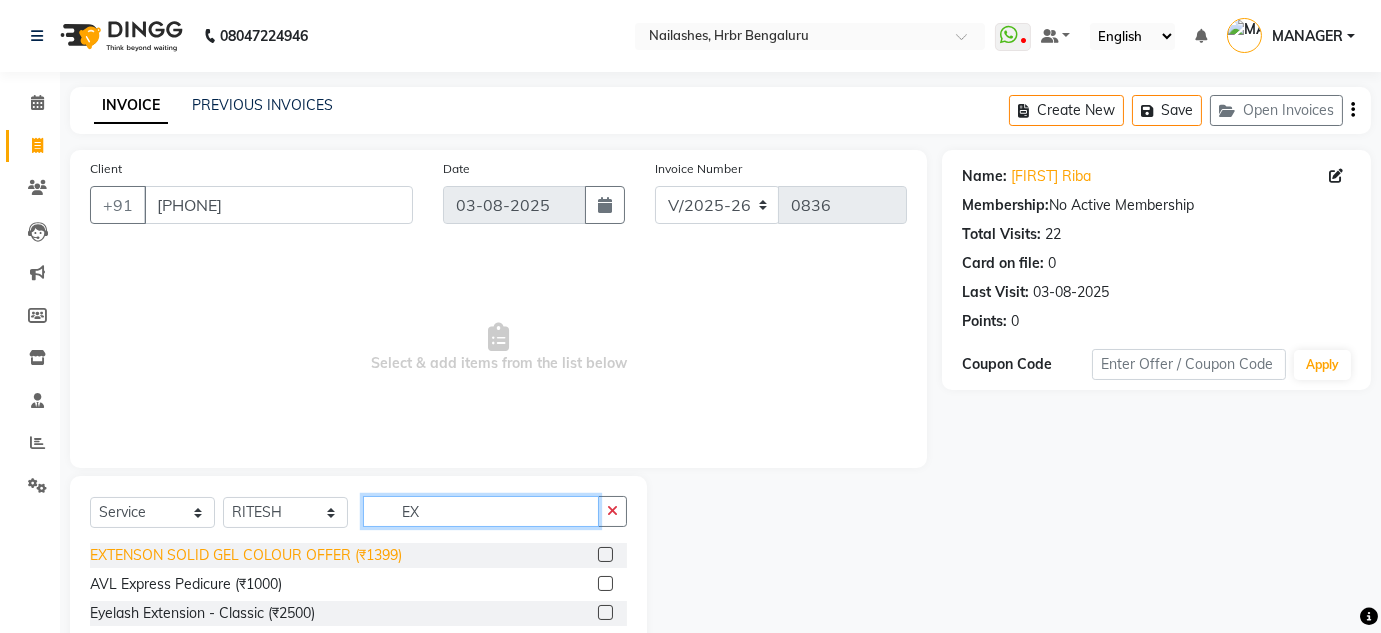 type on "EX" 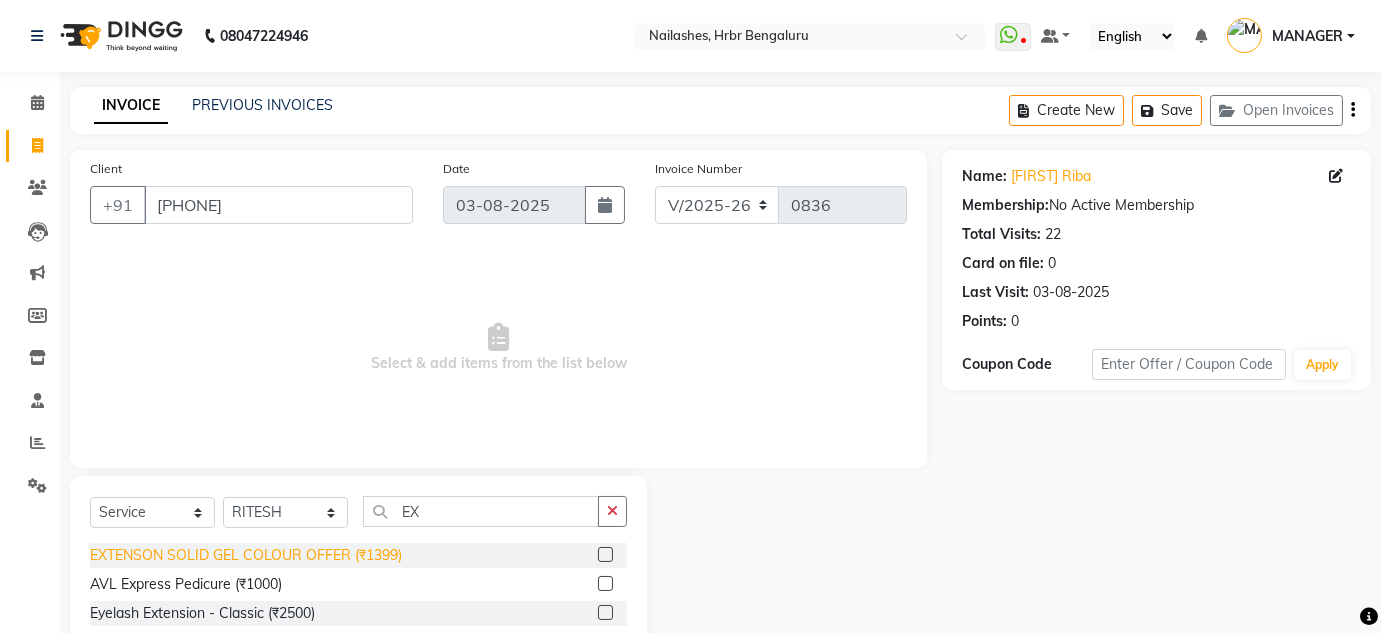 click on "EXTENSON SOLID GEL COLOUR OFFER (₹1399)" 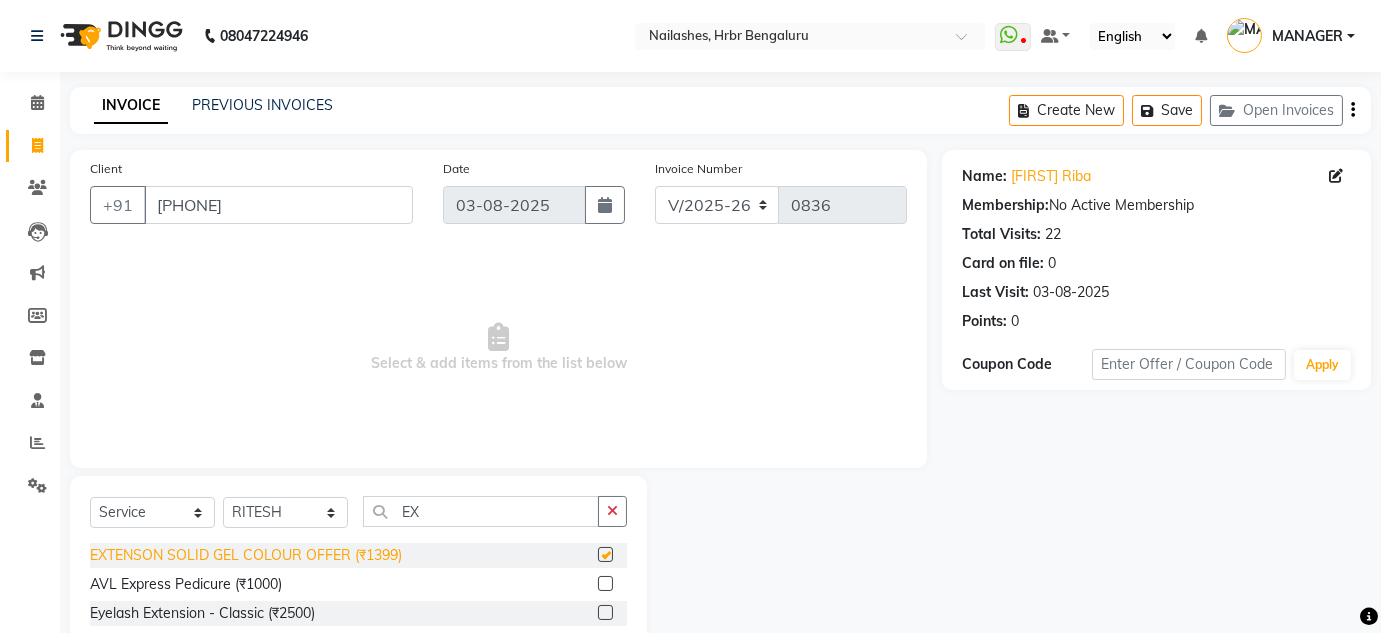 checkbox on "false" 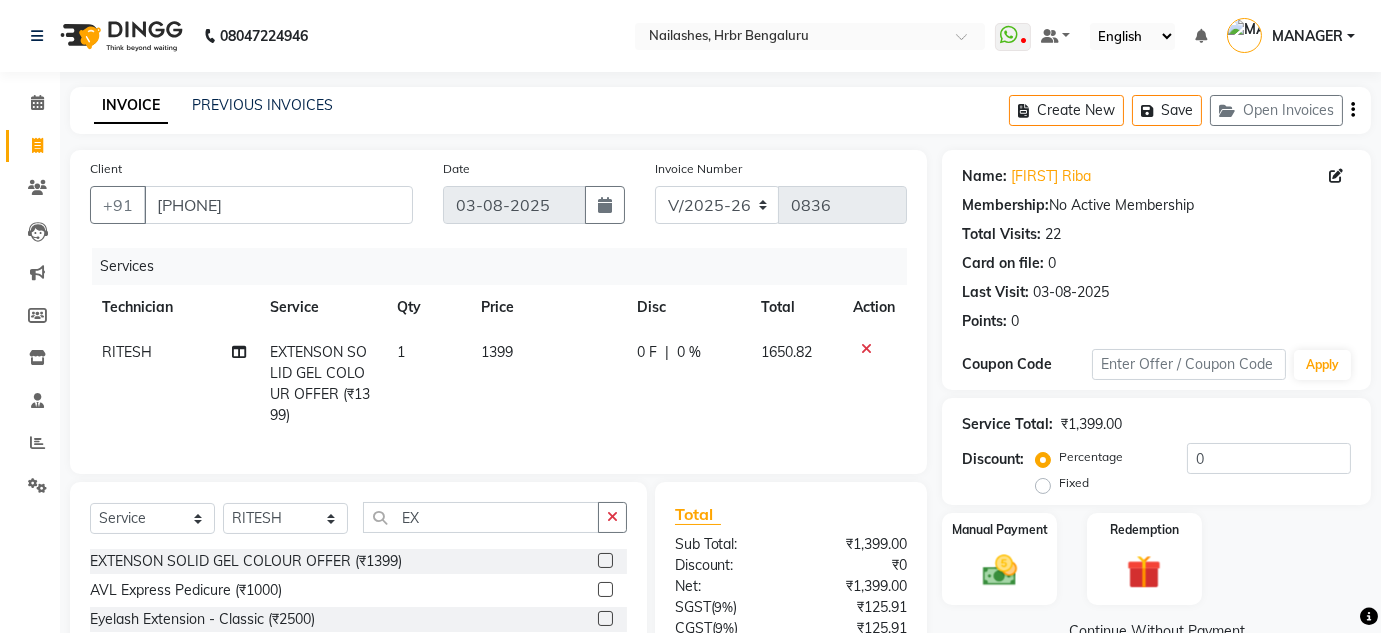 scroll, scrollTop: 187, scrollLeft: 0, axis: vertical 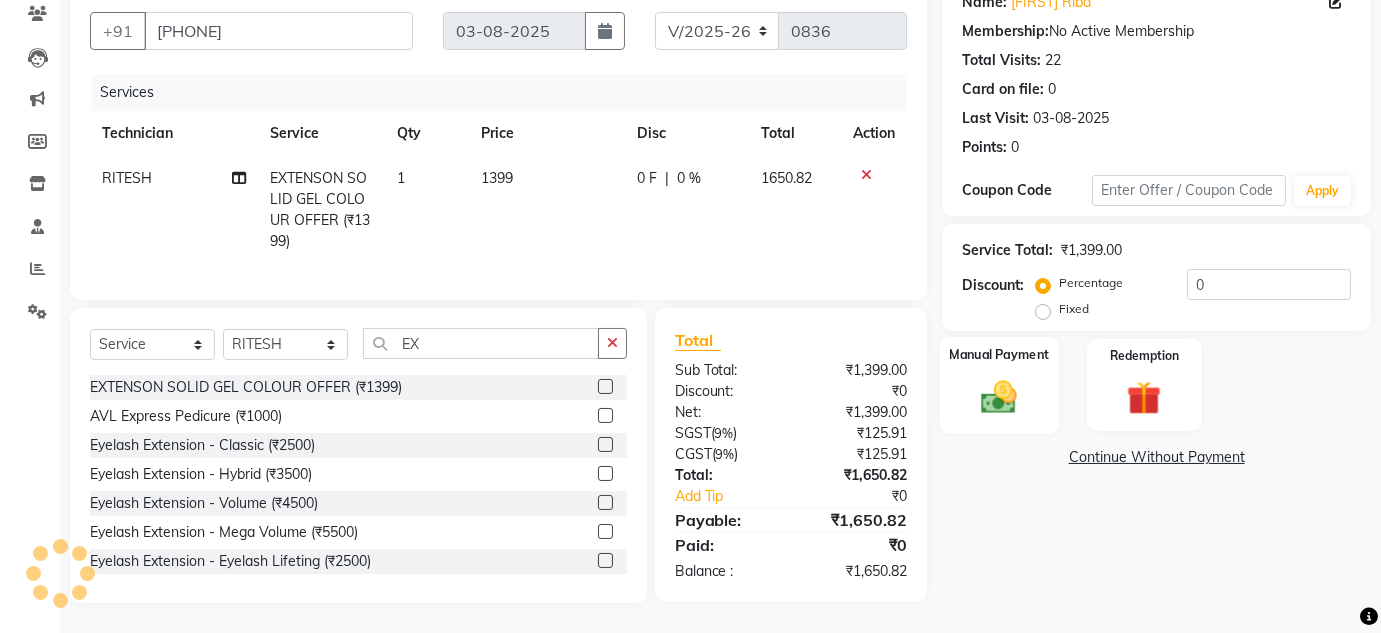 click 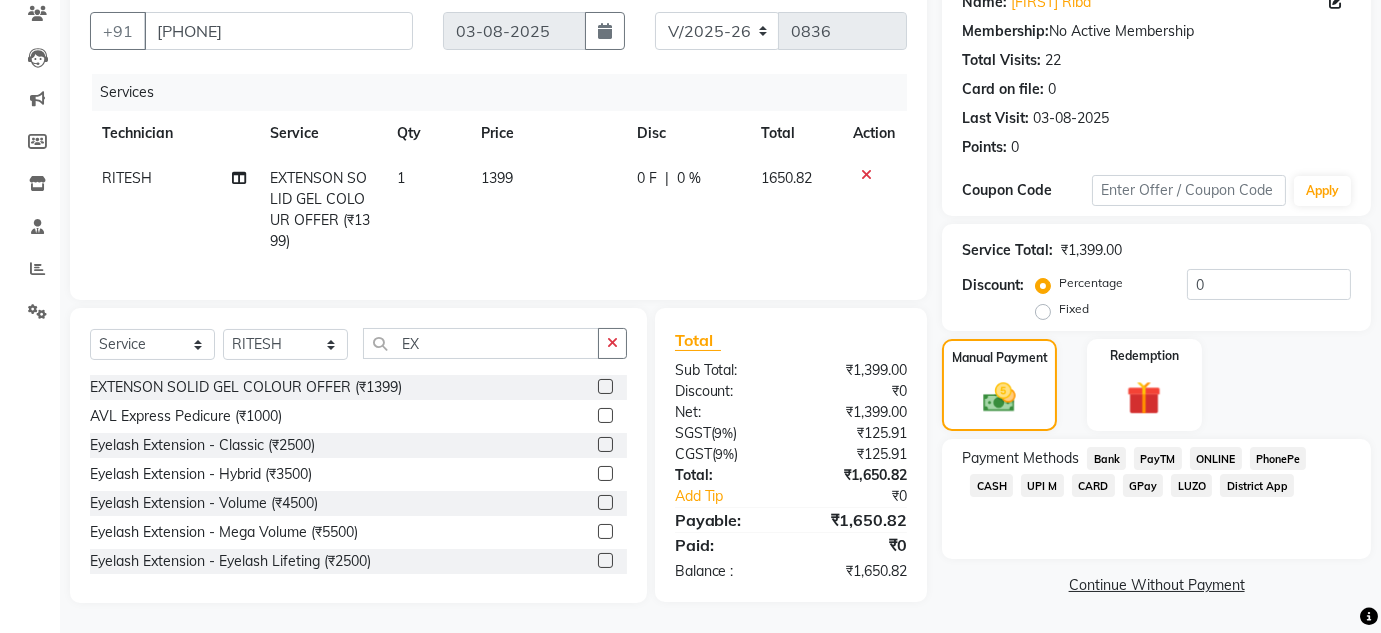 click on "ONLINE" 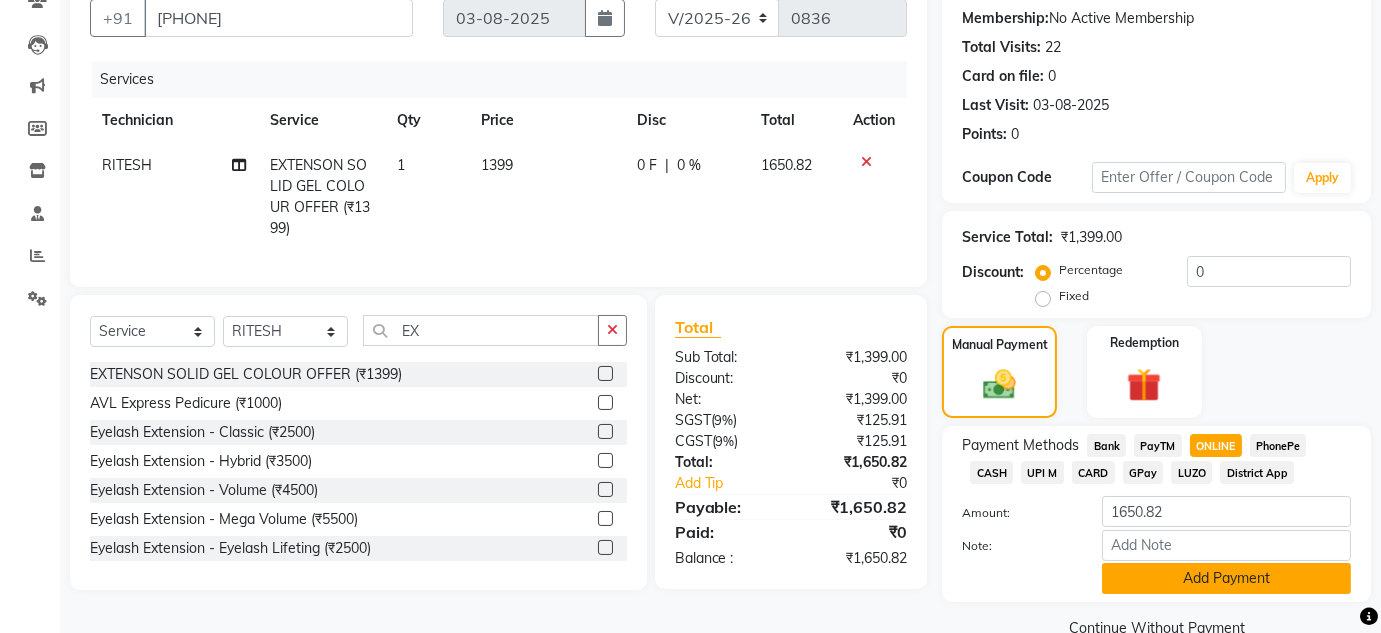 click on "Add Payment" 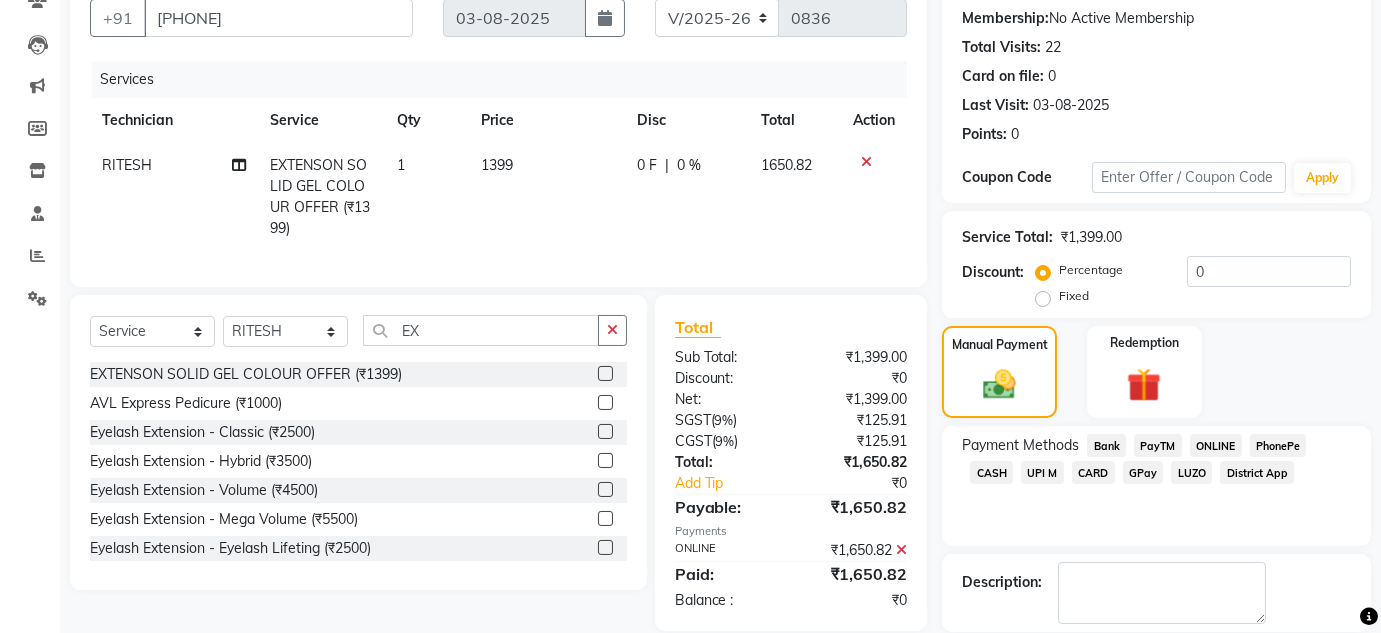 scroll, scrollTop: 282, scrollLeft: 0, axis: vertical 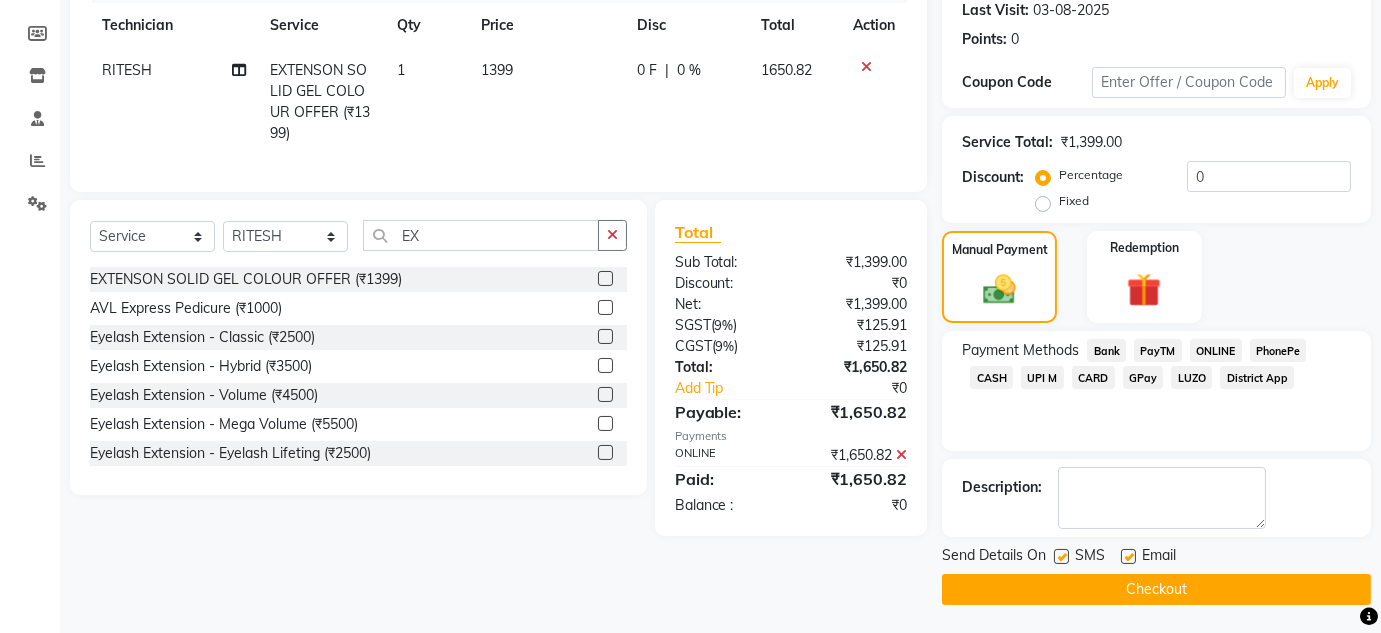 click on "Checkout" 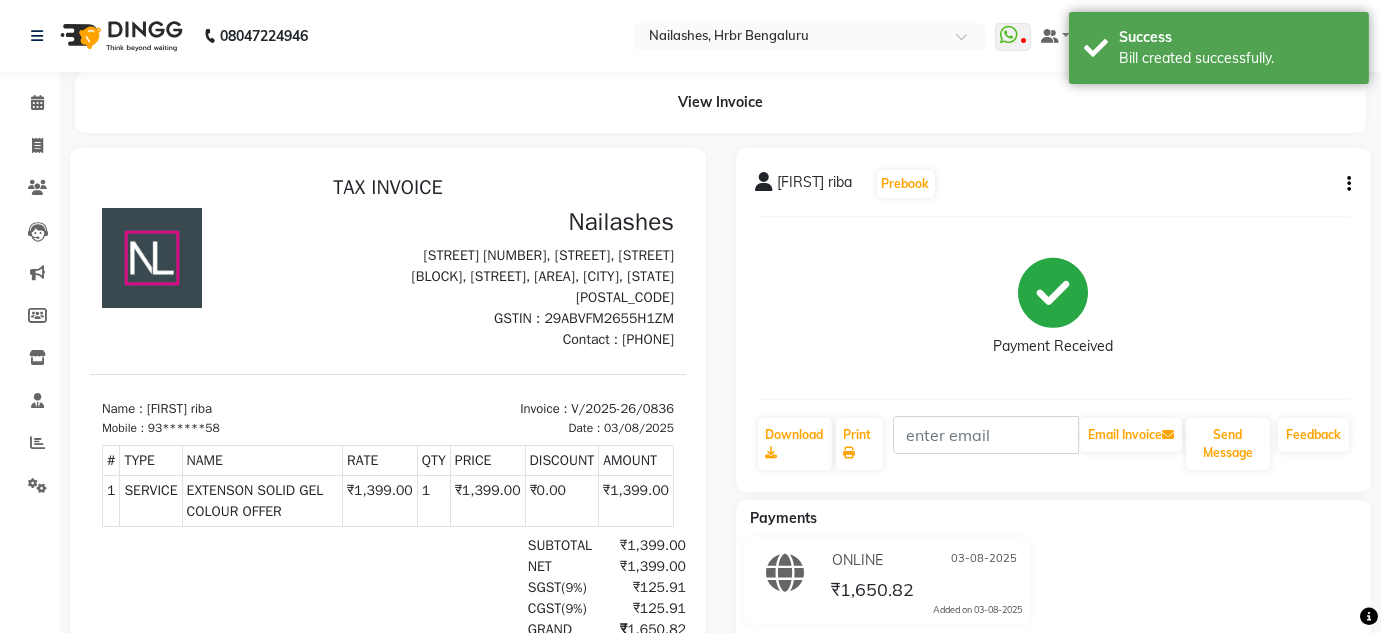 scroll, scrollTop: 0, scrollLeft: 0, axis: both 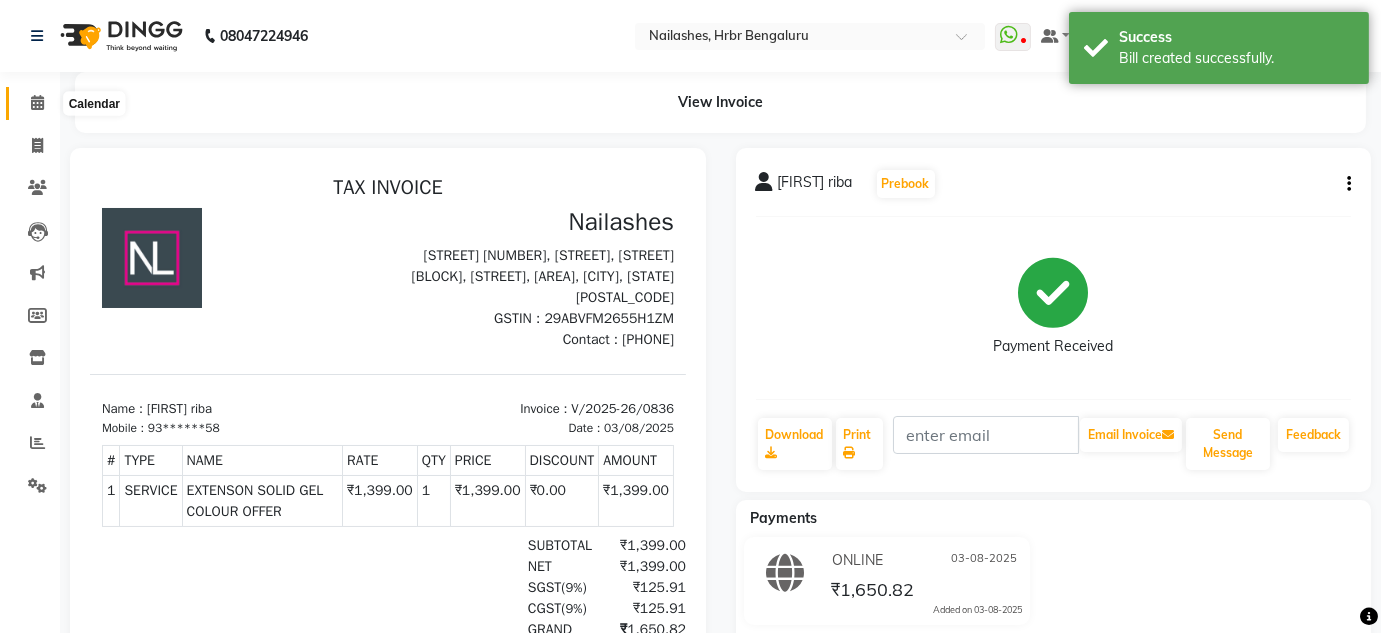 click 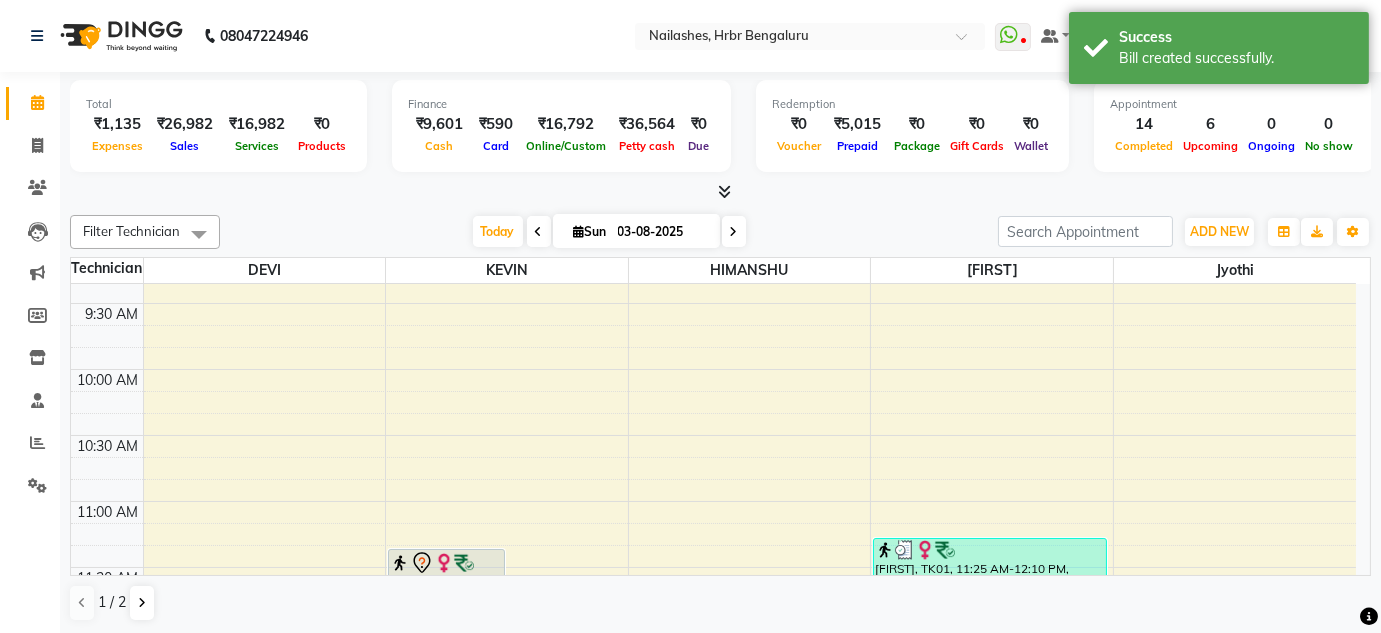 scroll, scrollTop: 0, scrollLeft: 0, axis: both 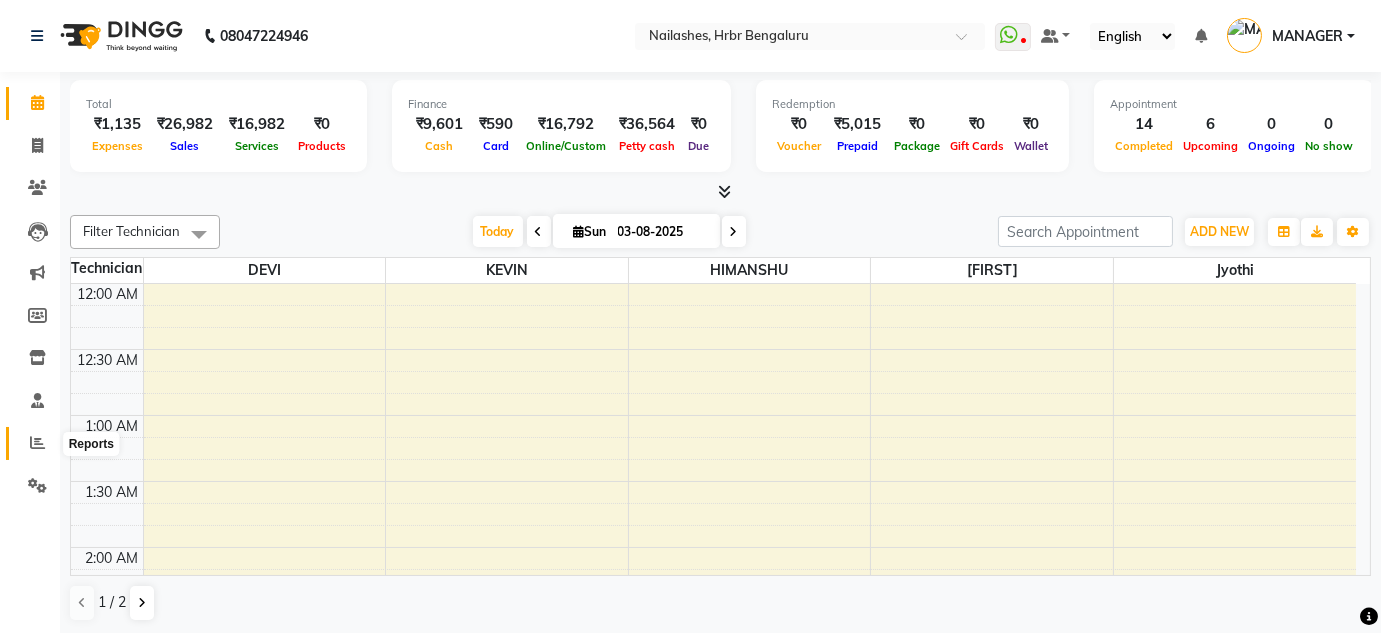 click 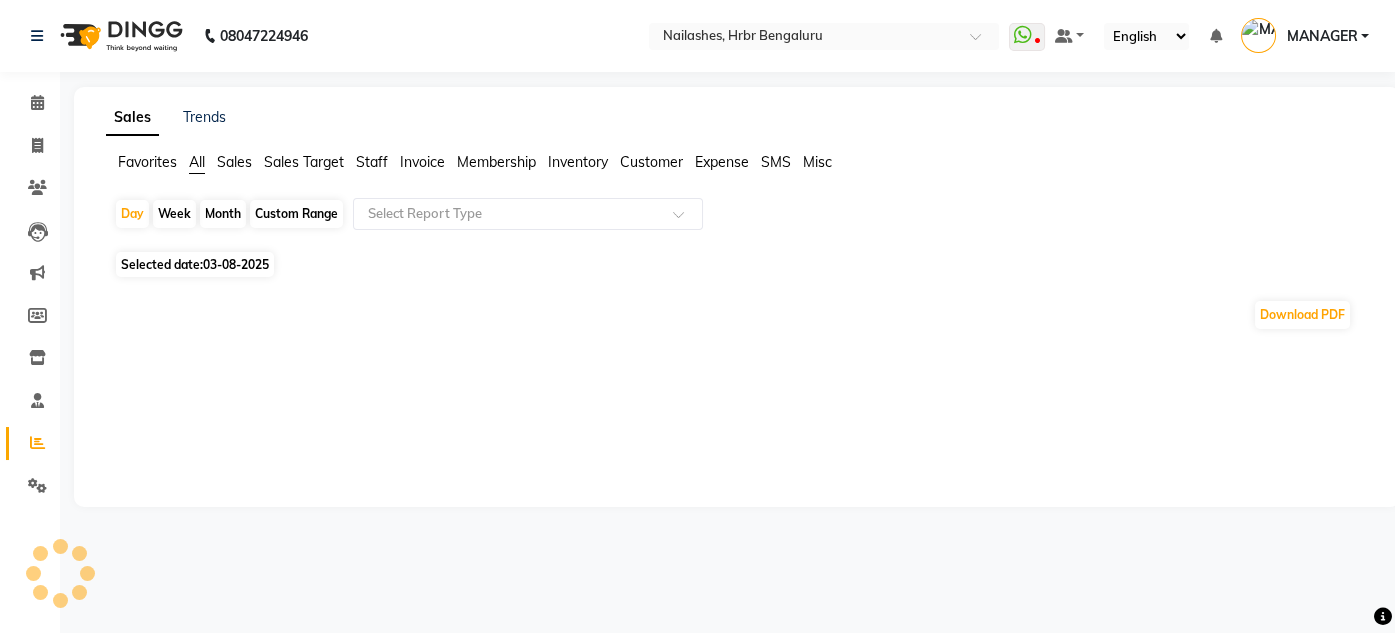 click on "Staff" 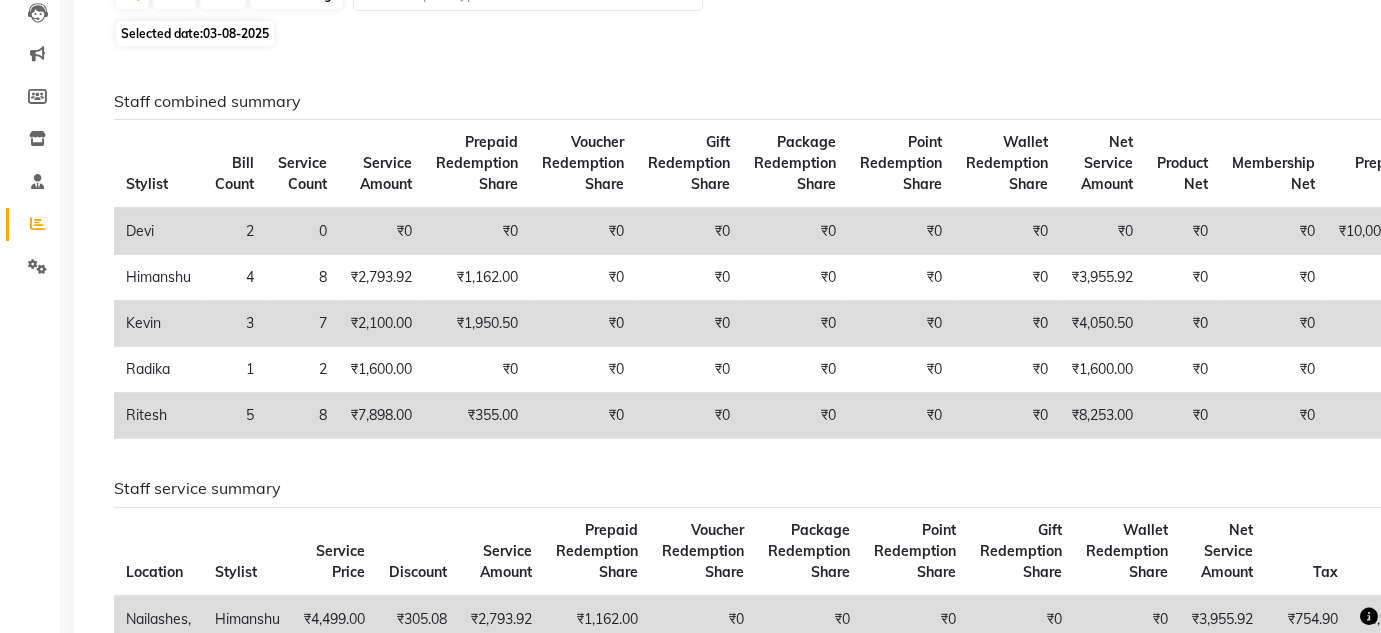 scroll, scrollTop: 221, scrollLeft: 0, axis: vertical 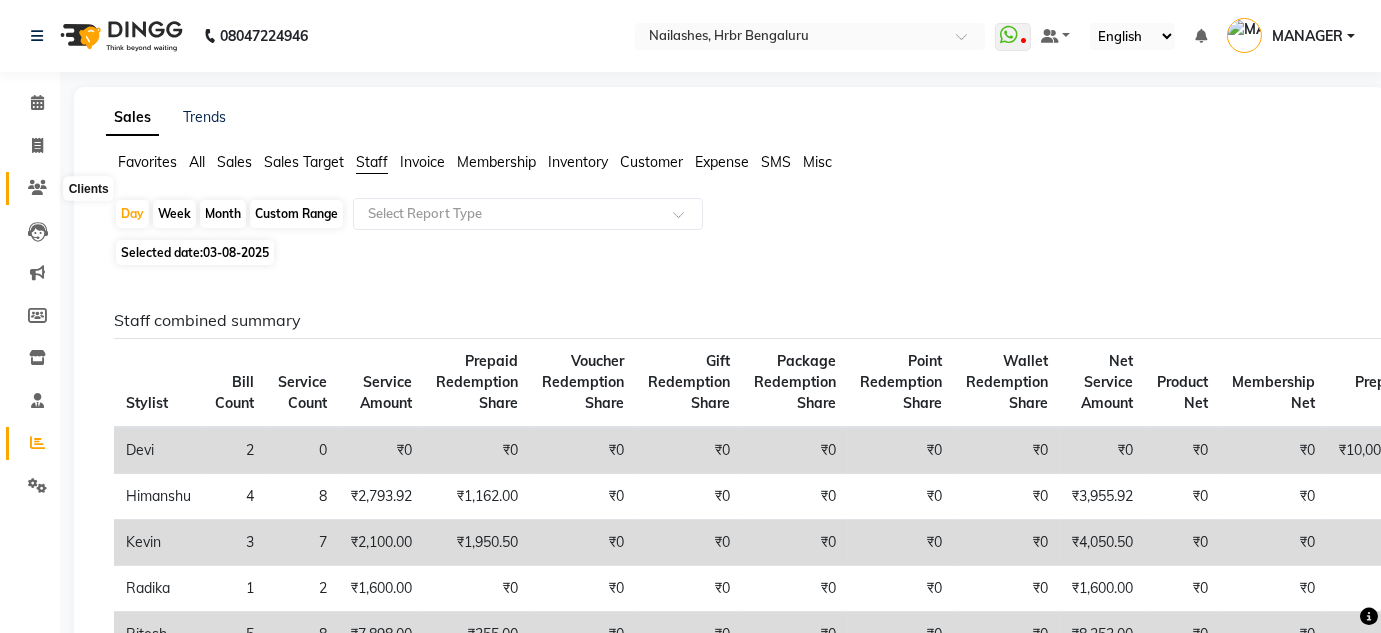 click 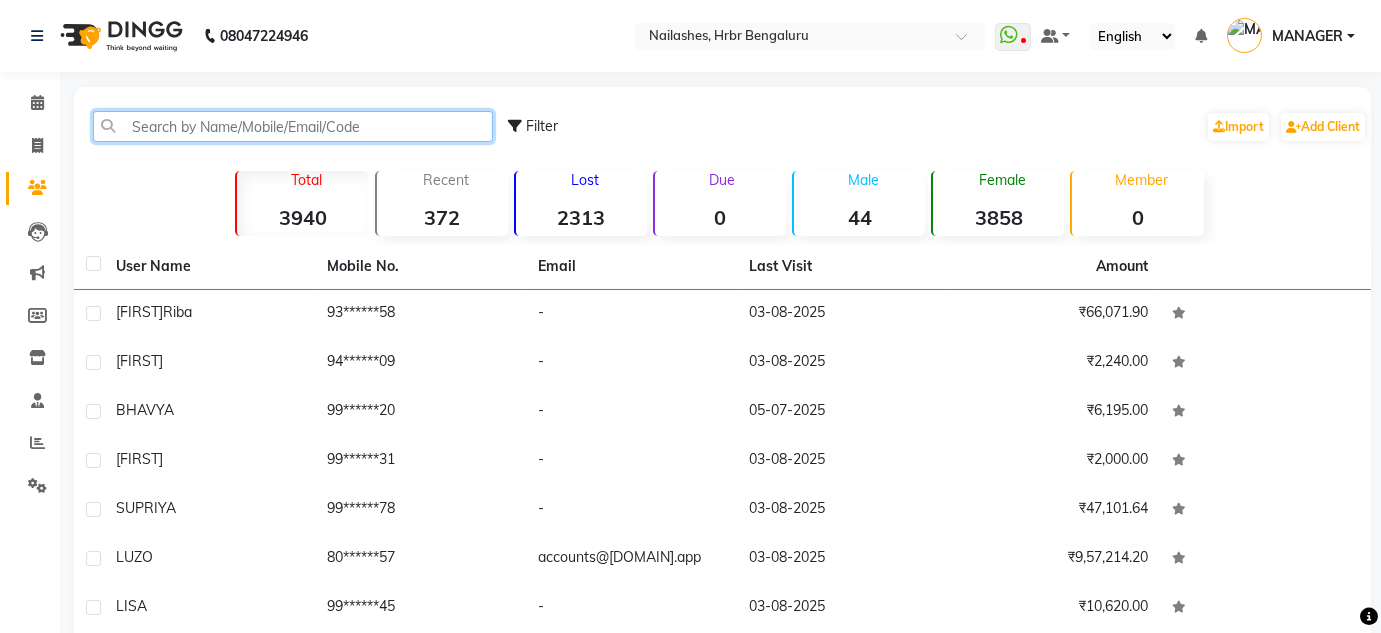 click 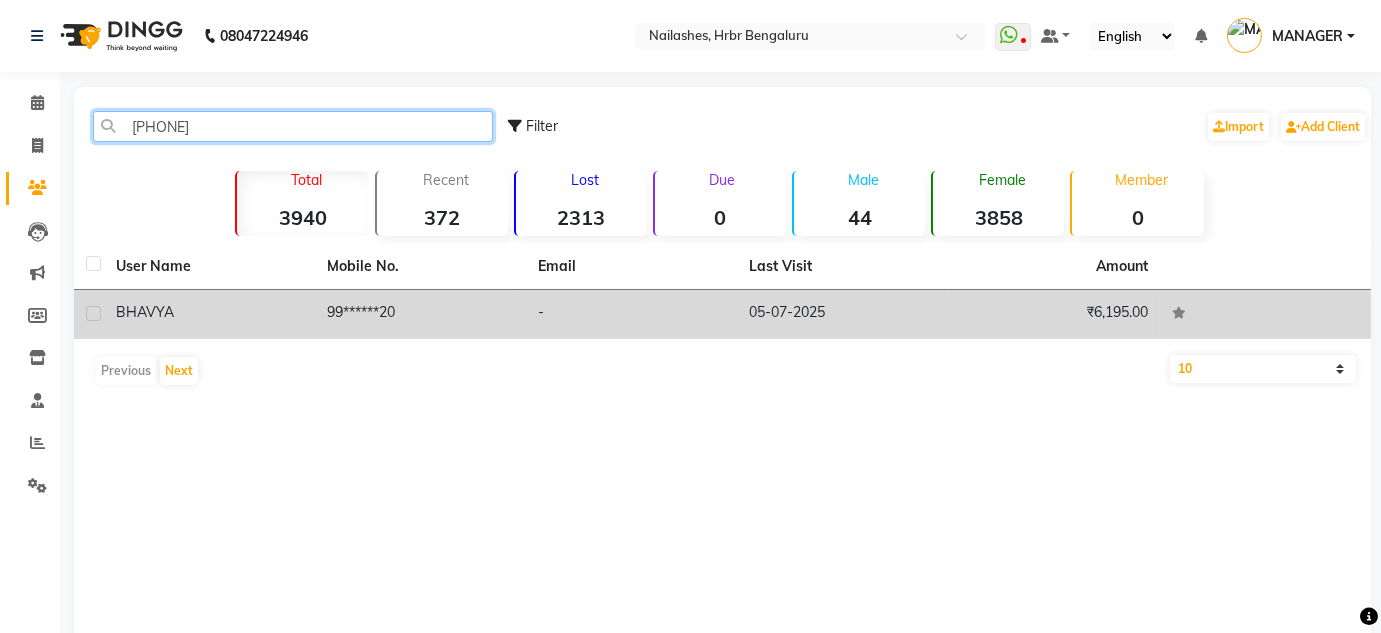 type on "[PHONE]" 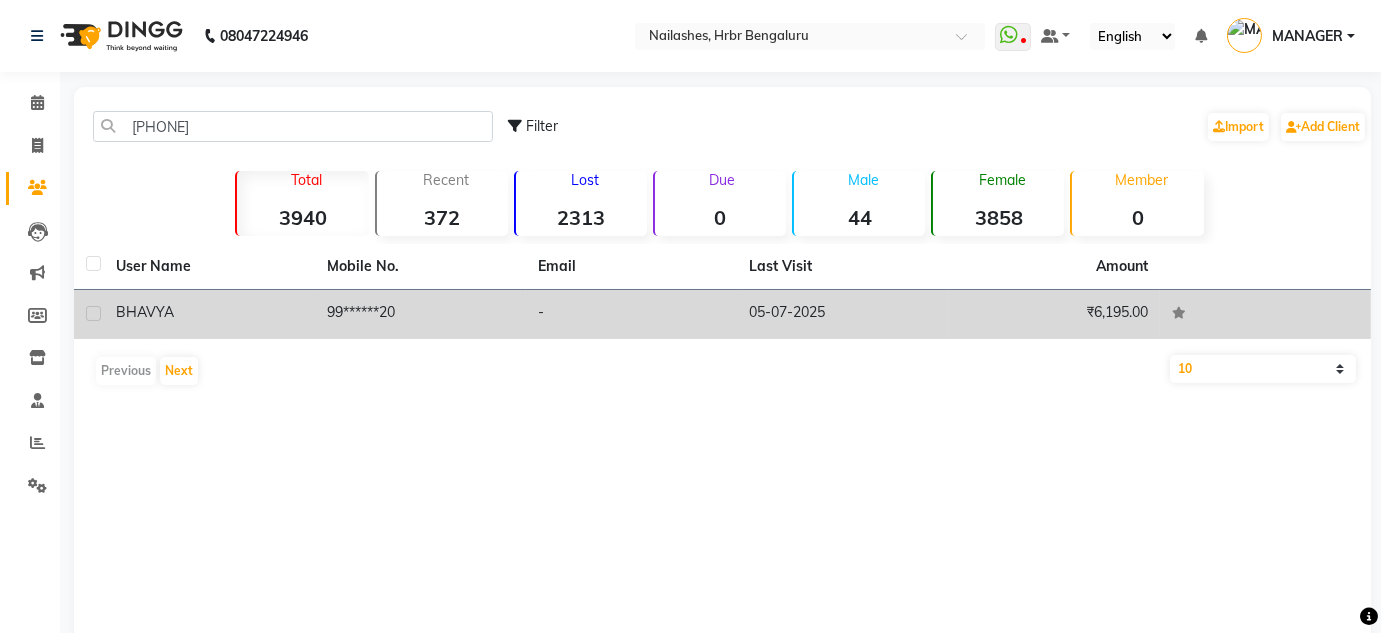 click on "99******20" 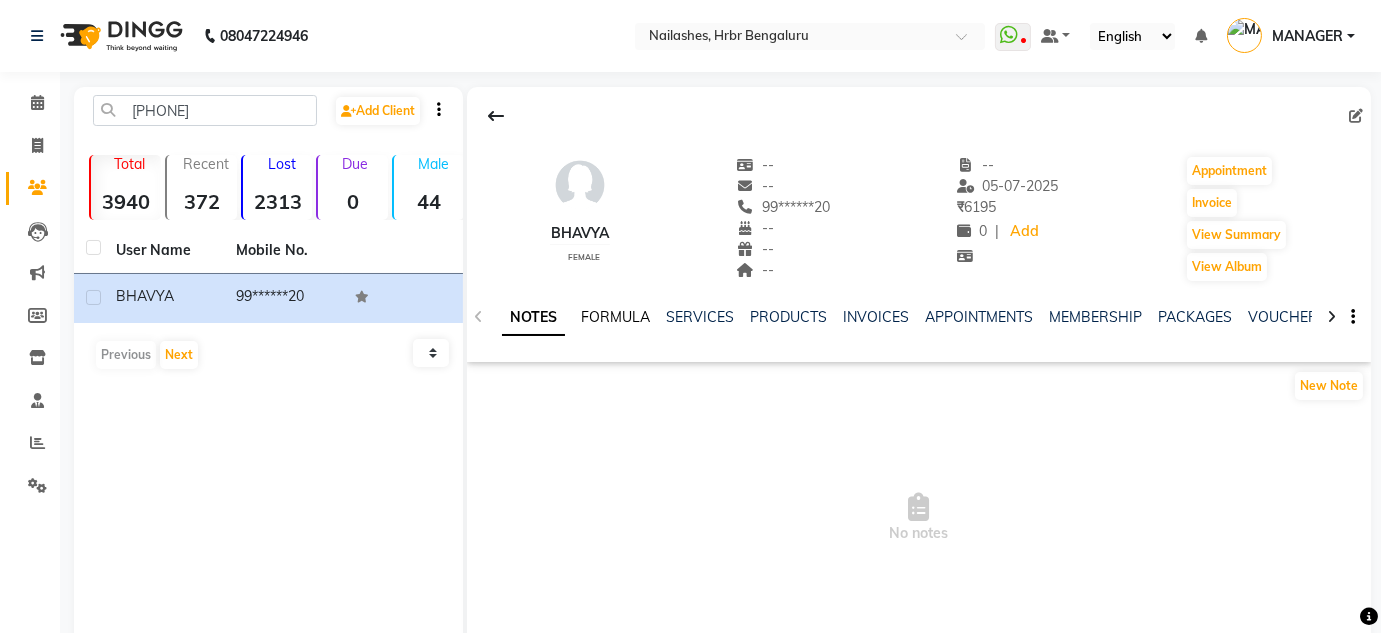 click on "FORMULA" 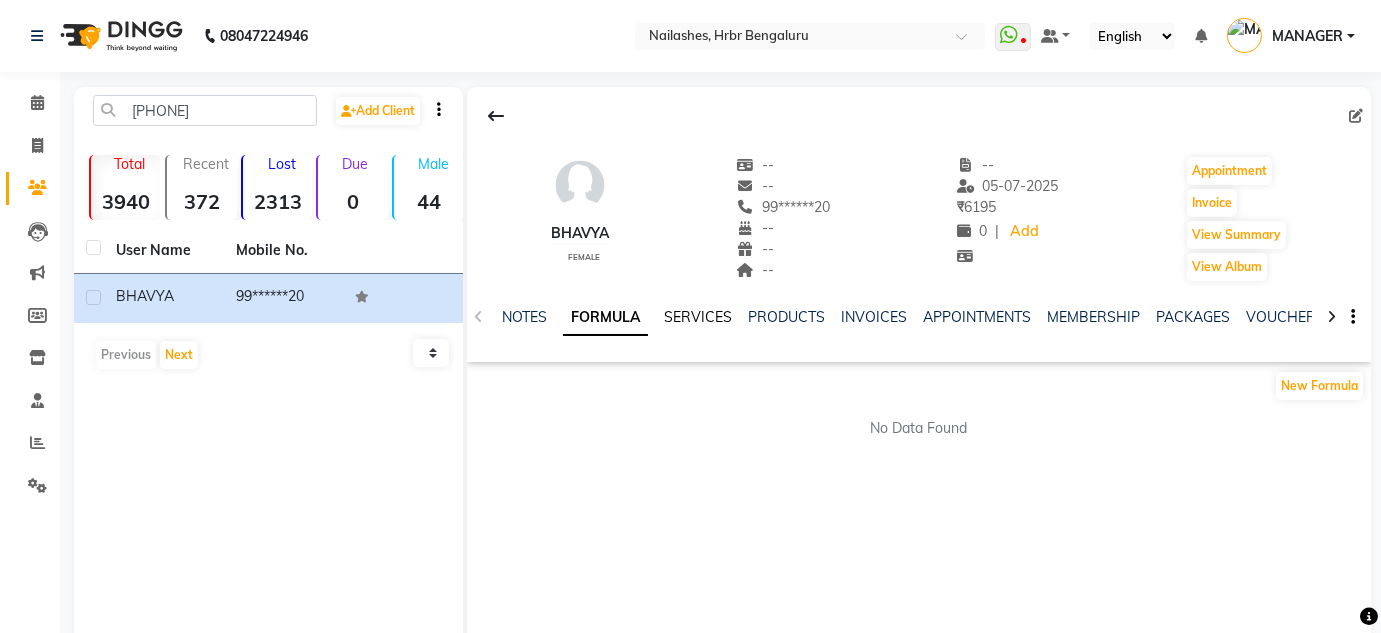 click on "SERVICES" 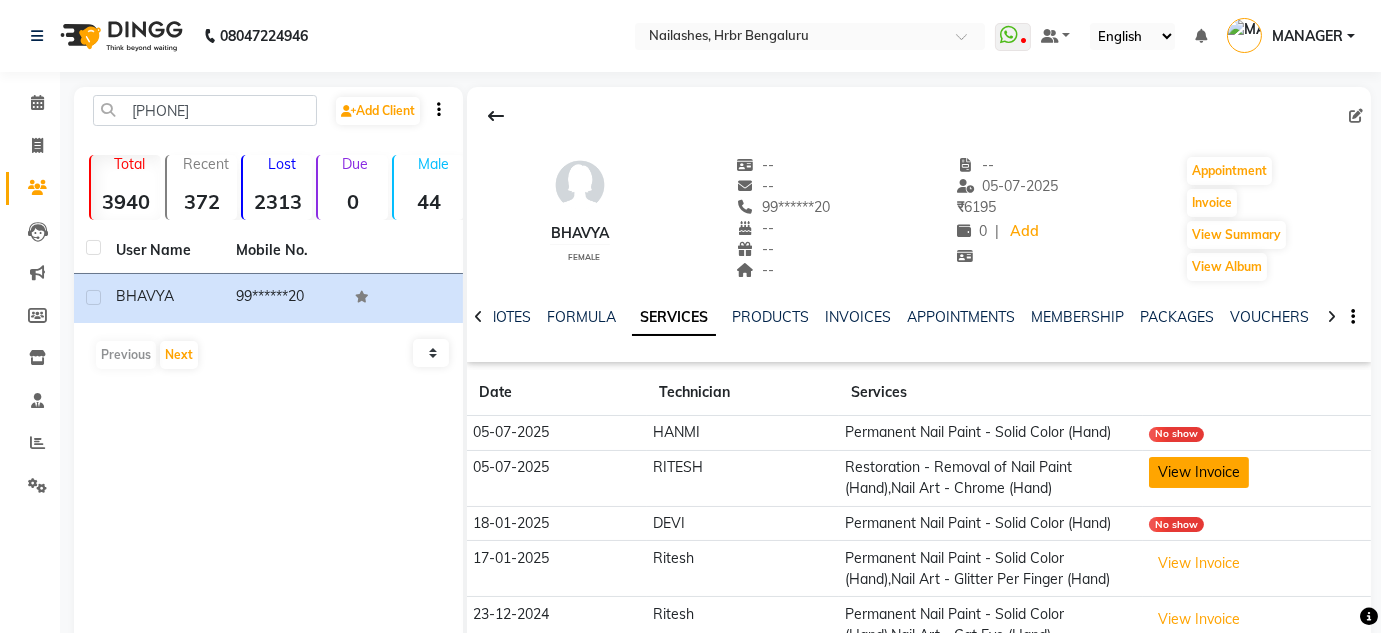 click on "View Invoice" 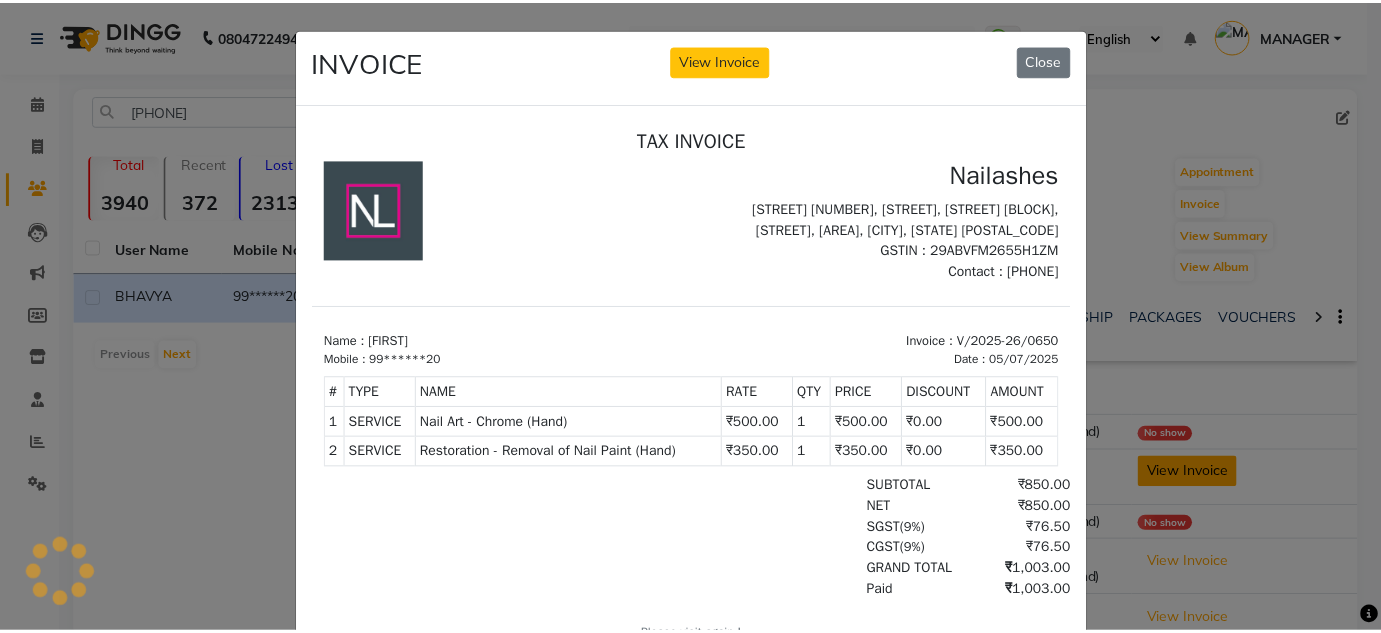 scroll, scrollTop: 0, scrollLeft: 0, axis: both 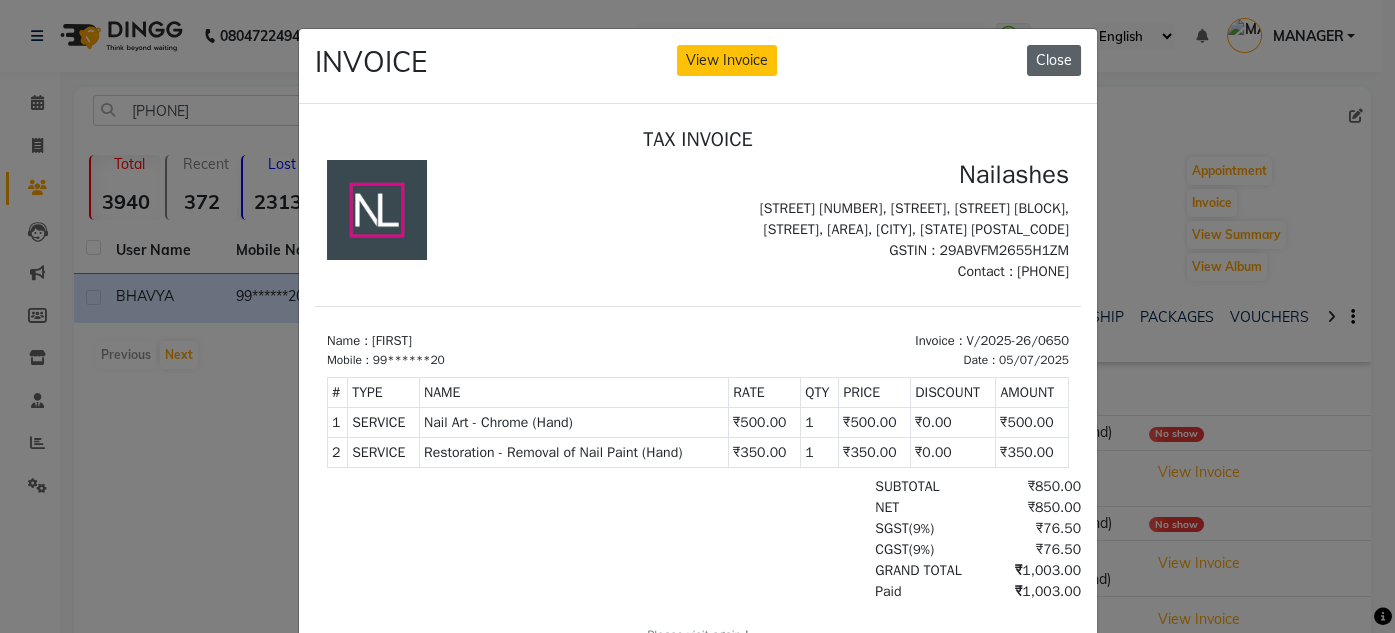 click on "Close" 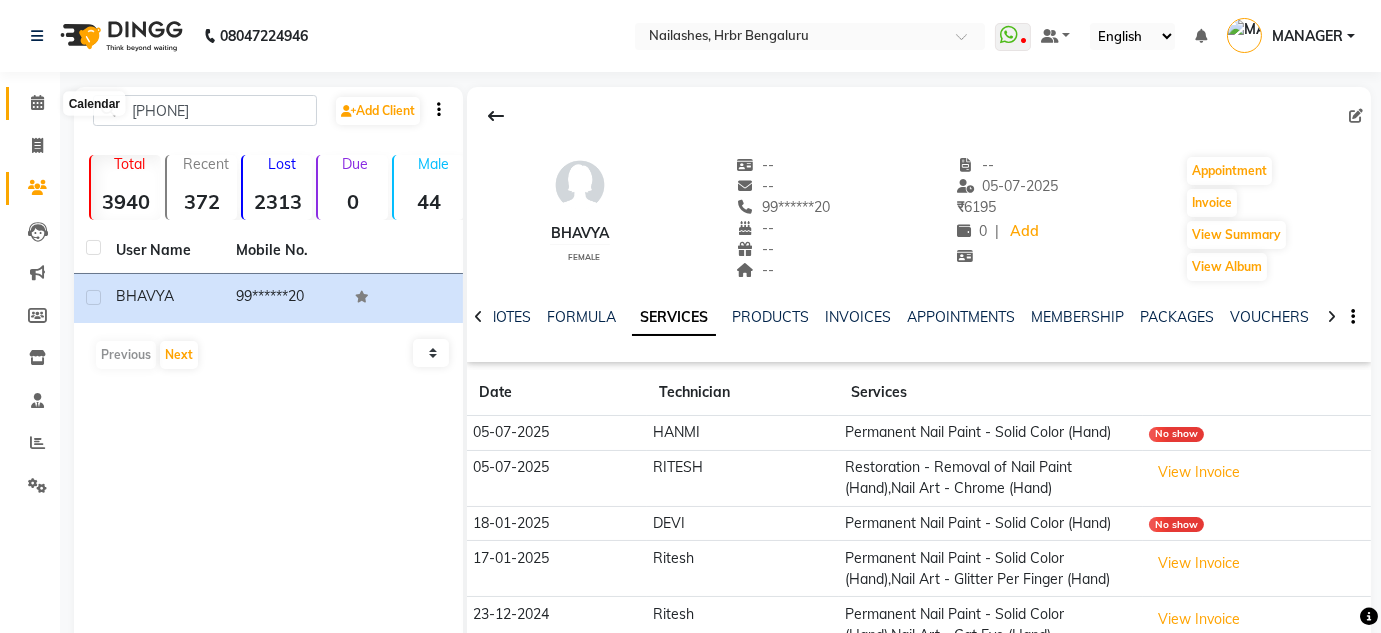 click 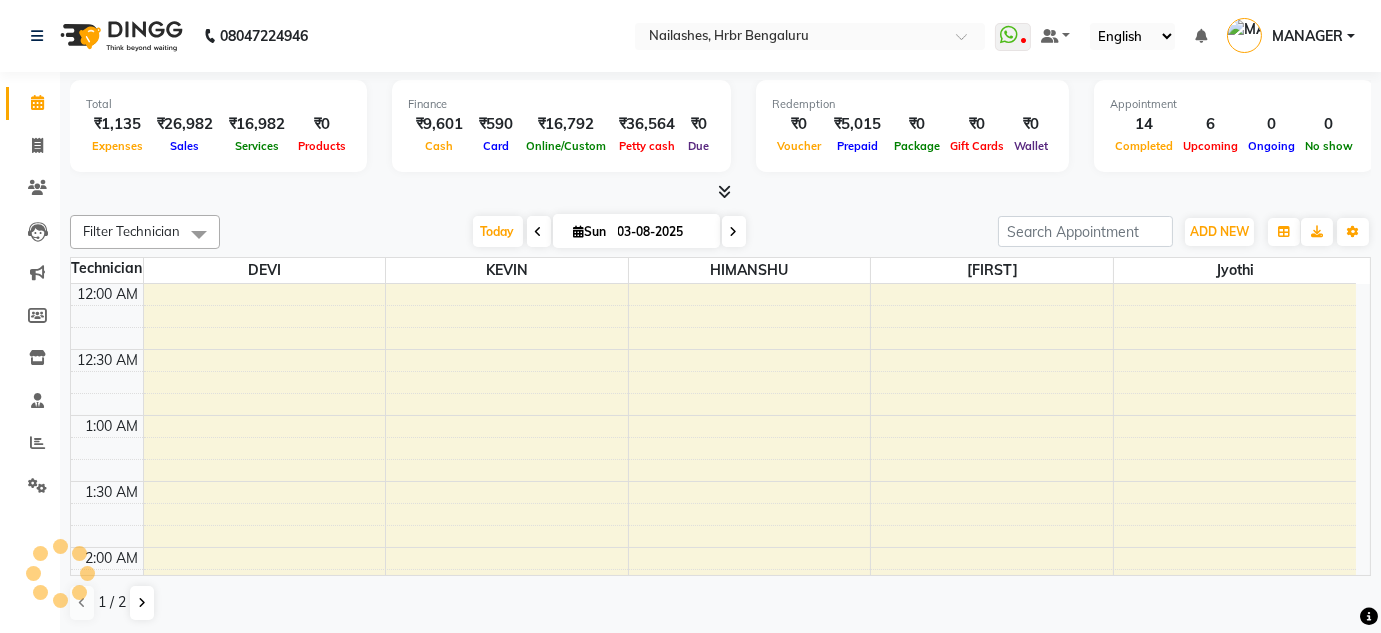 scroll, scrollTop: 2538, scrollLeft: 0, axis: vertical 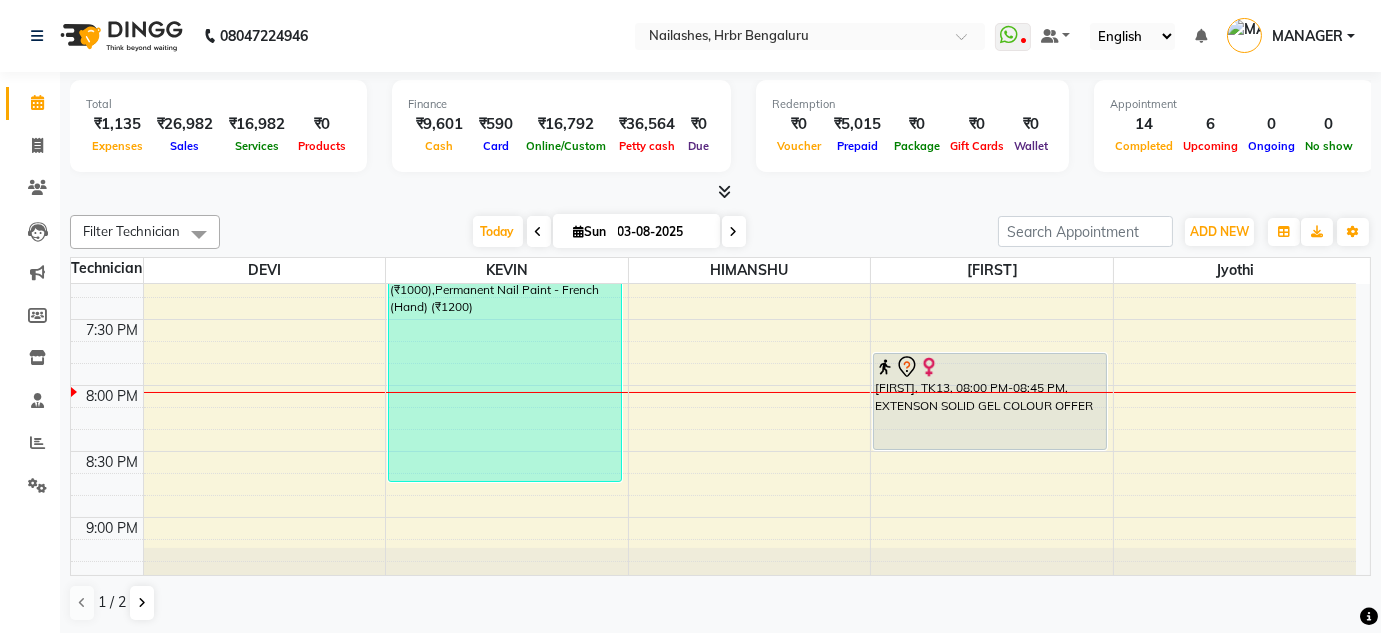 click at bounding box center (734, 232) 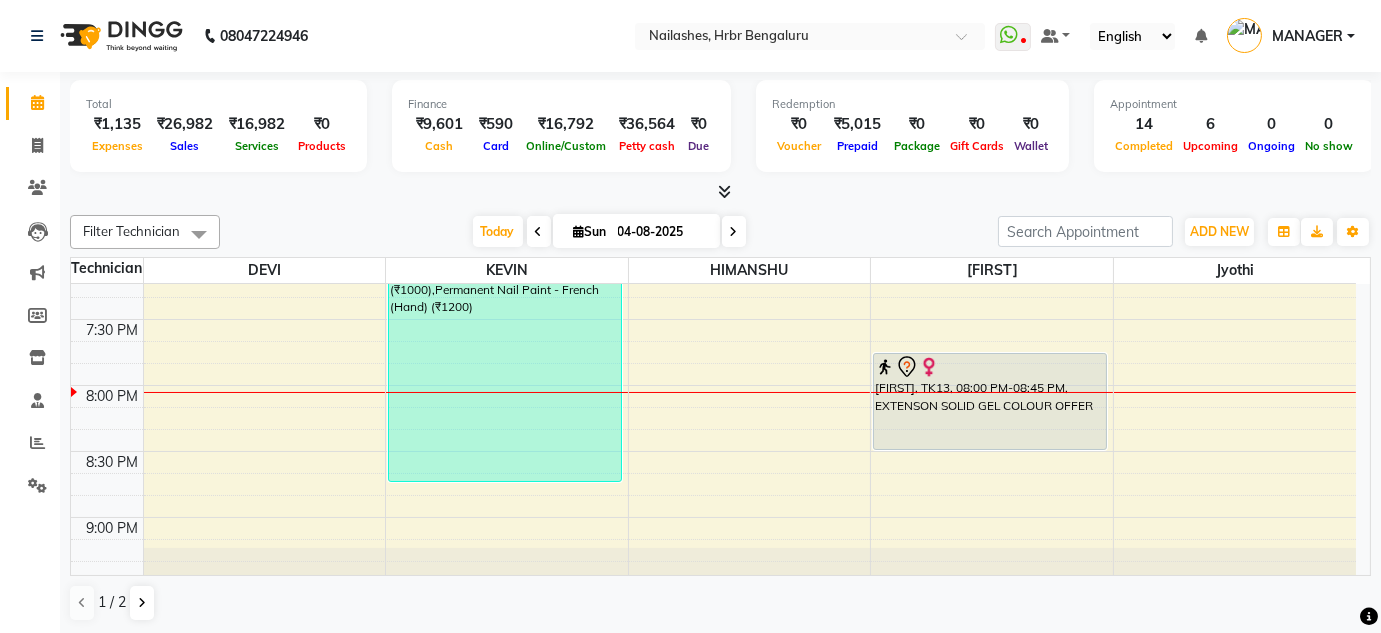 scroll, scrollTop: 783, scrollLeft: 0, axis: vertical 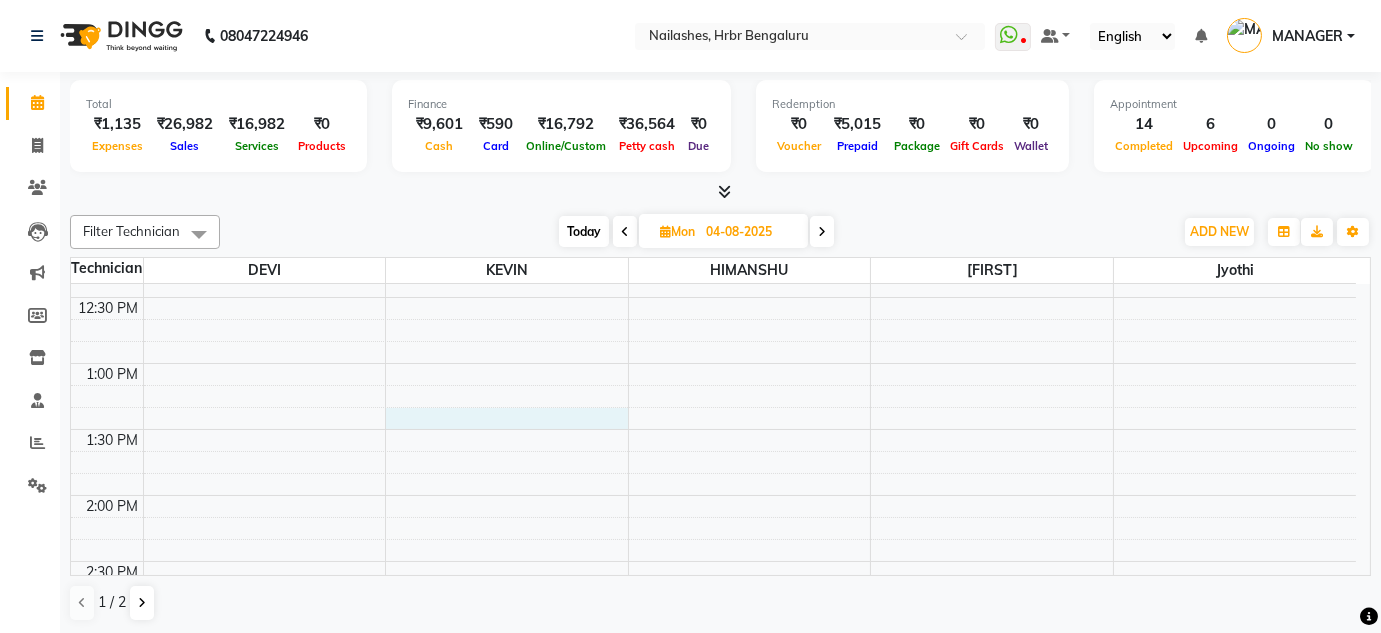 click on "12:00 AM 12:30 AM 1:00 AM 1:30 AM 2:00 AM 2:30 AM 3:00 AM 3:30 AM 4:00 AM 4:30 AM 5:00 AM 5:30 AM 6:00 AM 6:30 AM 7:00 AM 7:30 AM 8:00 AM 8:30 AM 9:00 AM 9:30 AM 10:00 AM 10:30 AM 11:00 AM 11:30 AM 12:00 PM 12:30 PM 1:00 PM 1:30 PM 2:00 PM 2:30 PM 3:00 PM 3:30 PM 4:00 PM 4:30 PM 5:00 PM 5:30 PM 6:00 PM 6:30 PM 7:00 PM 7:30 PM 8:00 PM 8:30 PM 9:00 PM 9:30 PM" at bounding box center (713, 99) 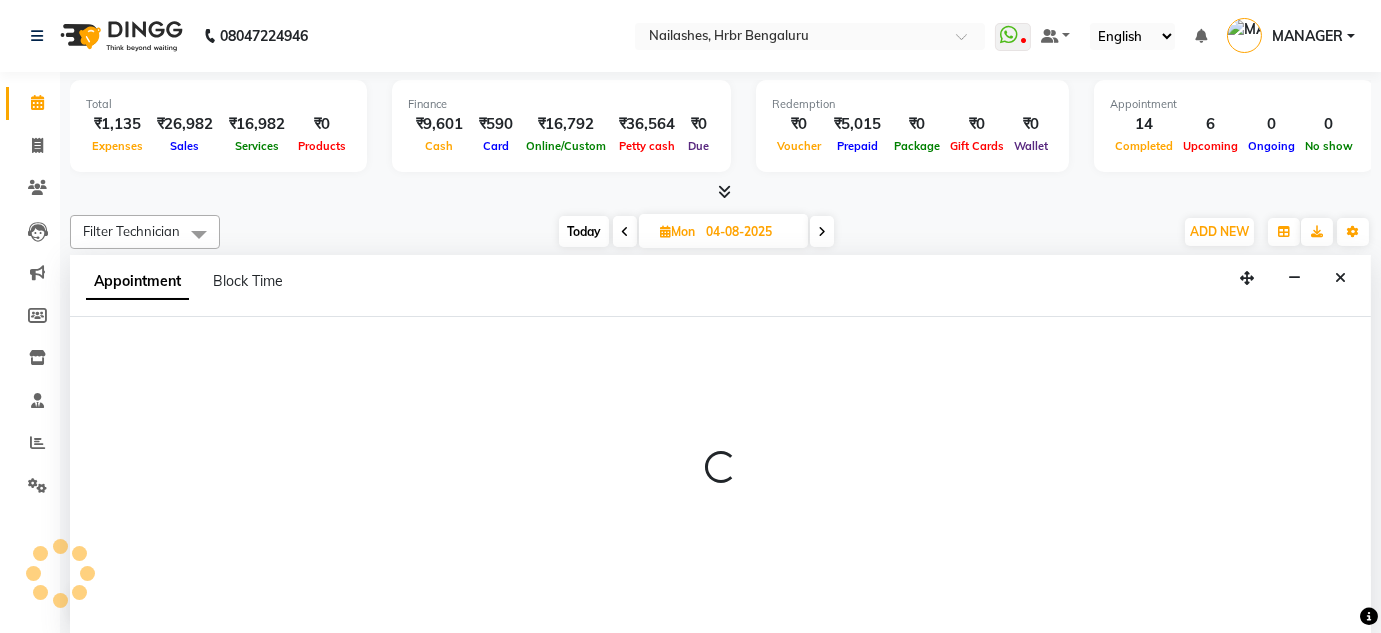 scroll, scrollTop: 1, scrollLeft: 0, axis: vertical 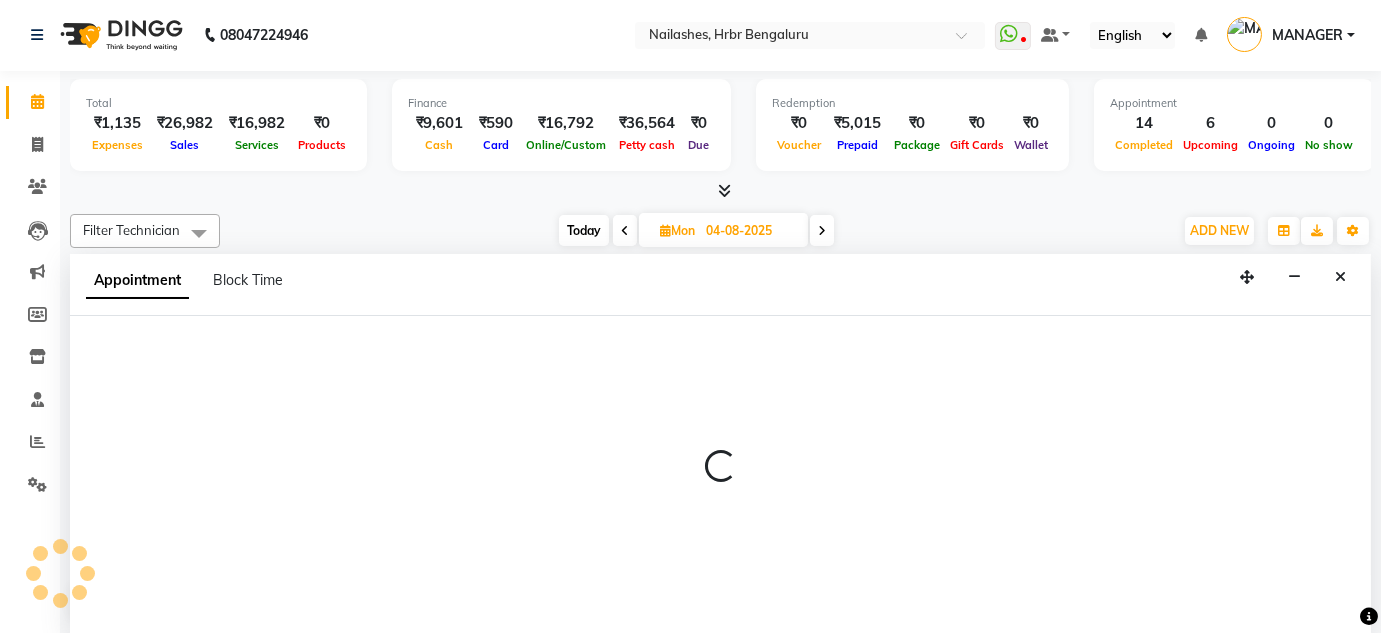 select on "77431" 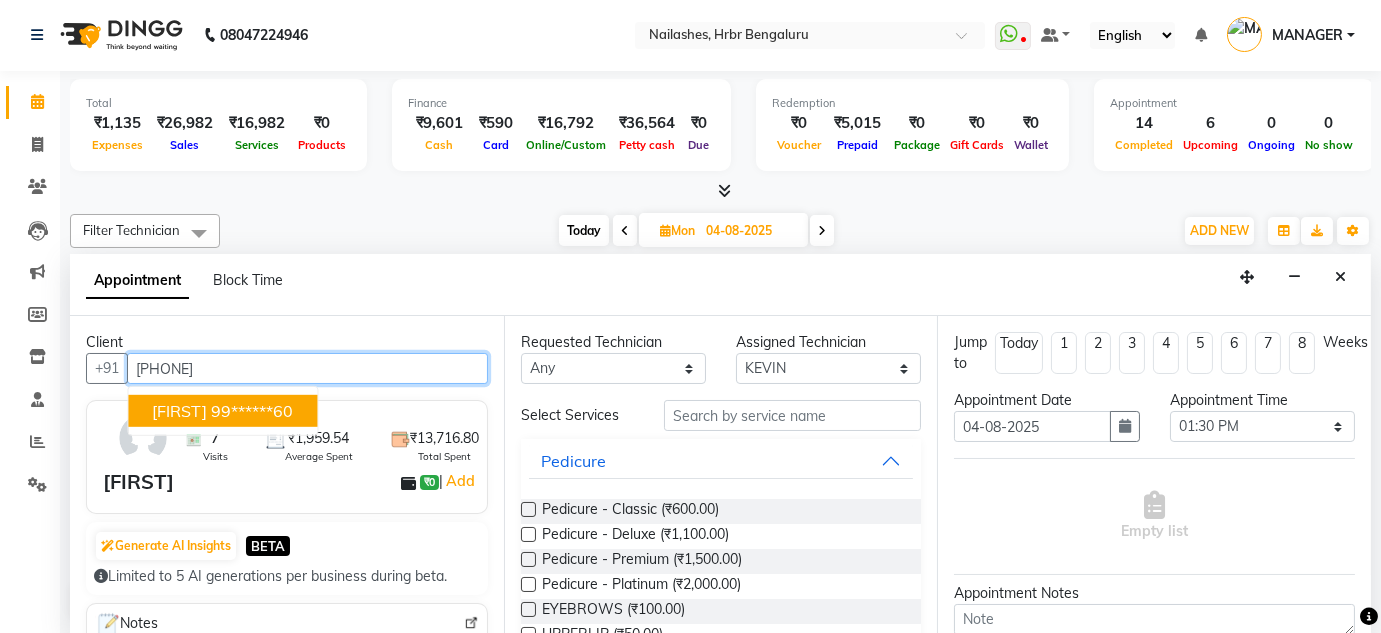 click on "99******60" at bounding box center (252, 411) 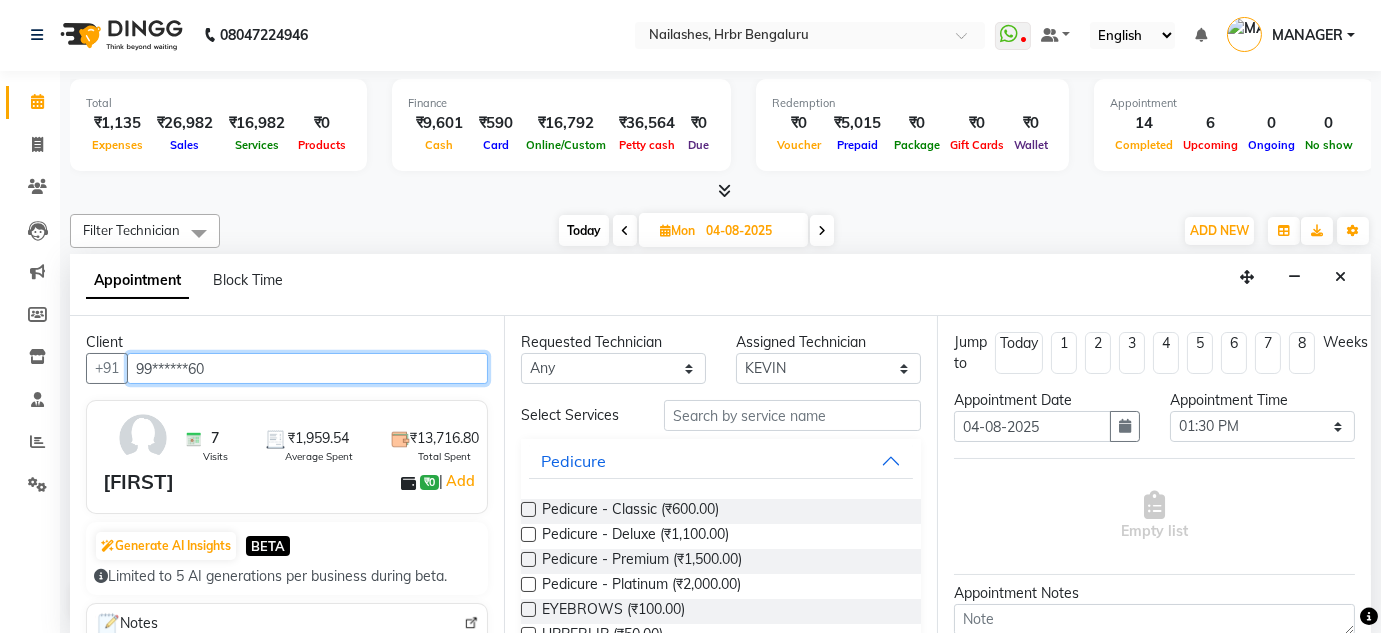 type on "99******60" 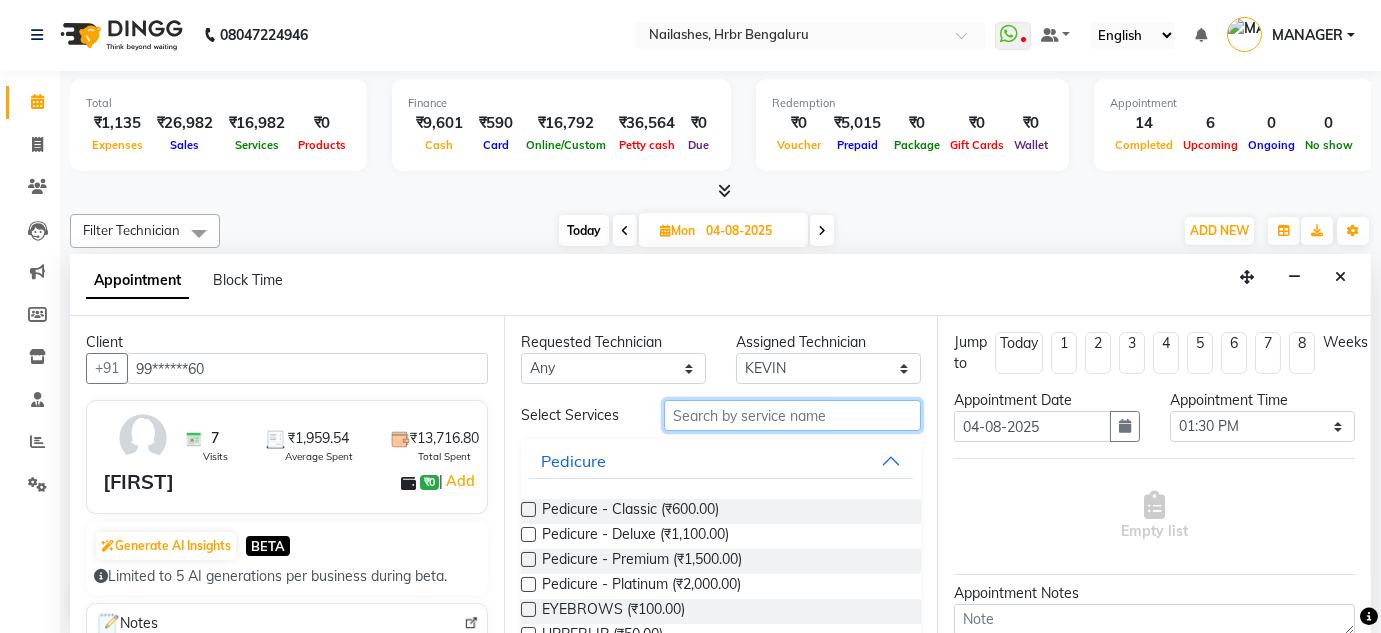 click at bounding box center [792, 415] 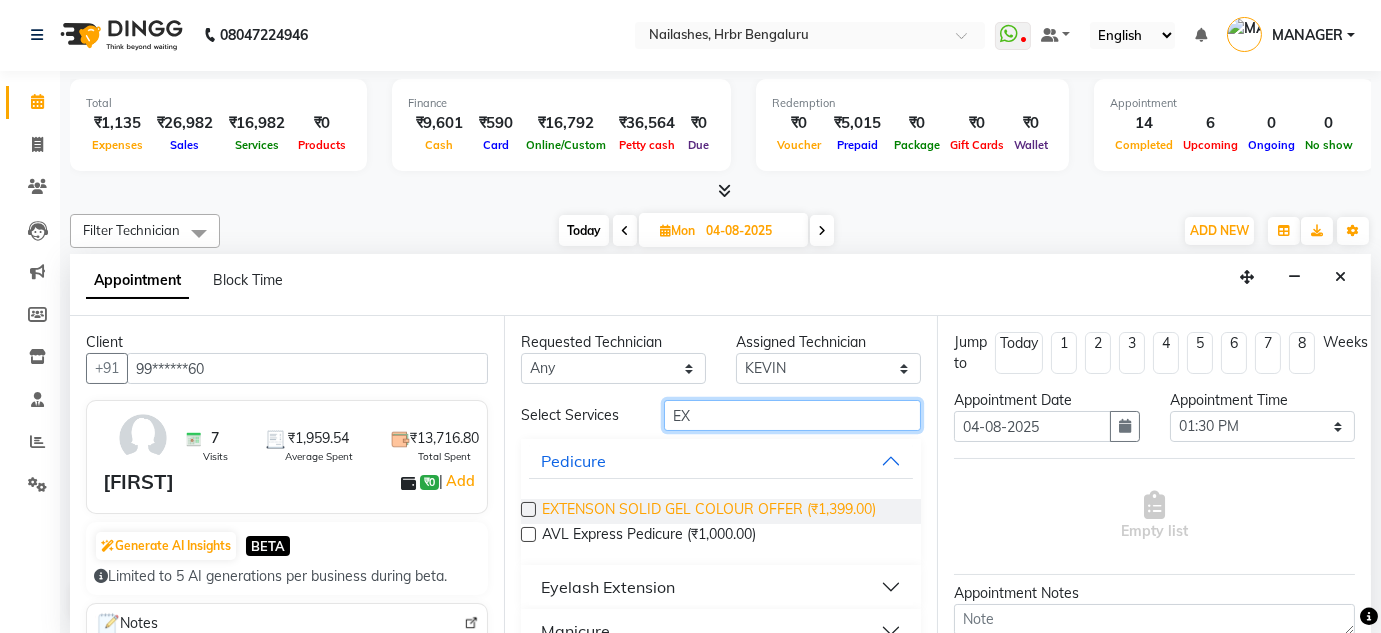 type on "EX" 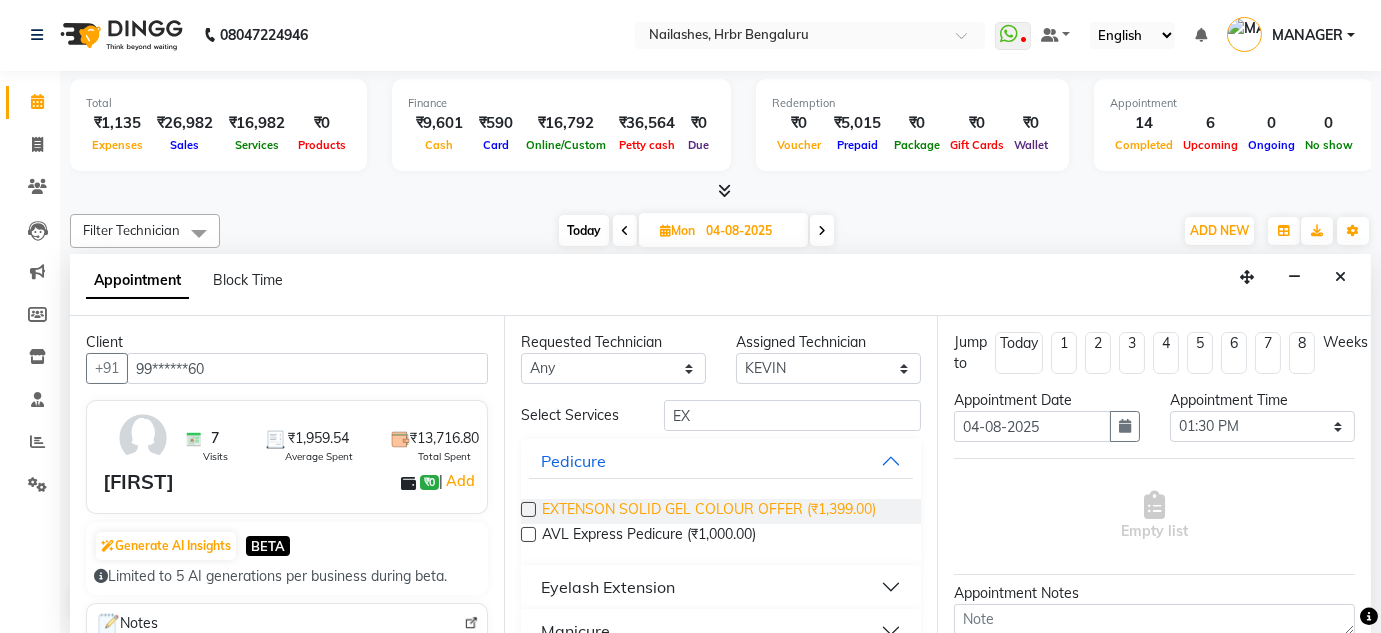 click on "EXTENSON SOLID GEL COLOUR OFFER (₹1,399.00)" at bounding box center (709, 511) 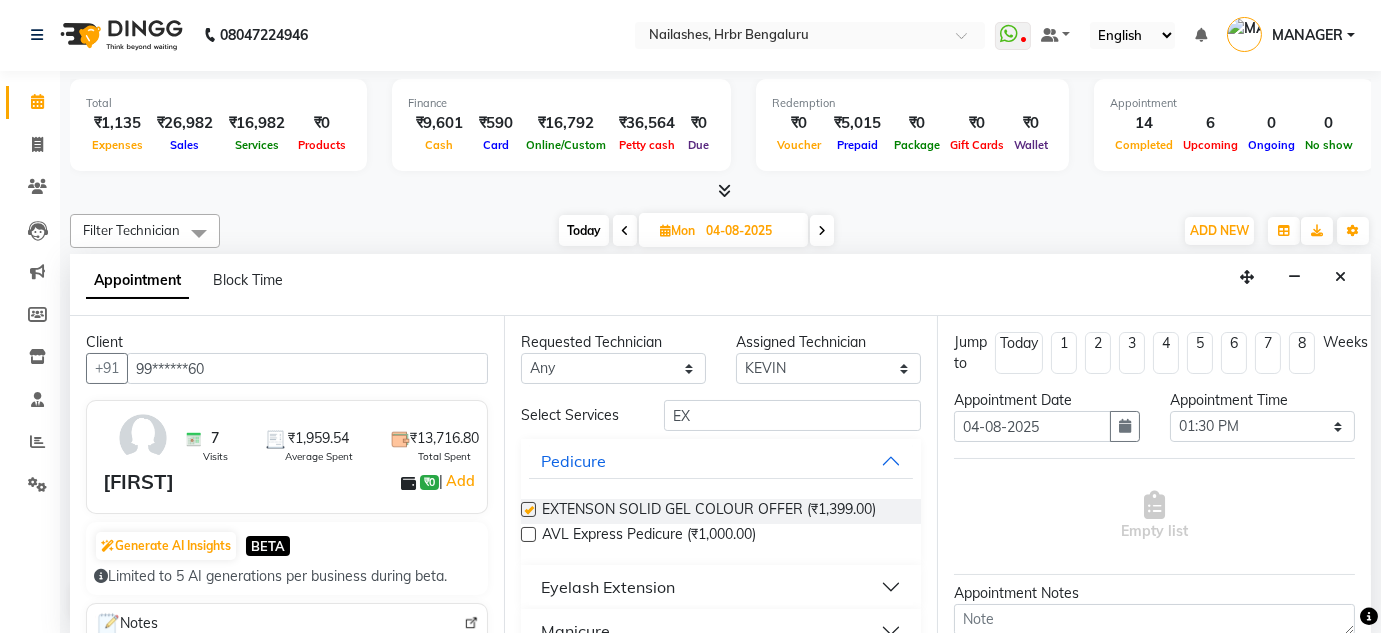 checkbox on "false" 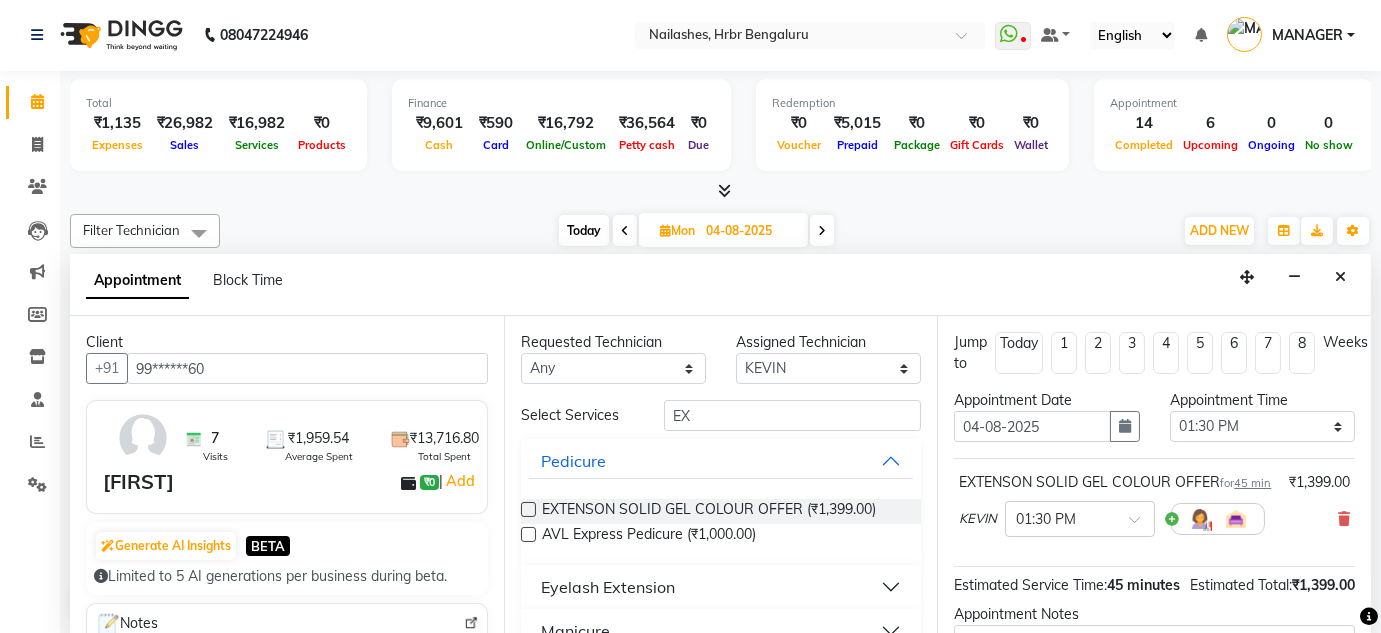 scroll, scrollTop: 249, scrollLeft: 0, axis: vertical 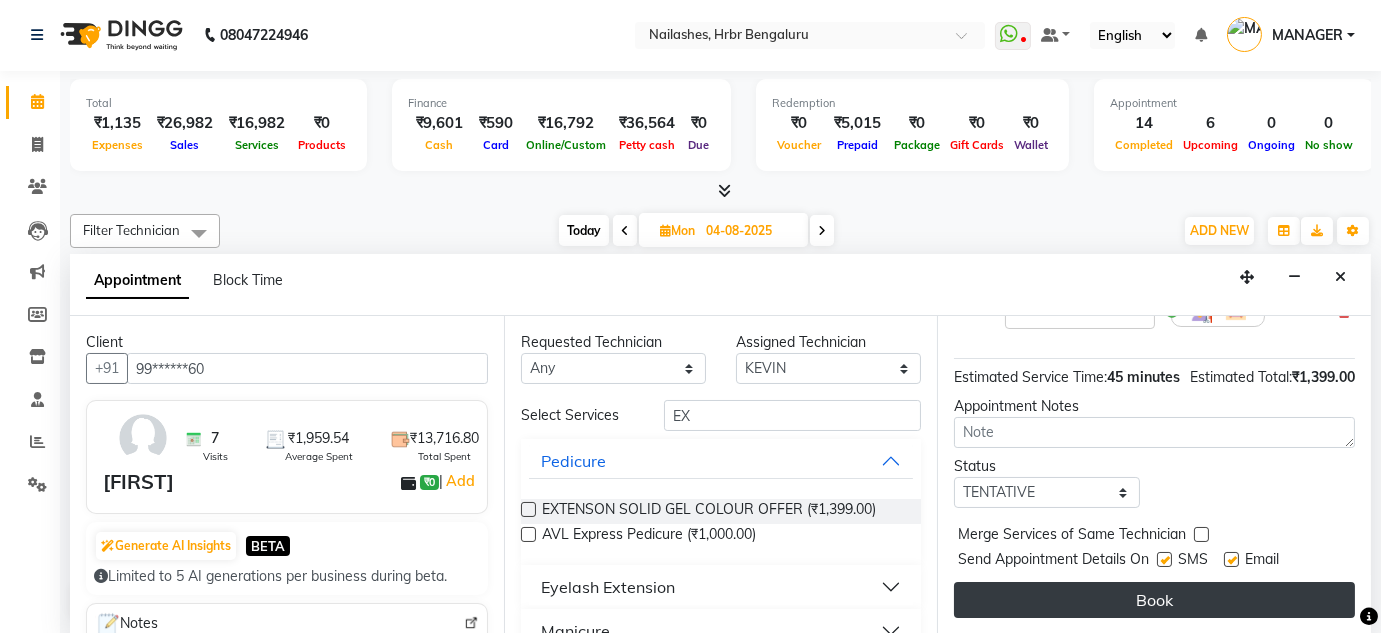 click on "Book" at bounding box center (1154, 600) 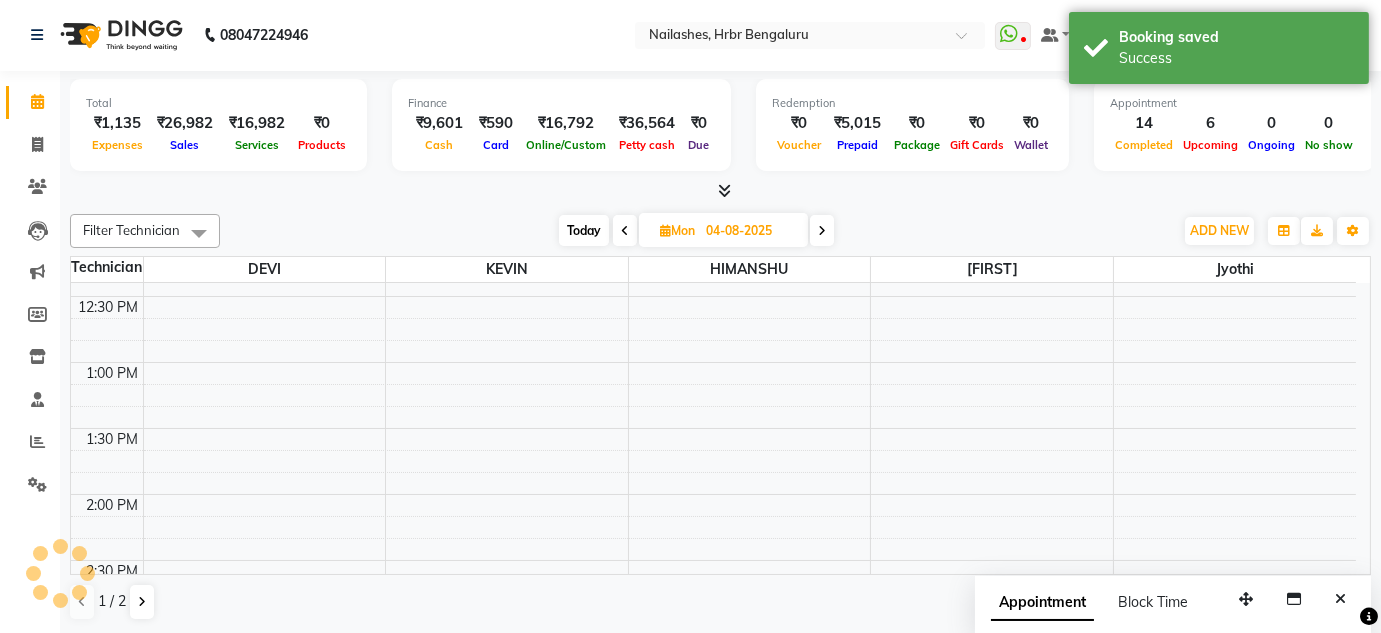 scroll, scrollTop: 0, scrollLeft: 0, axis: both 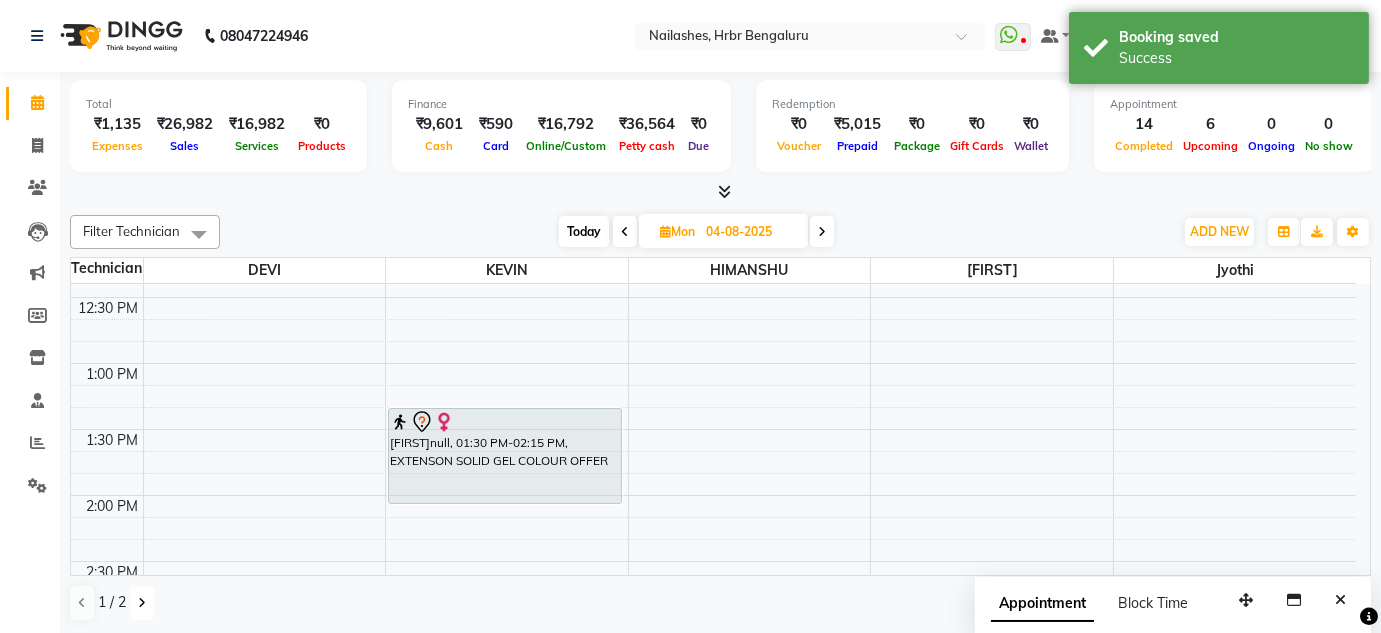 click at bounding box center (142, 603) 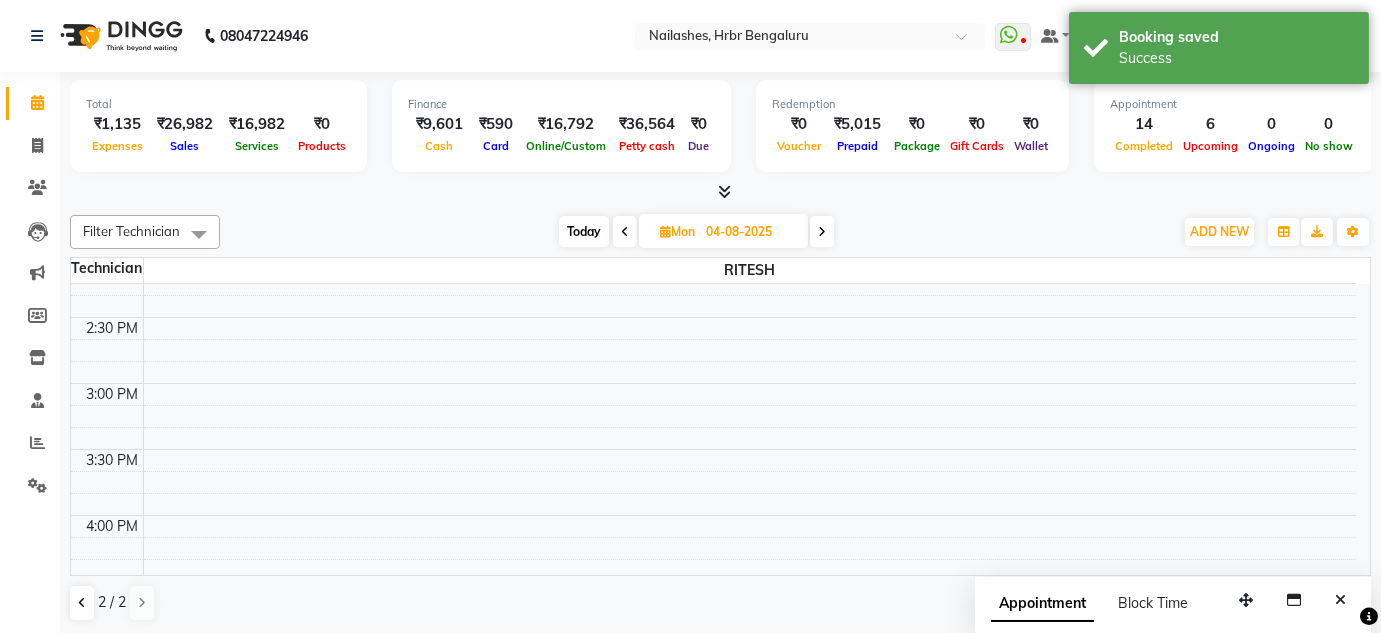 scroll, scrollTop: 2575, scrollLeft: 0, axis: vertical 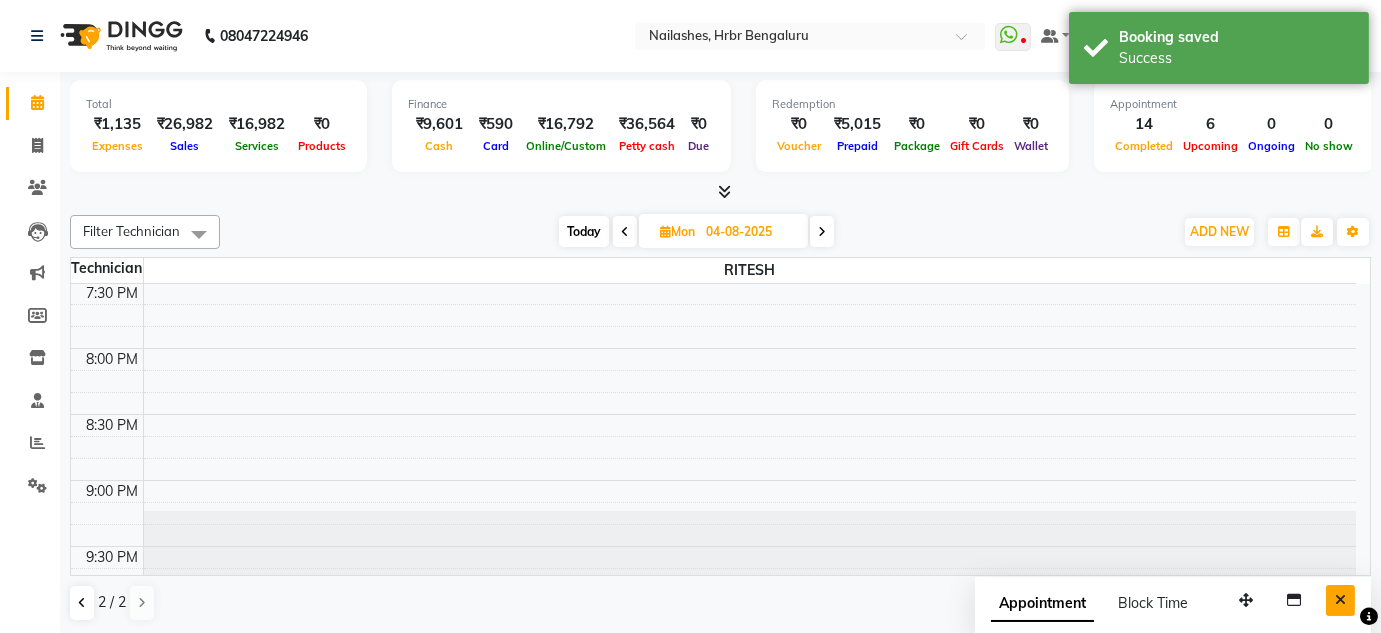 click at bounding box center (1340, 600) 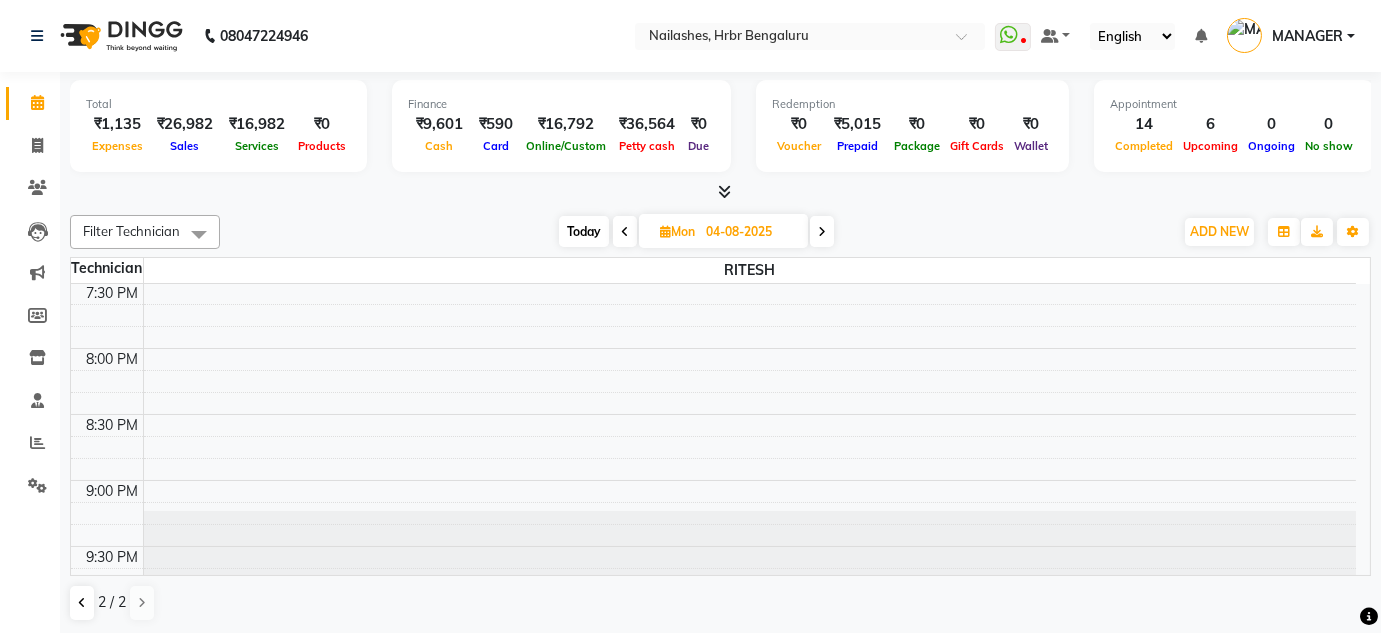 click on "Today" at bounding box center [584, 231] 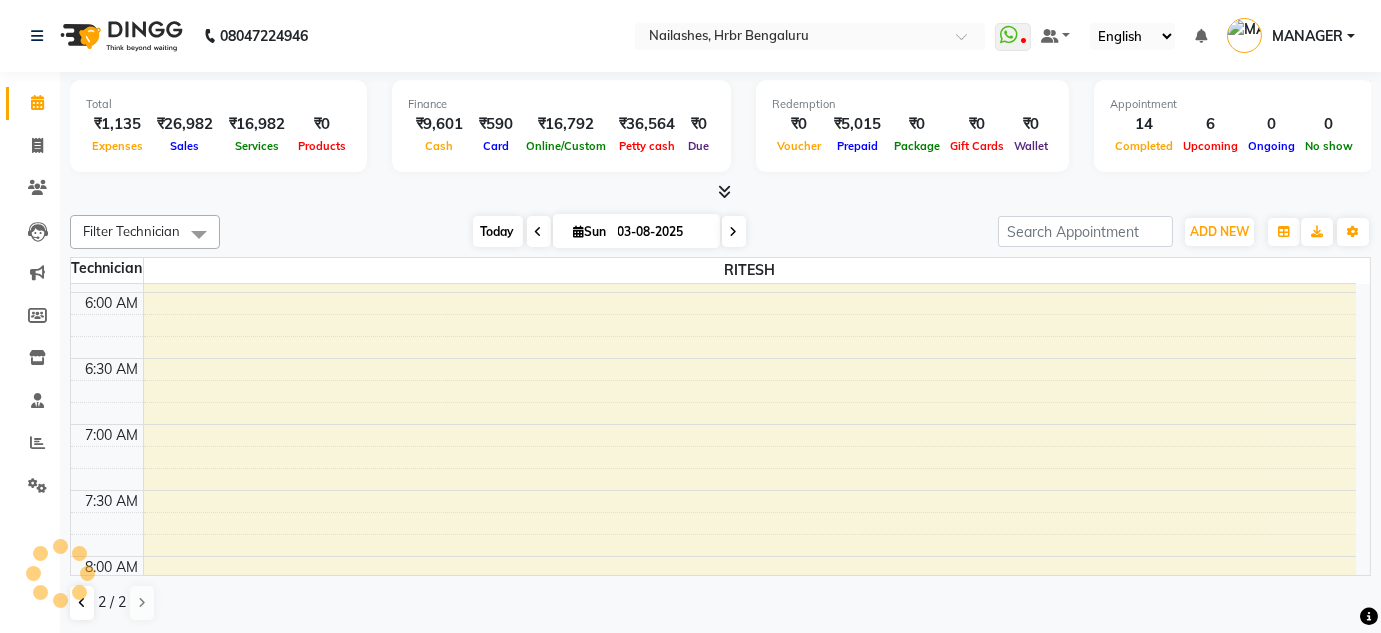 scroll, scrollTop: 2576, scrollLeft: 0, axis: vertical 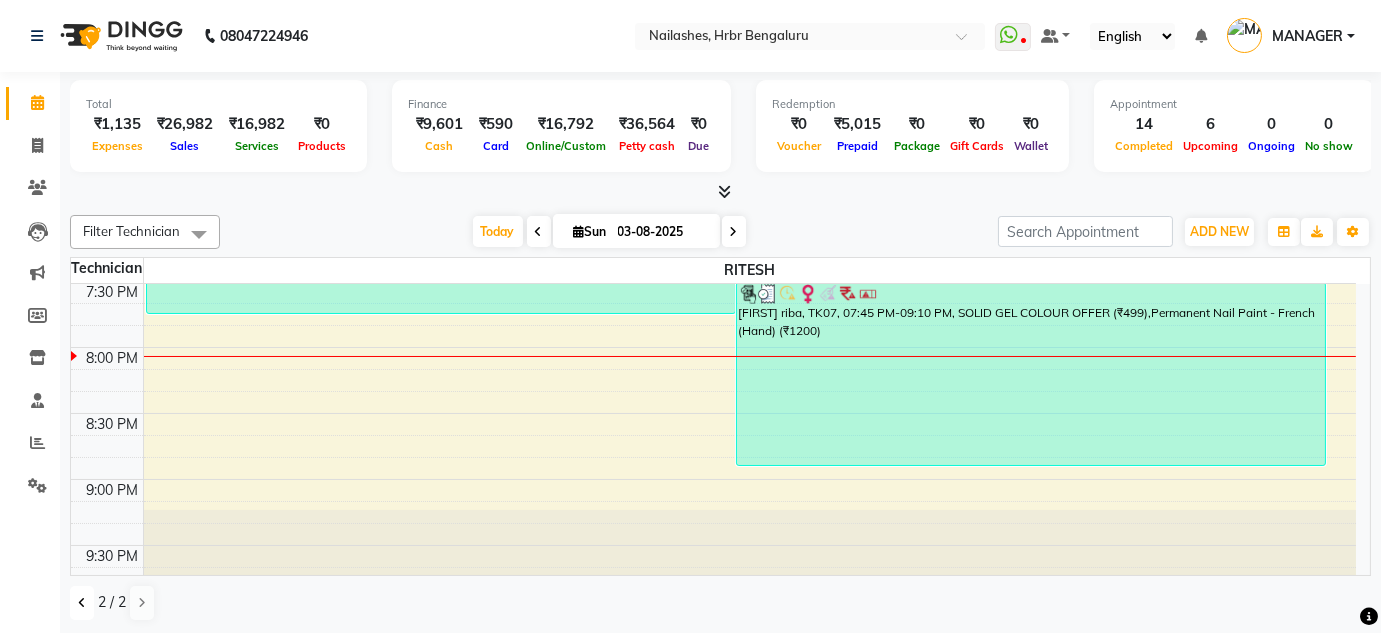 click at bounding box center [82, 603] 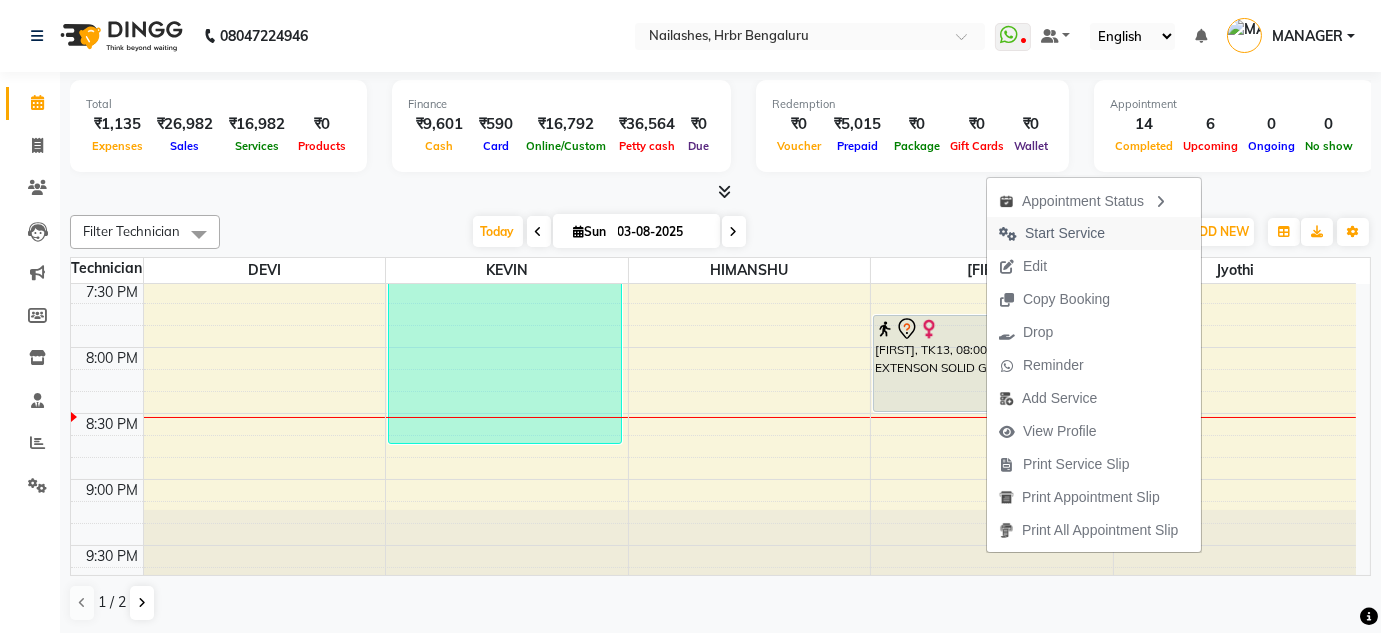 click on "Start Service" at bounding box center [1065, 233] 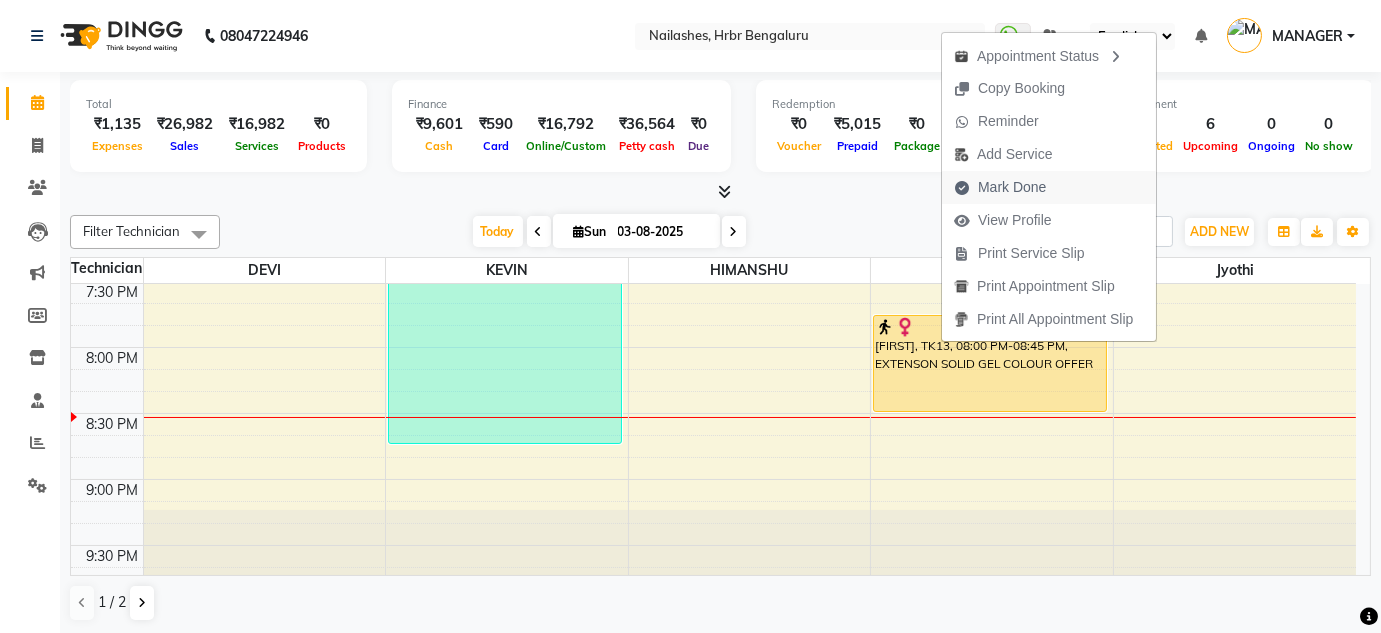 click on "Mark Done" at bounding box center [1000, 187] 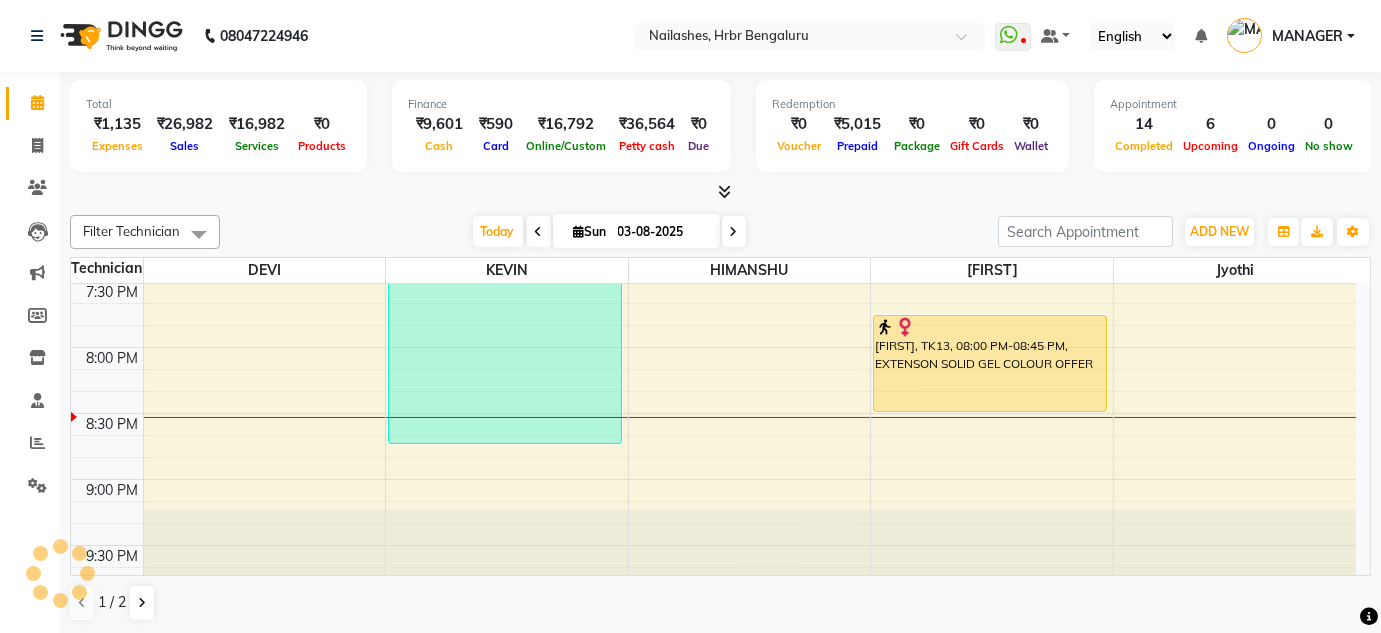 select on "service" 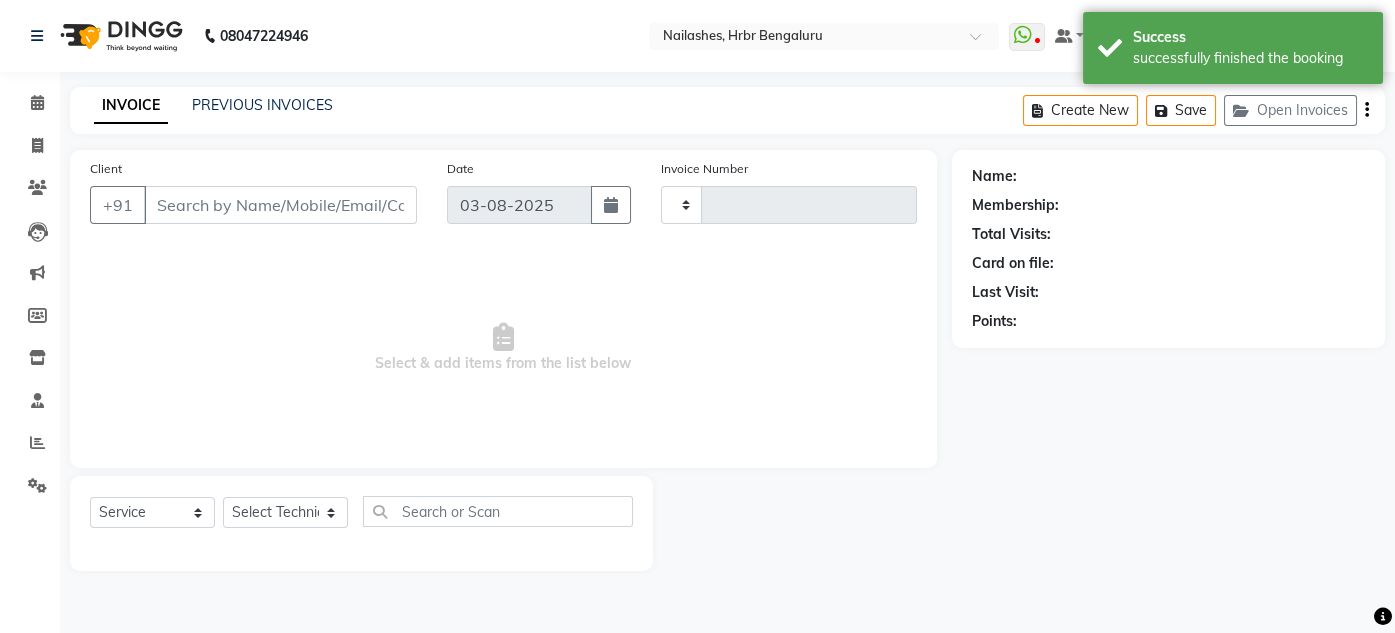 type on "0837" 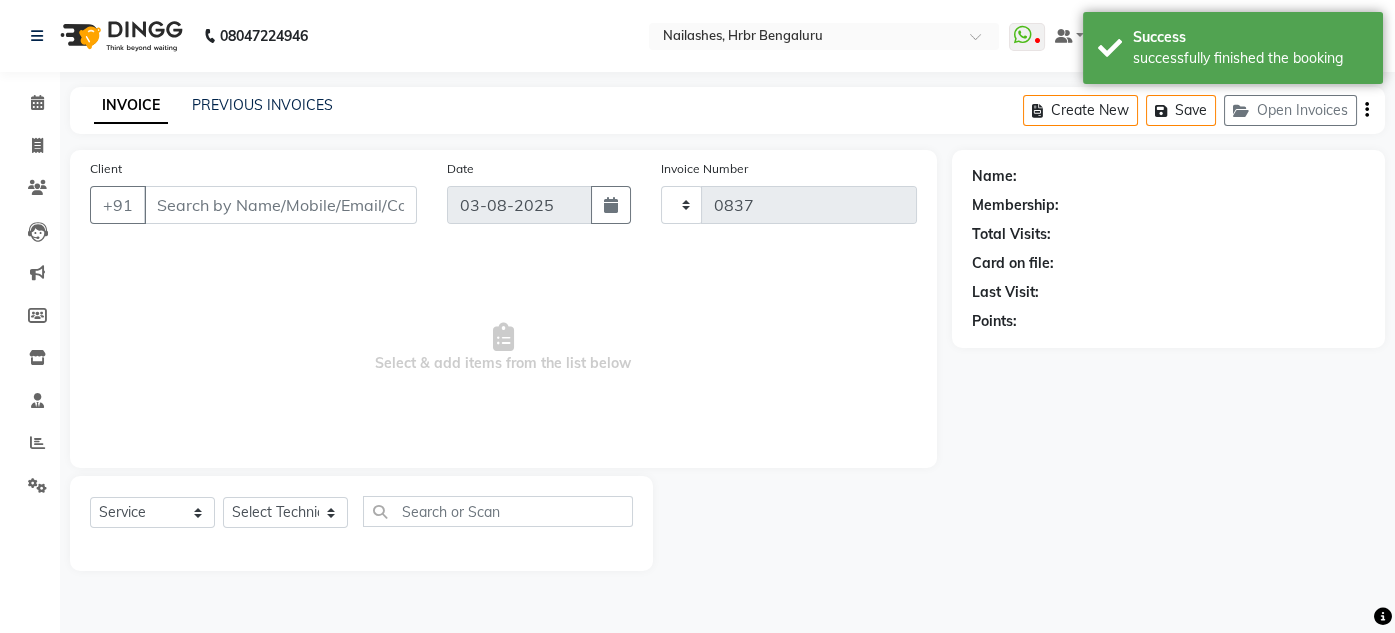 select on "3771" 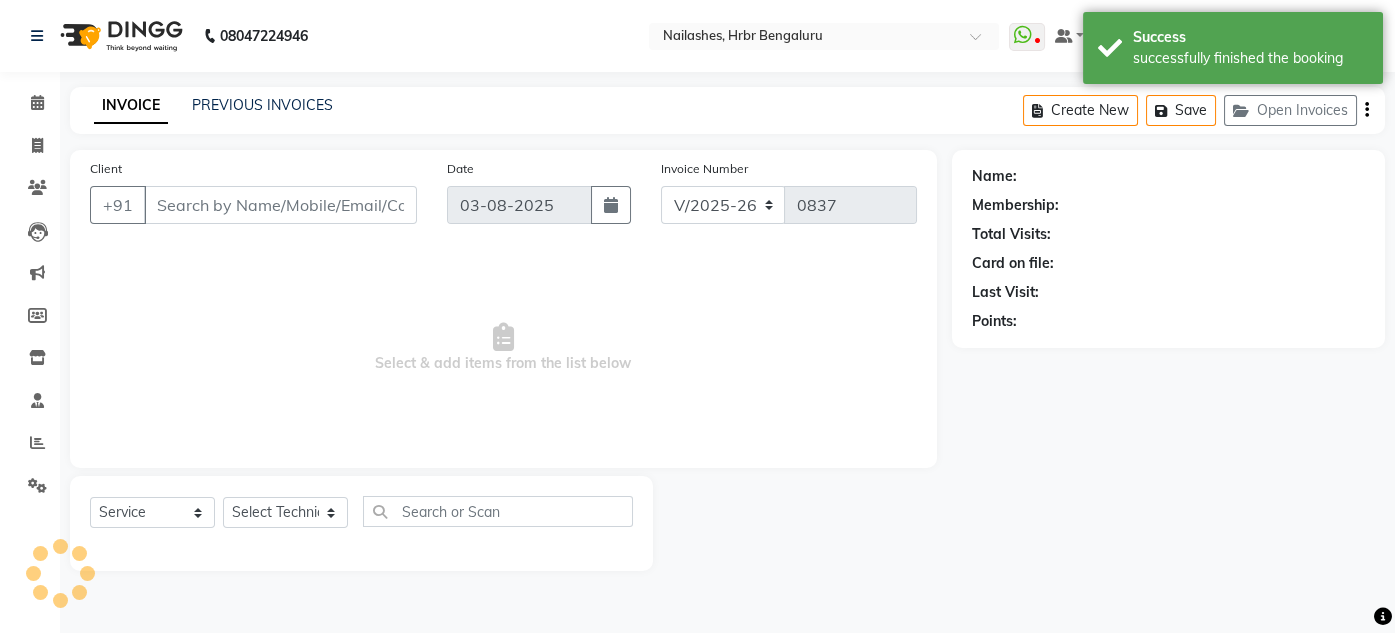 type on "99******20" 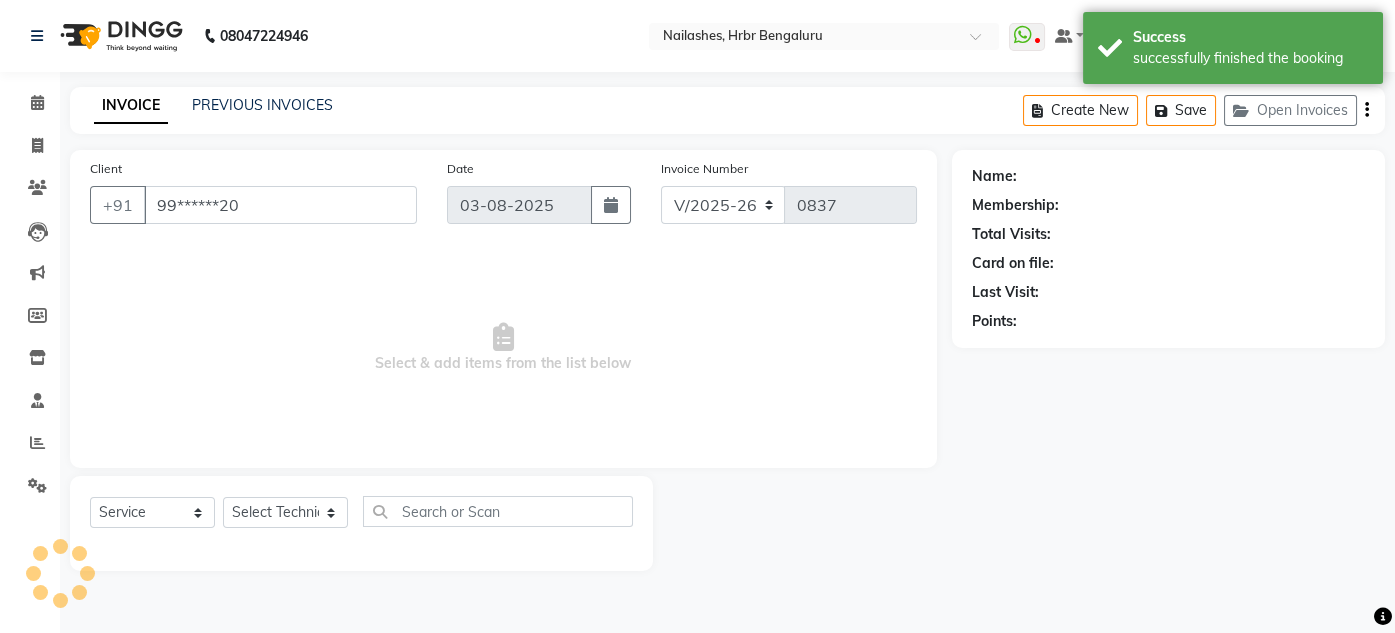 select on "87457" 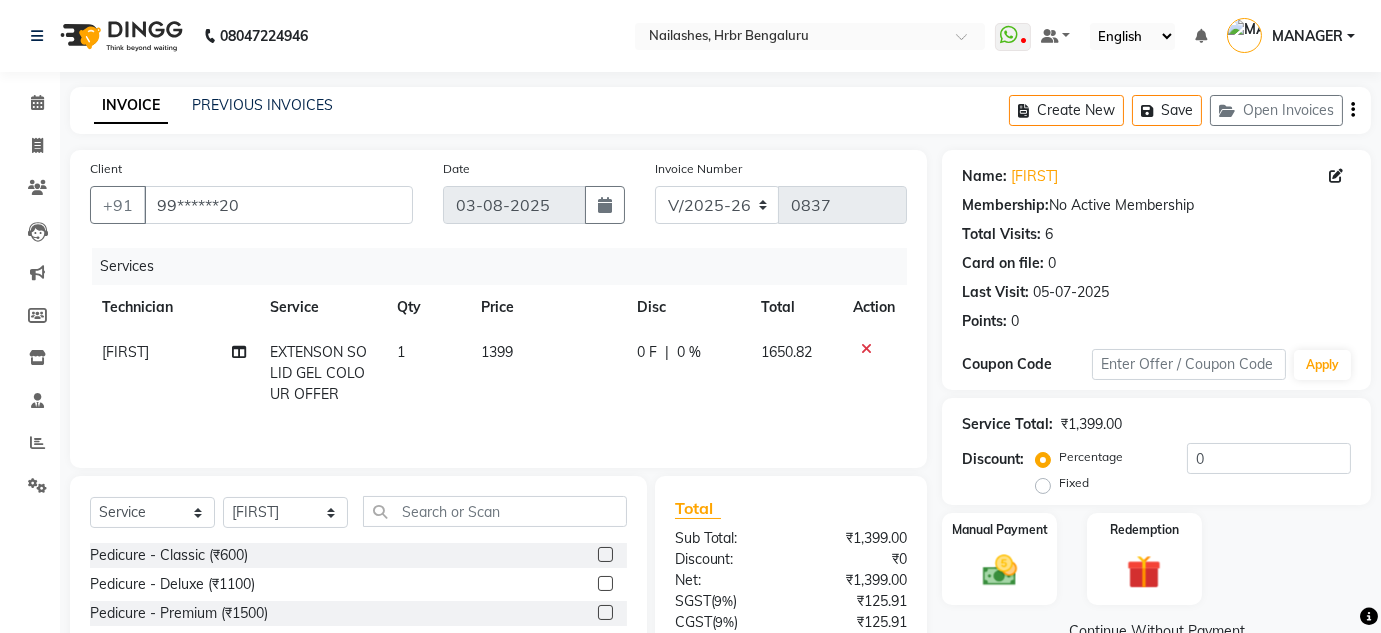 click on "[FIRST]" 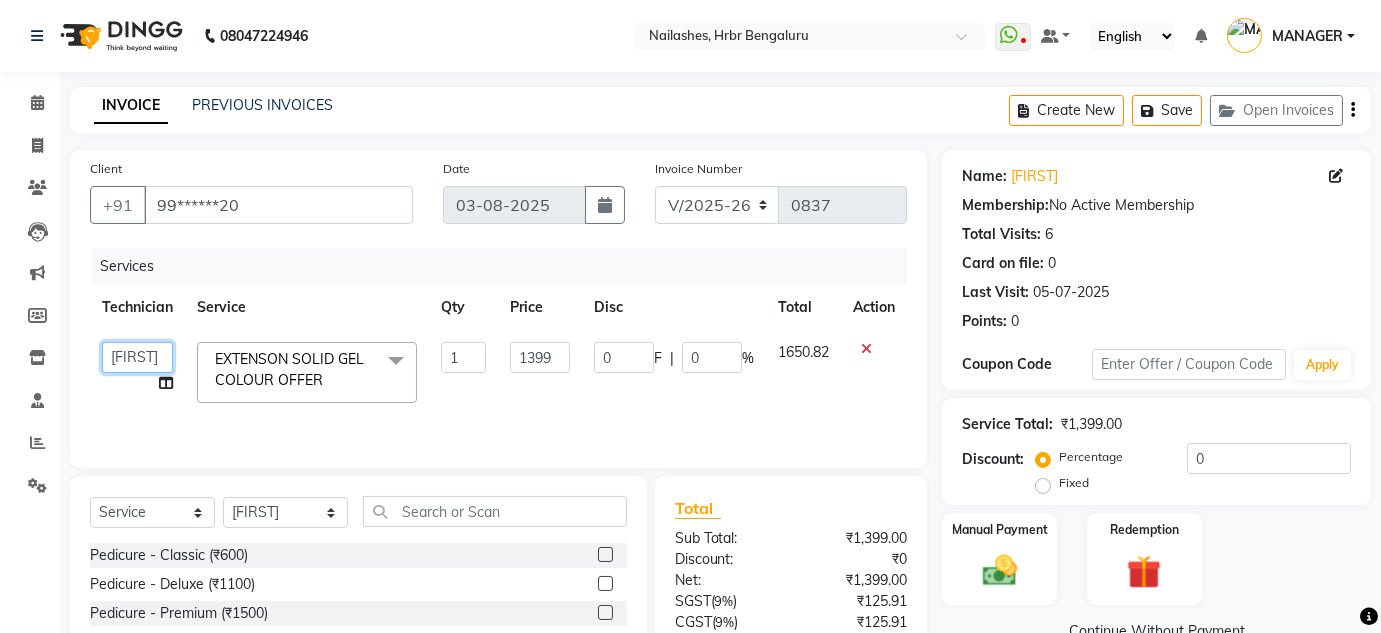 click on "[TECHNICIAN] [TECHNICIAN] [TECHNICIAN] [TECHNICIAN] MANAGER [TECHNICIAN] [TECHNICIAN]" 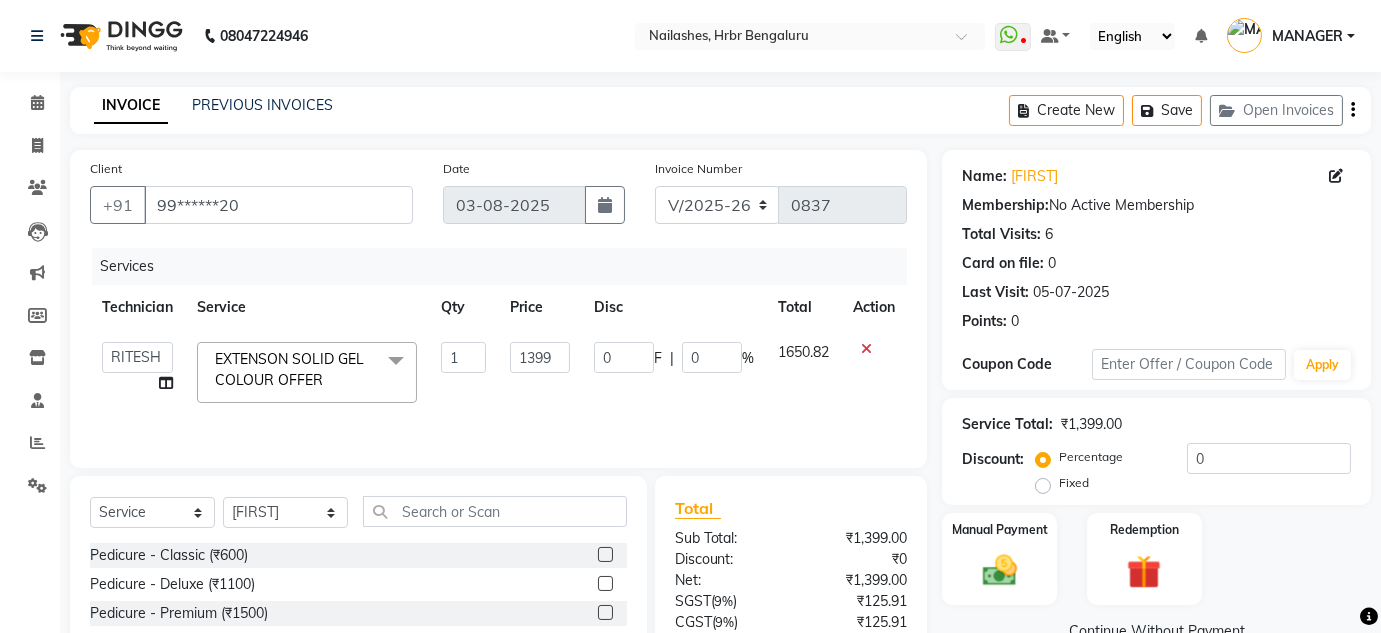 select on "84501" 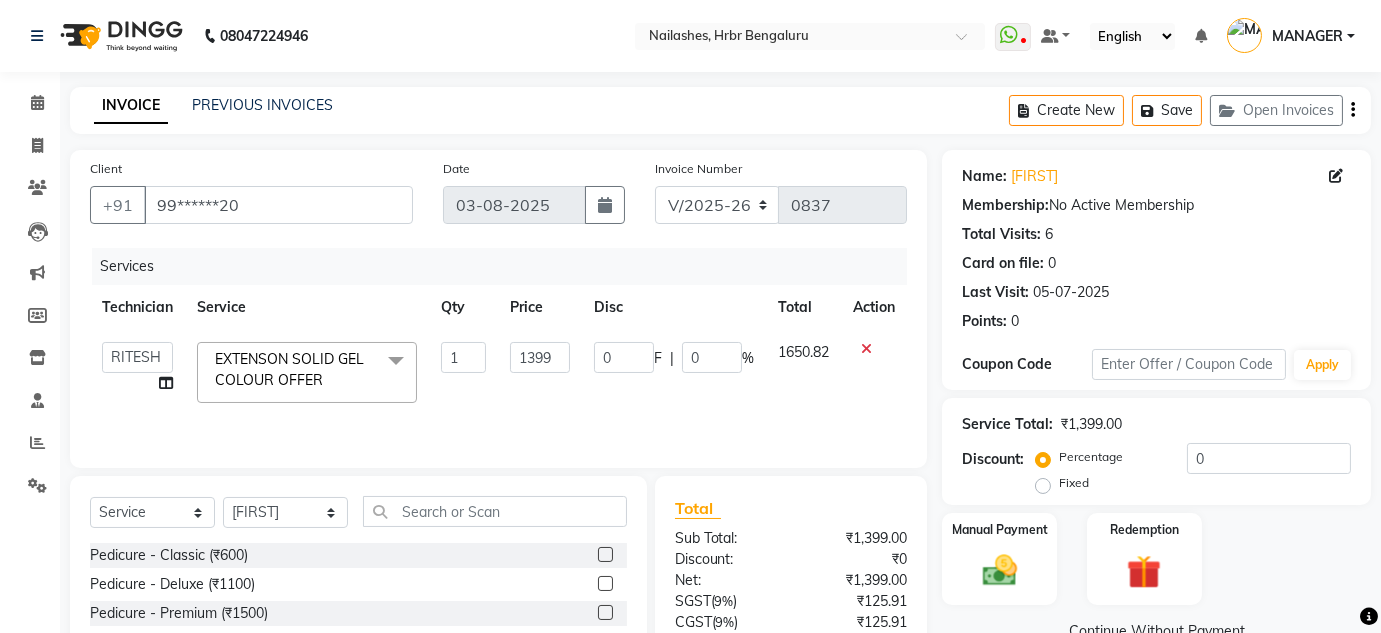 click on "EXTENSON SOLID GEL COLOUR OFFER" 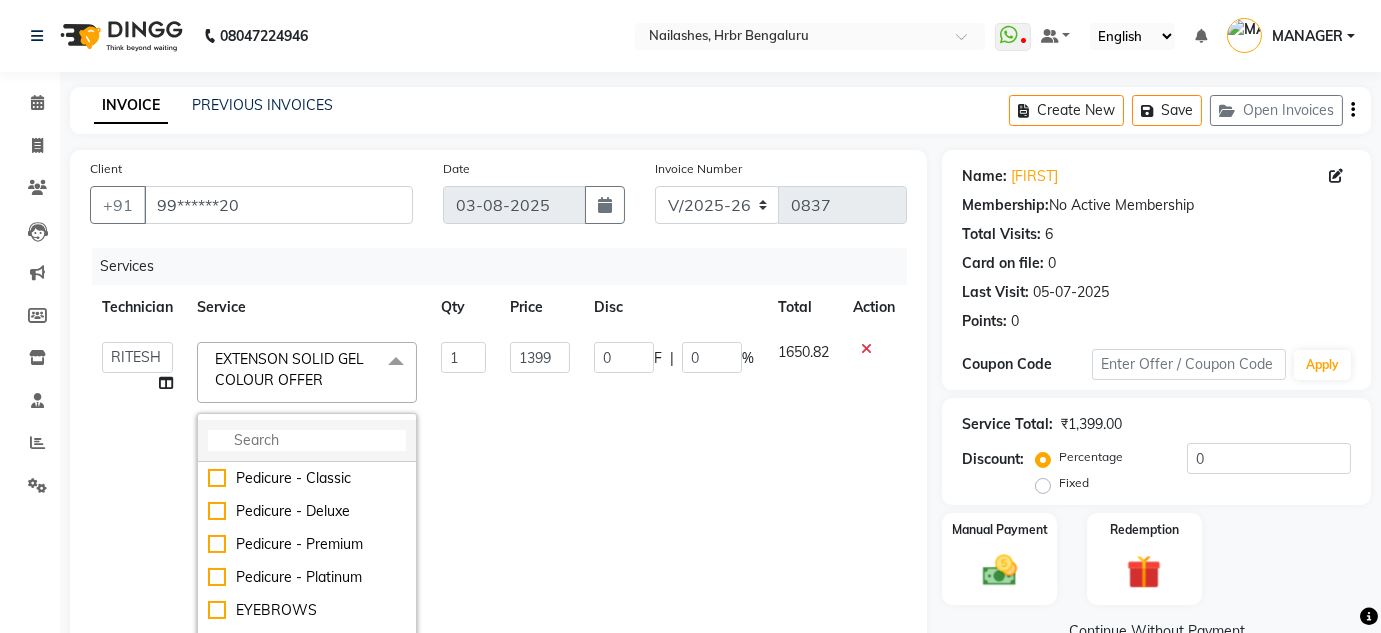 click 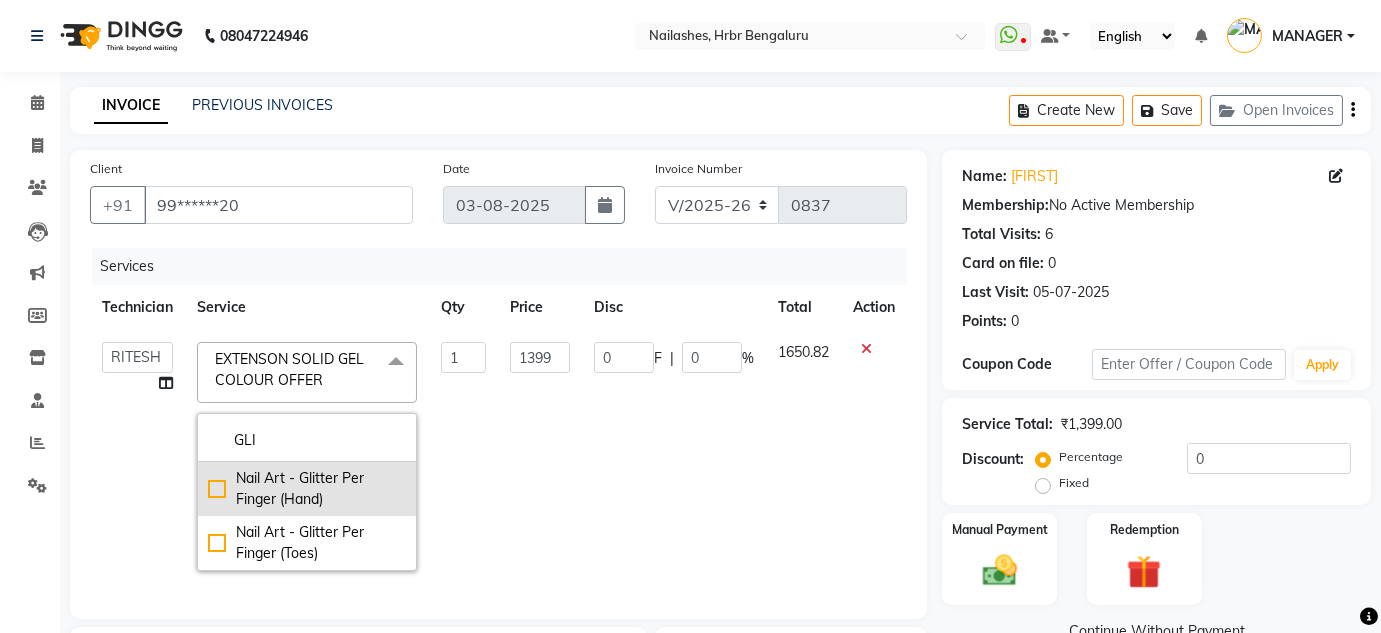 type on "GLI" 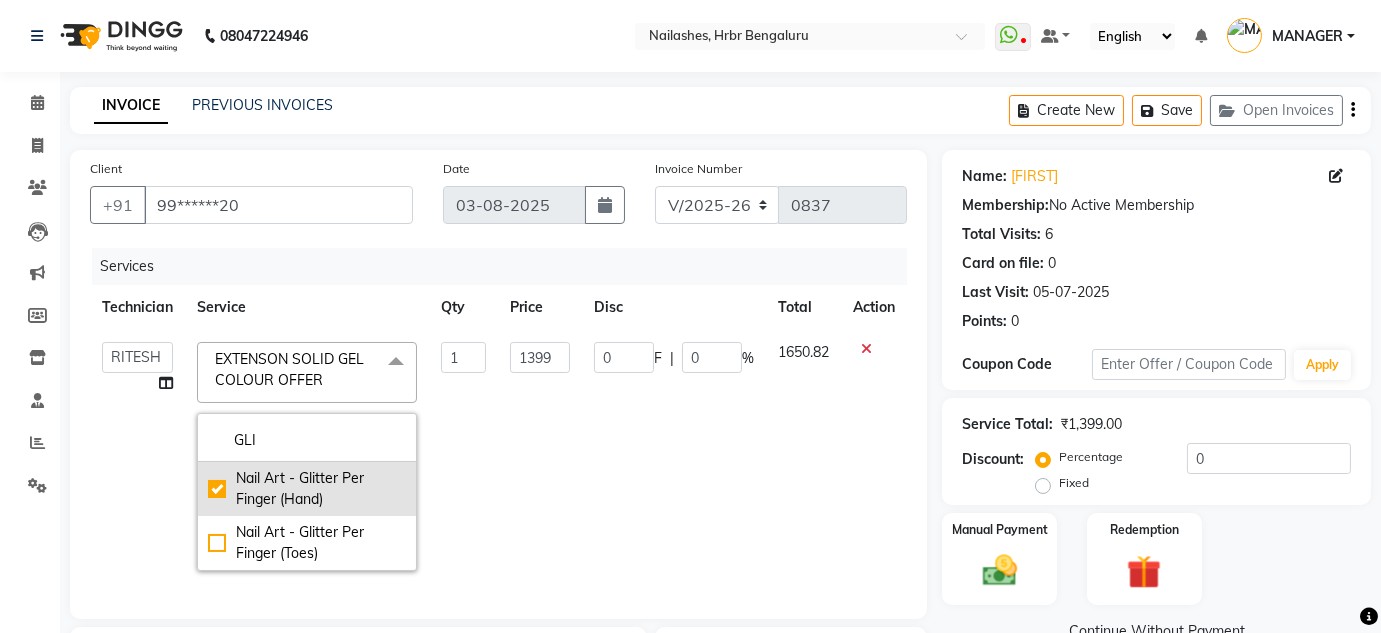checkbox on "true" 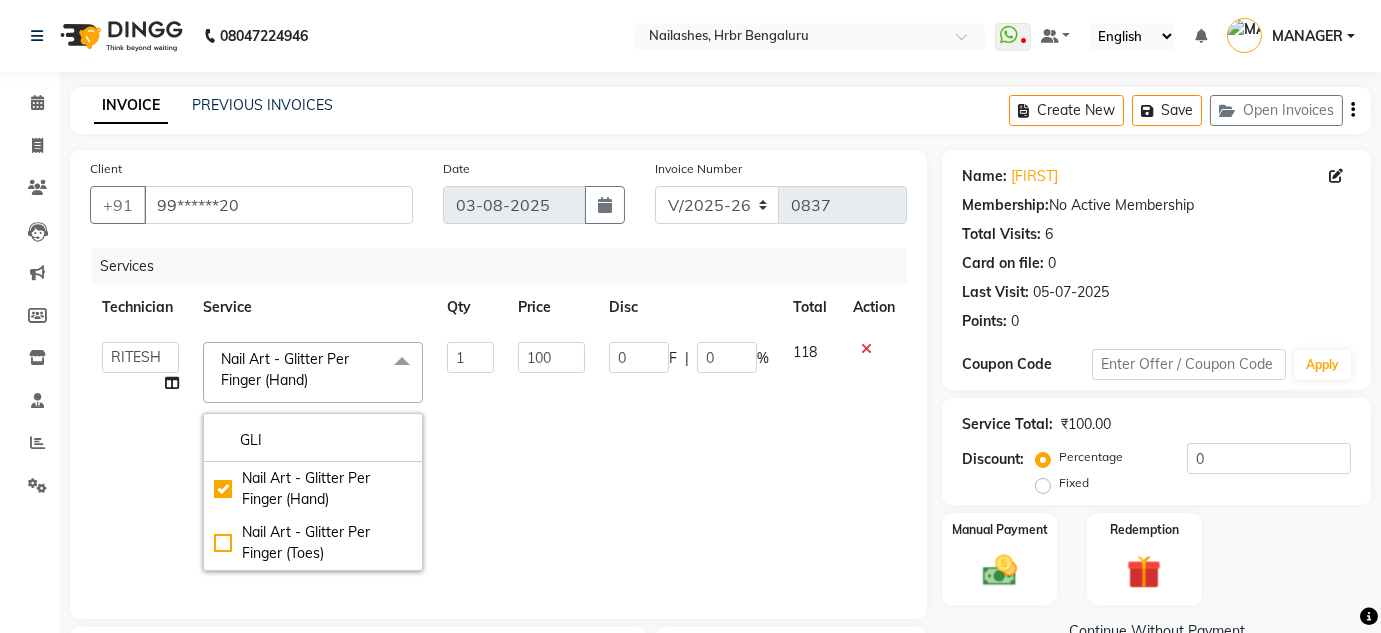 click on "100" 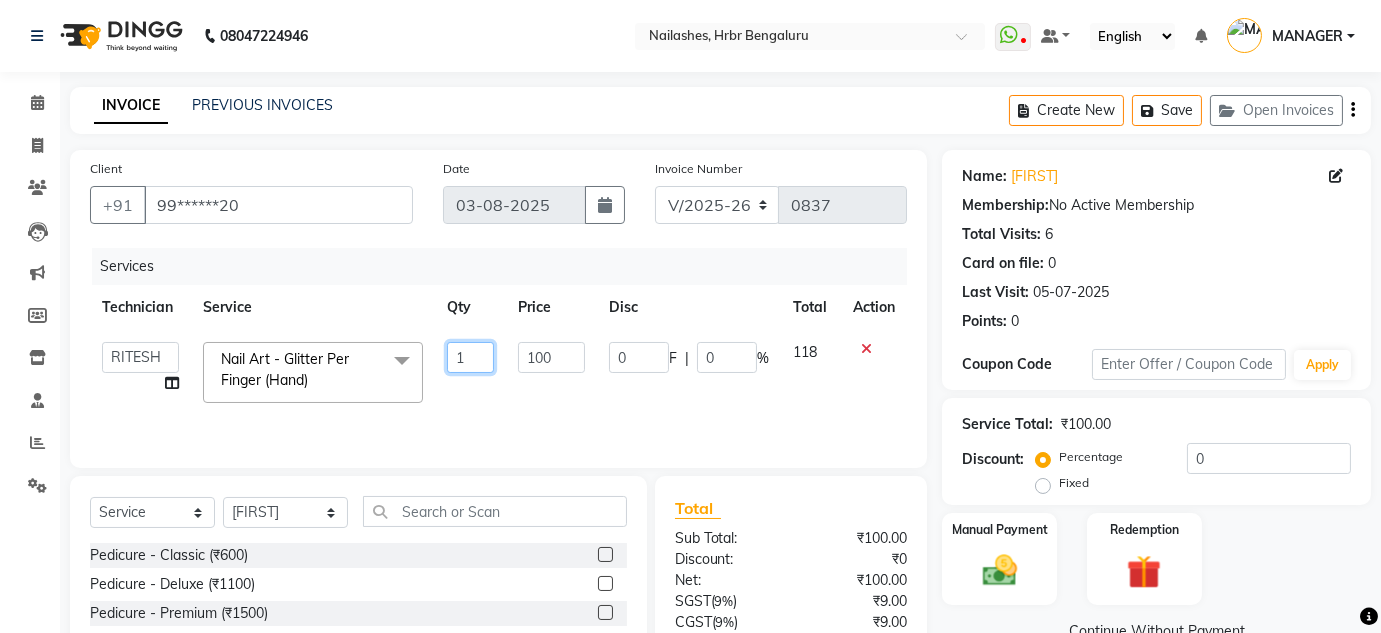 click on "1" 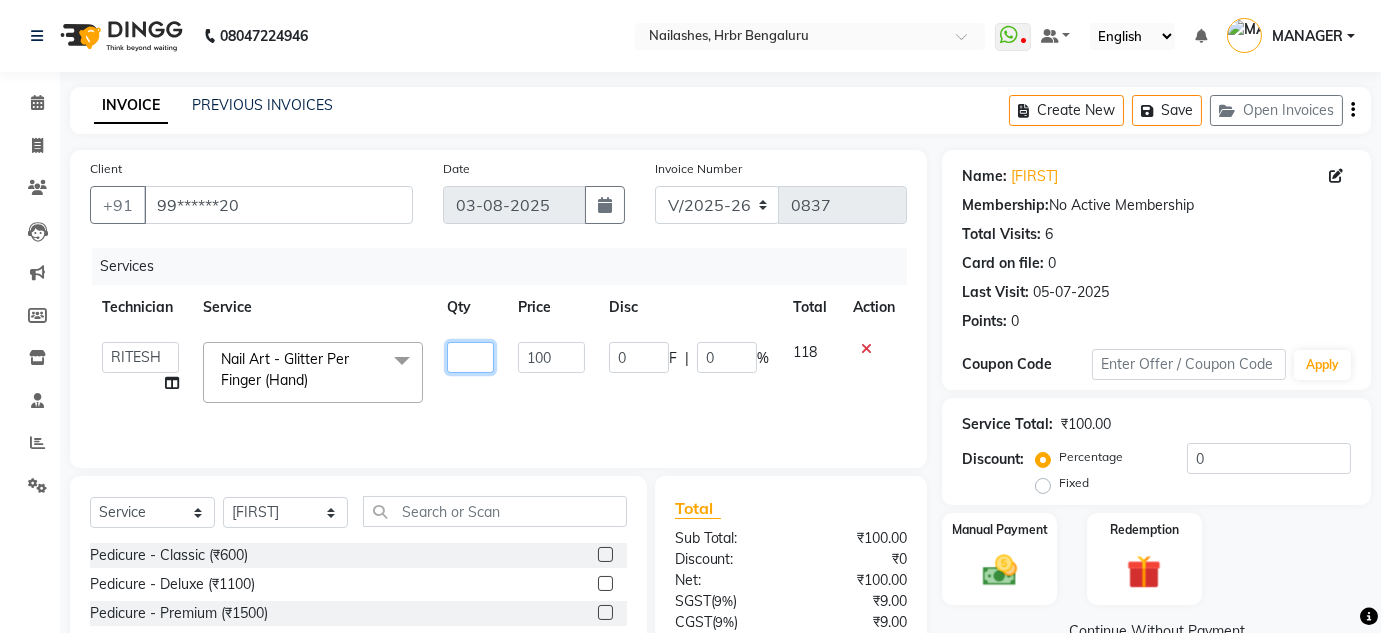 type on "5" 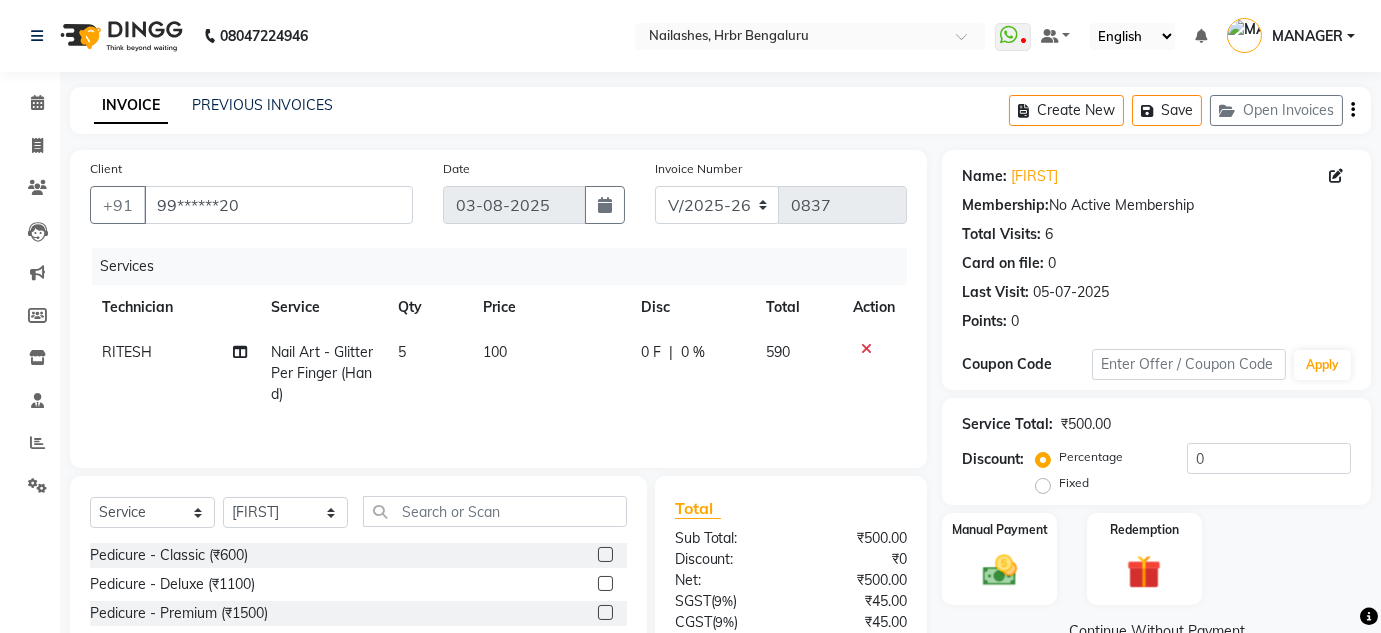 click on "Services Technician Service Qty Price Disc Total Action [TECHNICIAN] Nail Art - Glitter Per Finger (Hand) 5 100 0 F | 0 % 590" 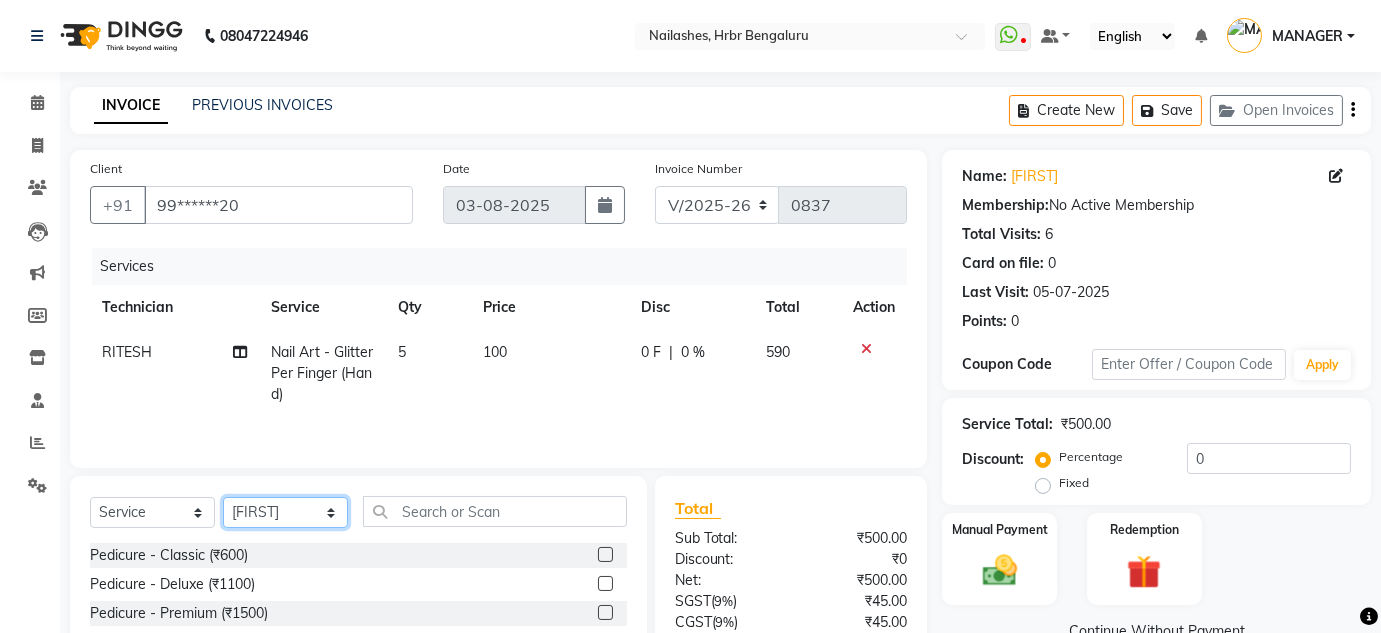 click on "Select Technician [TECHNICIAN] [TECHNICIAN] [TECHNICIAN] [TECHNICIAN] MANAGER [TECHNICIAN] [TECHNICIAN]" 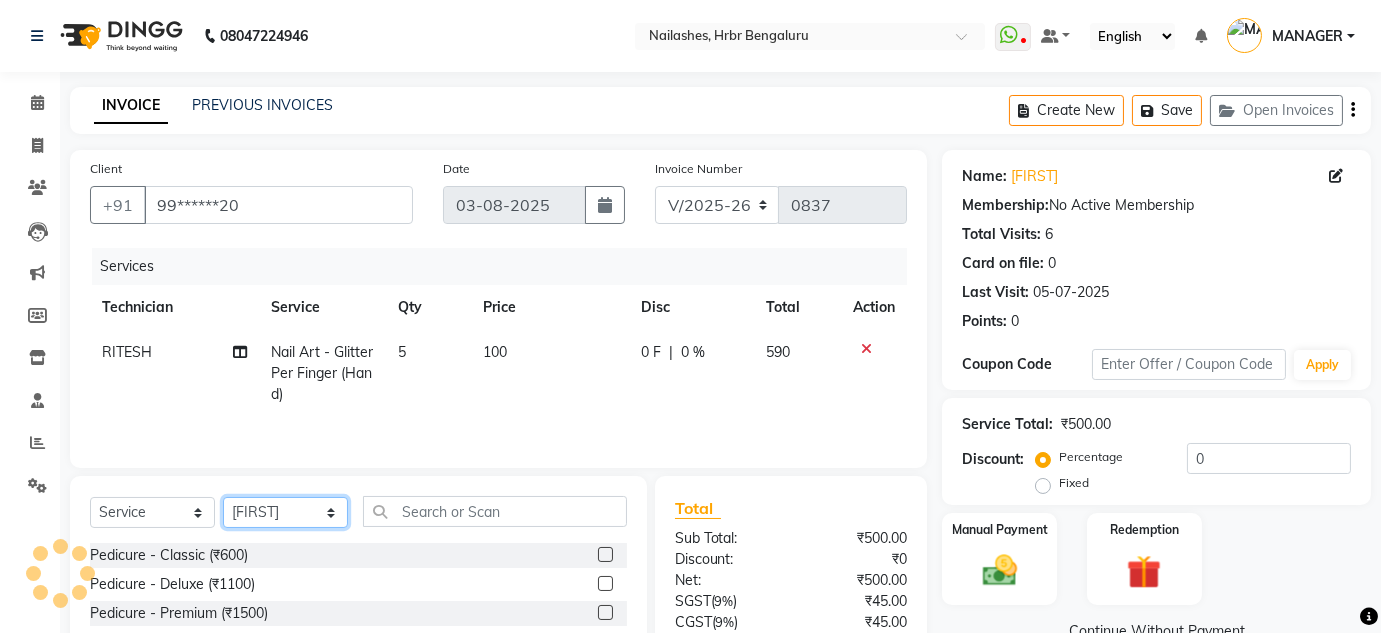 select on "84501" 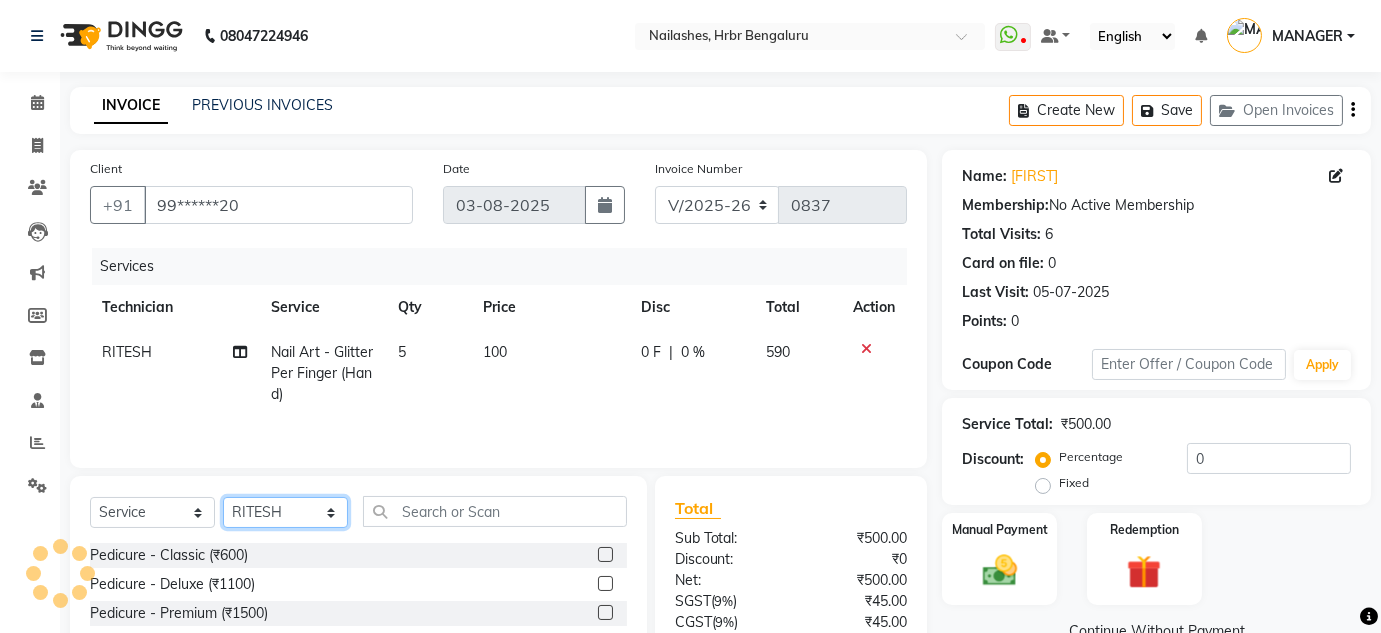 click on "Select Technician [TECHNICIAN] [TECHNICIAN] [TECHNICIAN] [TECHNICIAN] MANAGER [TECHNICIAN] [TECHNICIAN]" 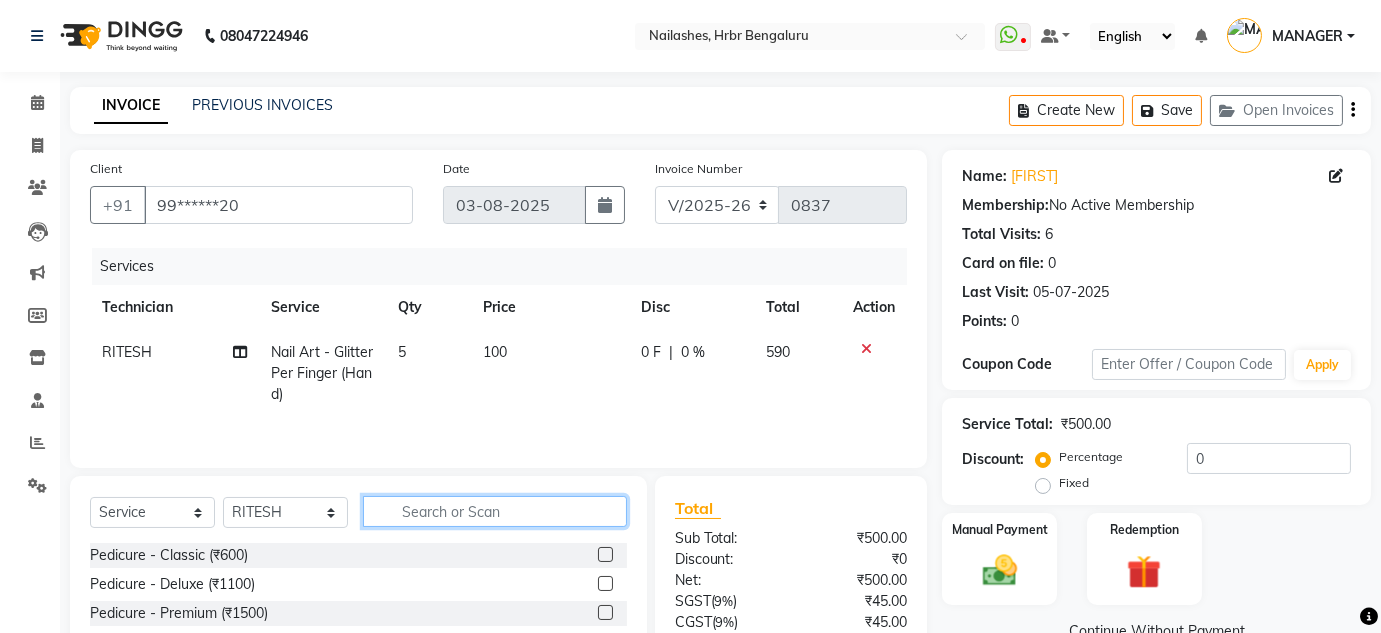 click 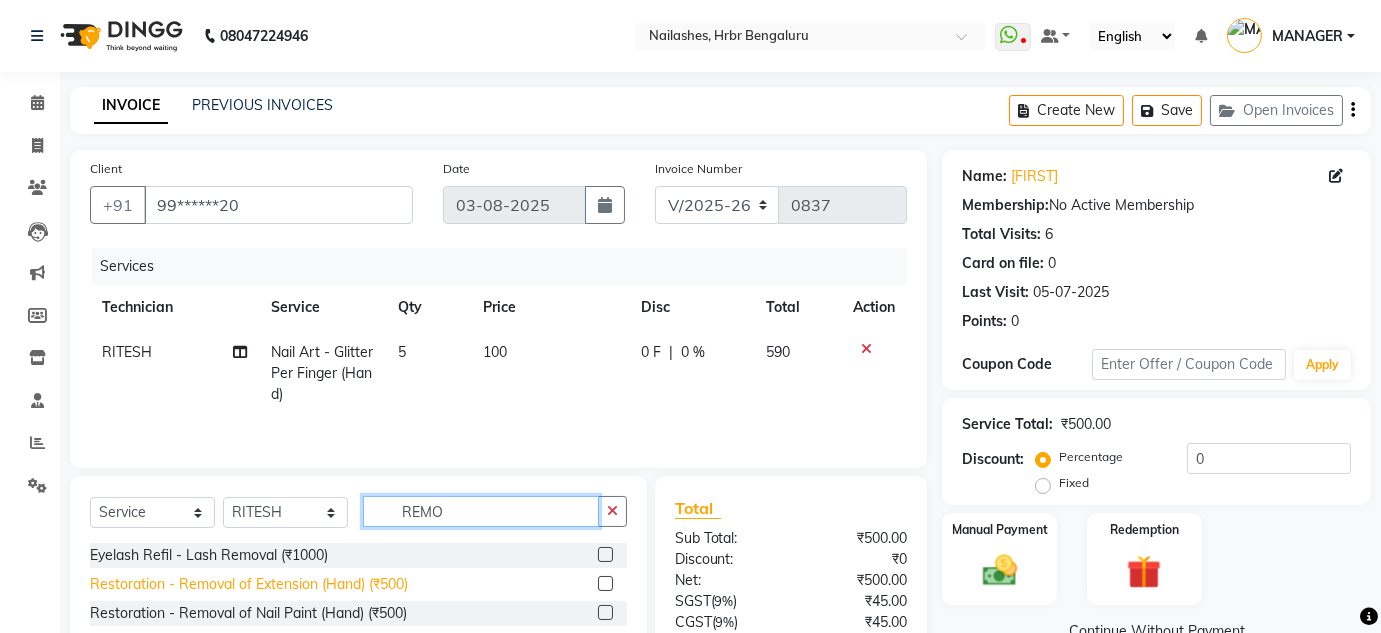 type on "REMO" 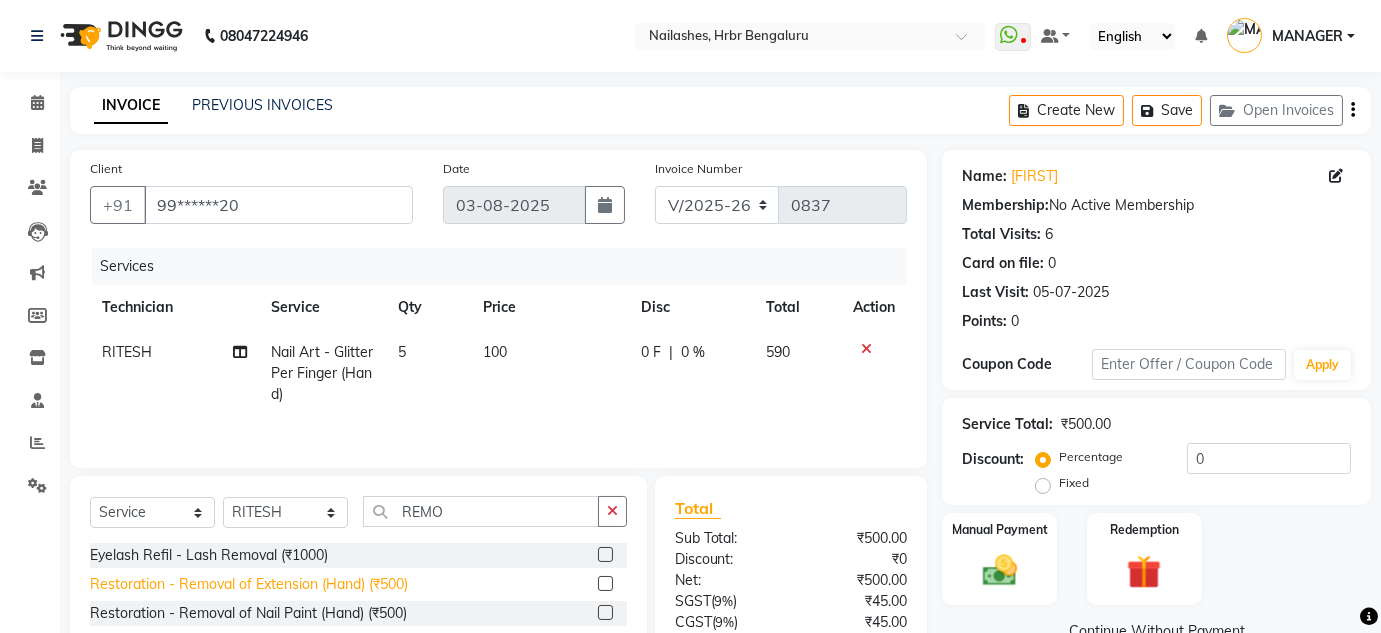 click on "Restoration - Removal of Extension (Hand) (₹500)" 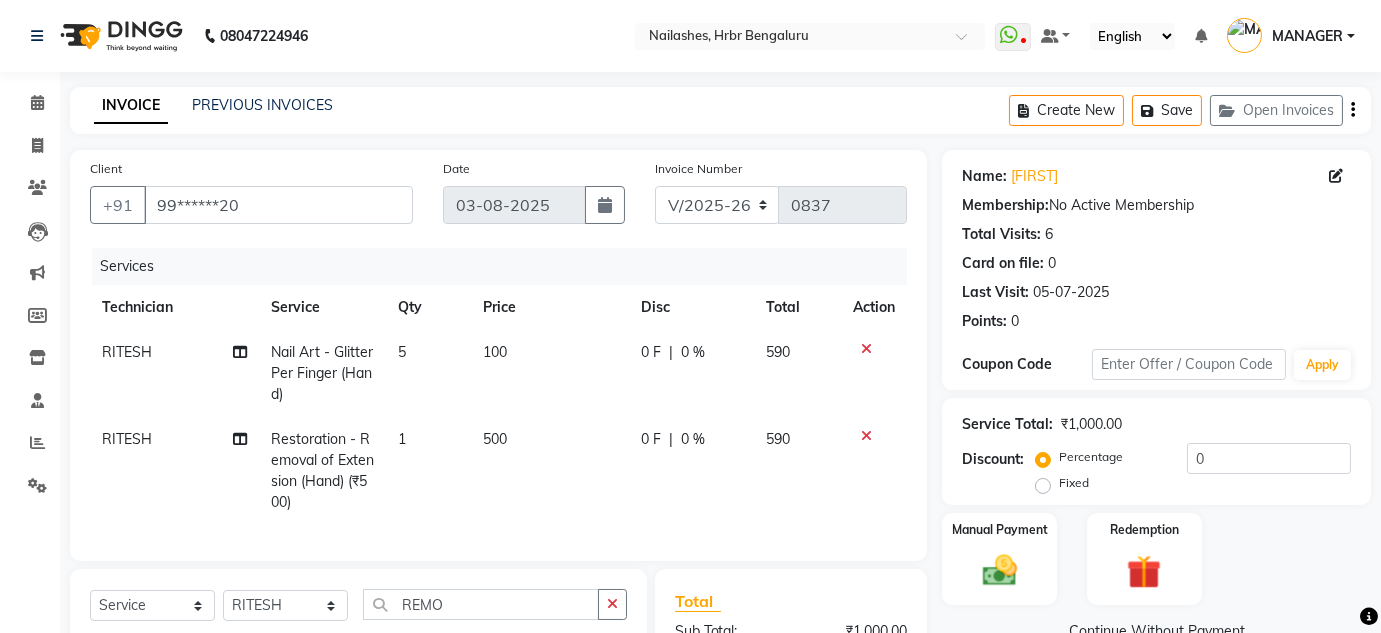 checkbox on "false" 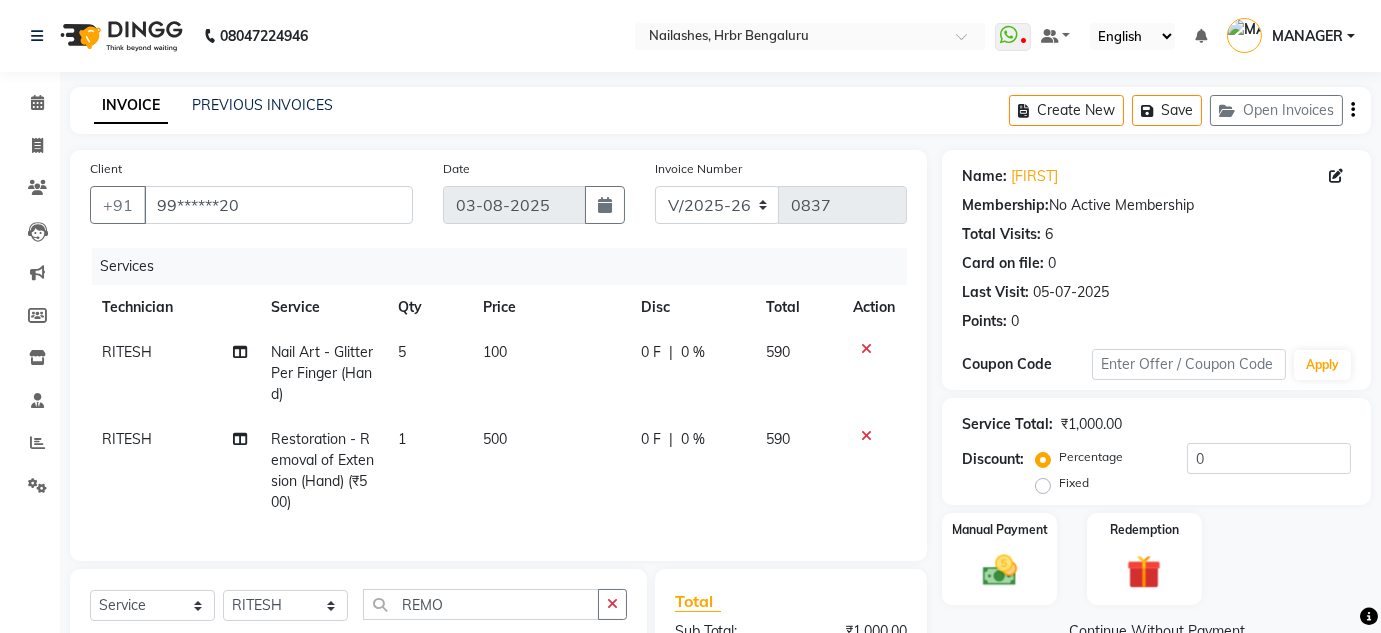 click on "500" 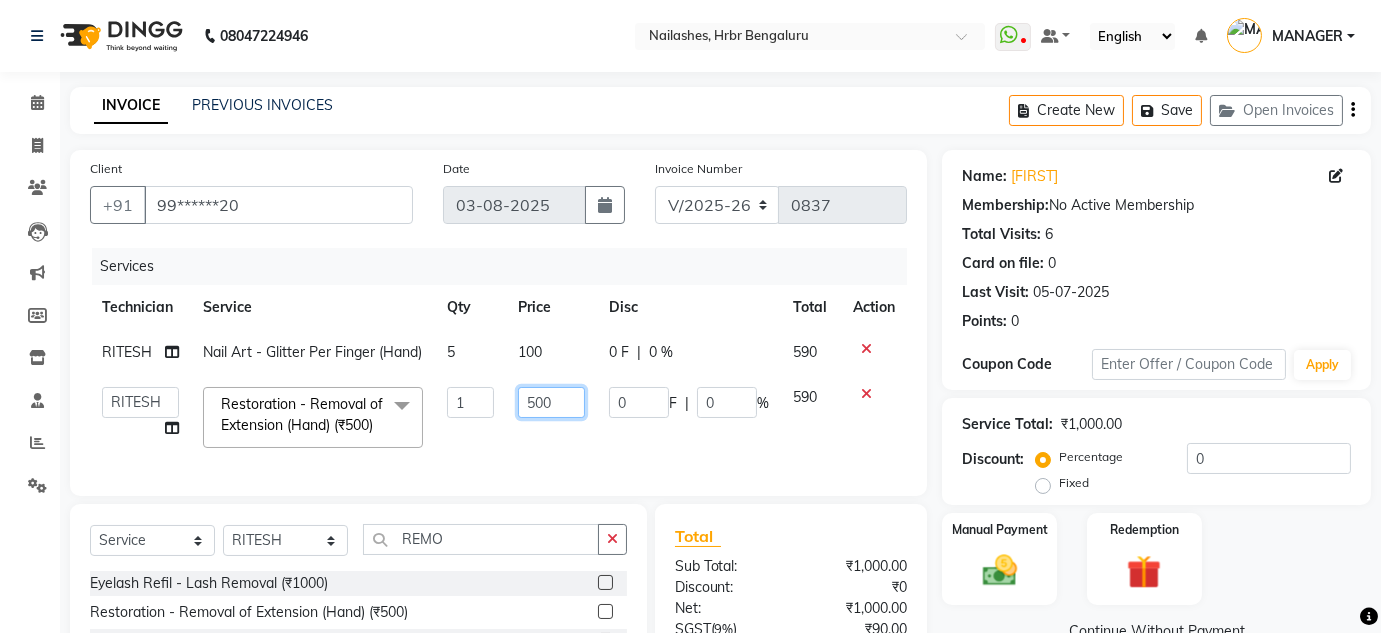 click on "500" 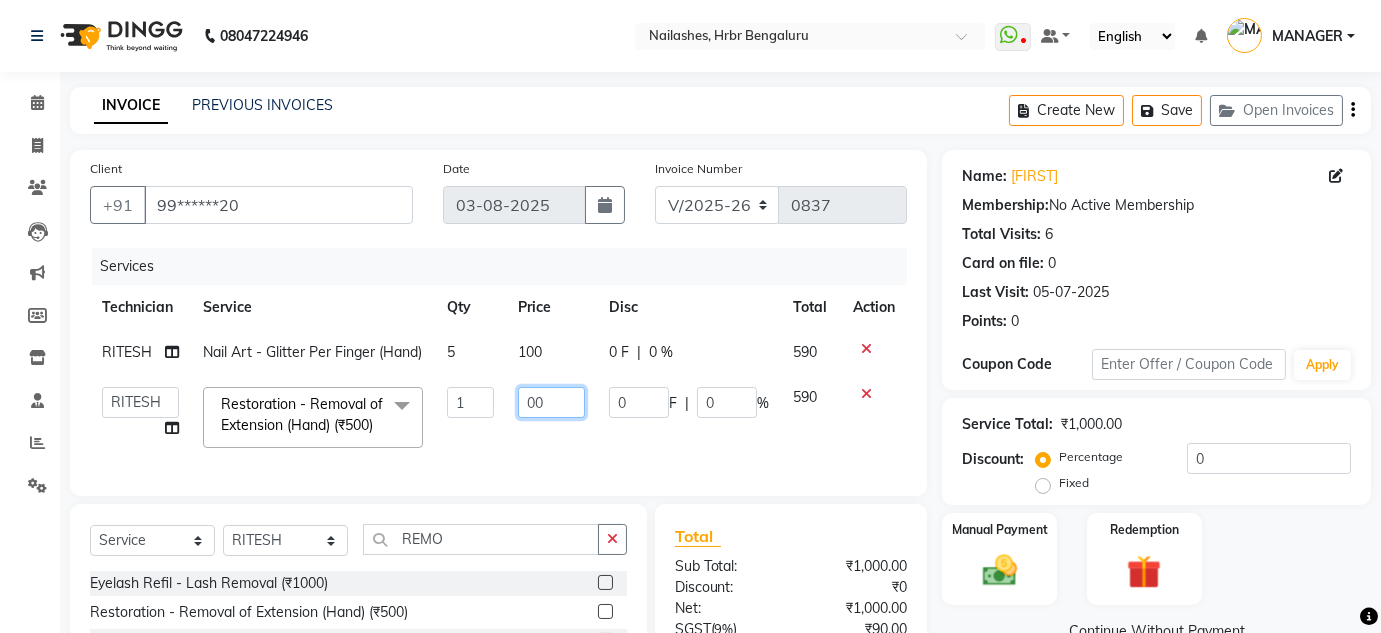 type on "300" 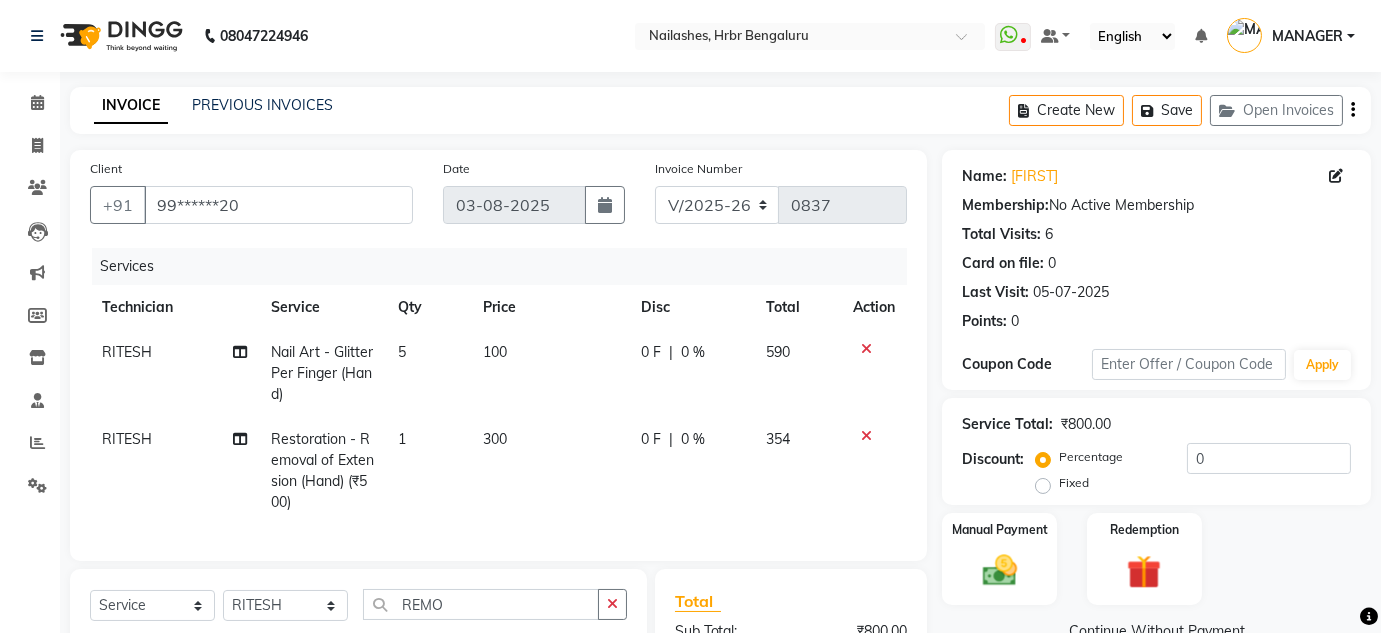 click on "300" 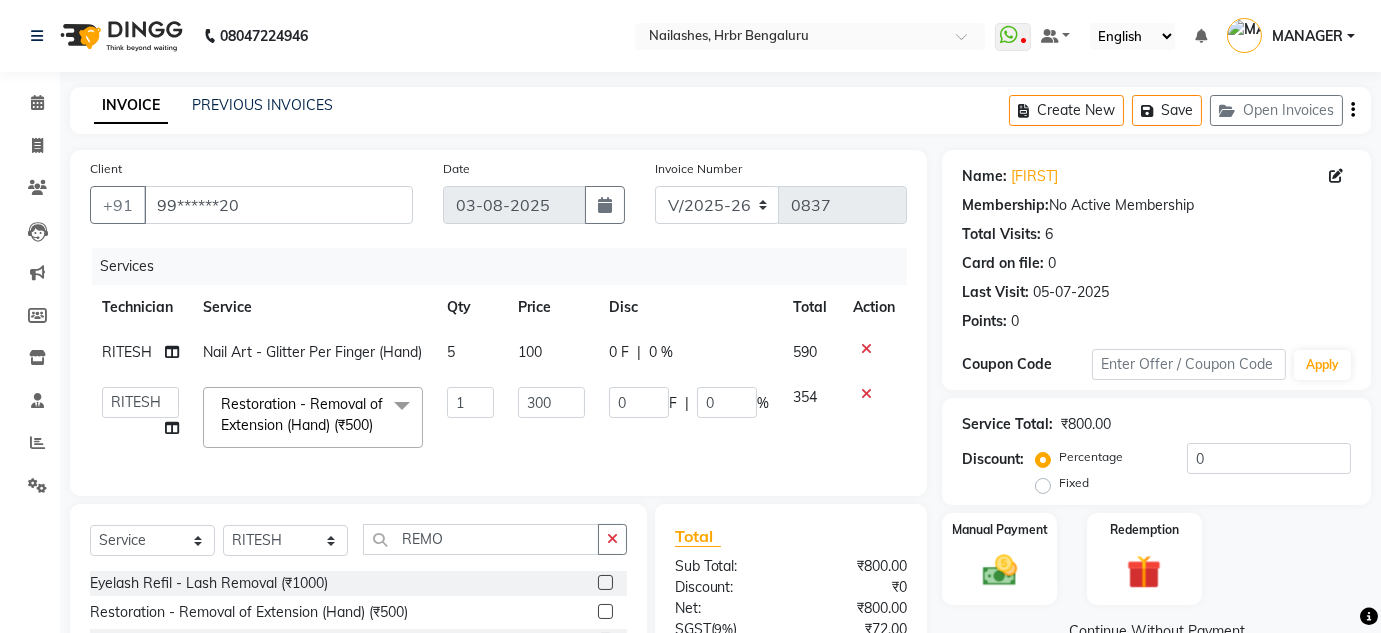 scroll, scrollTop: 251, scrollLeft: 0, axis: vertical 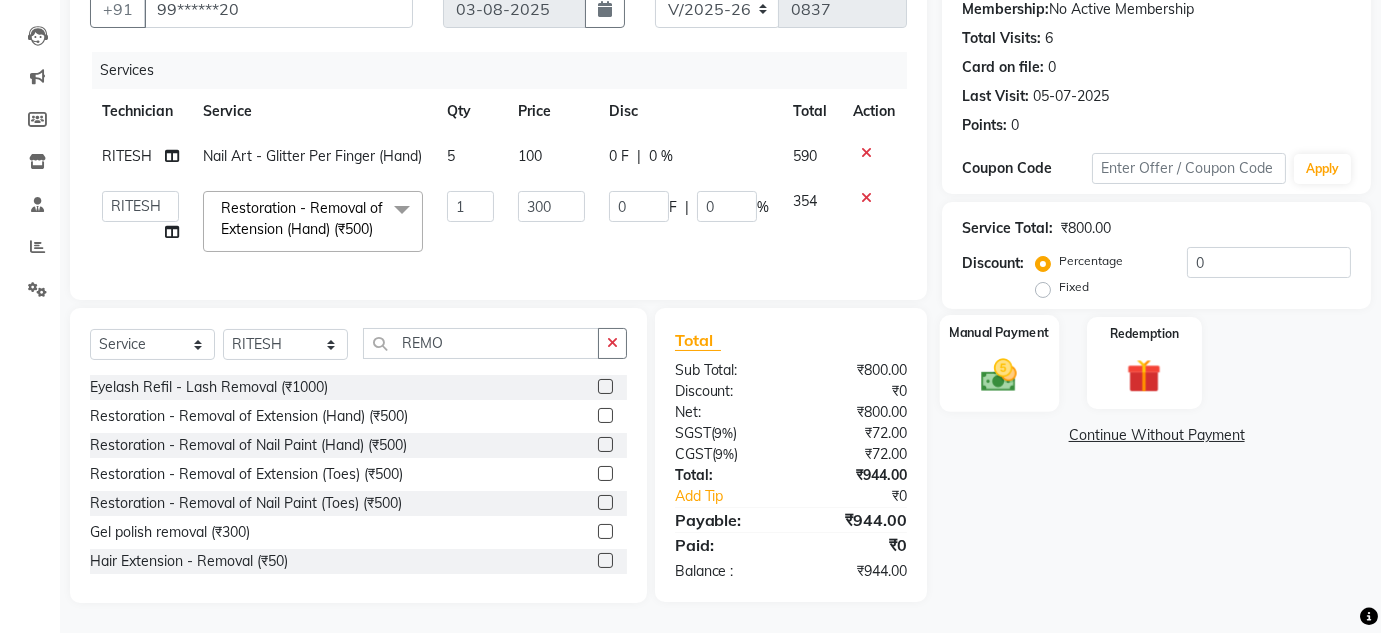 click 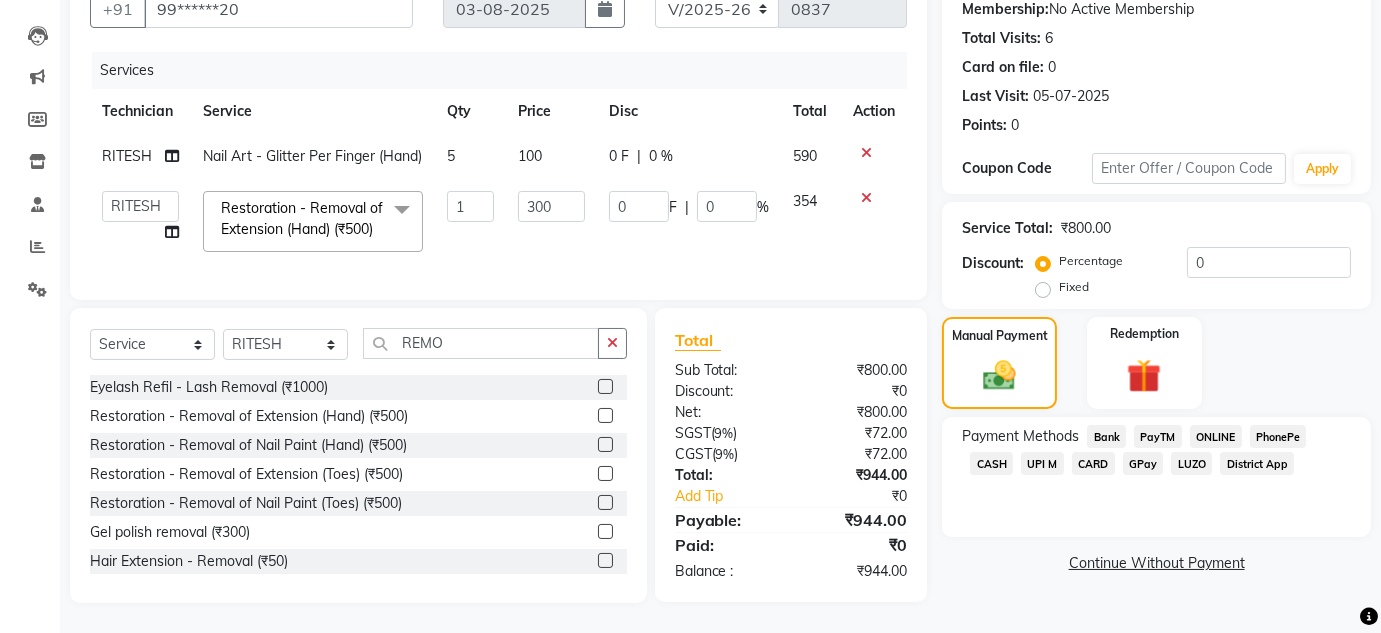 click on "ONLINE" 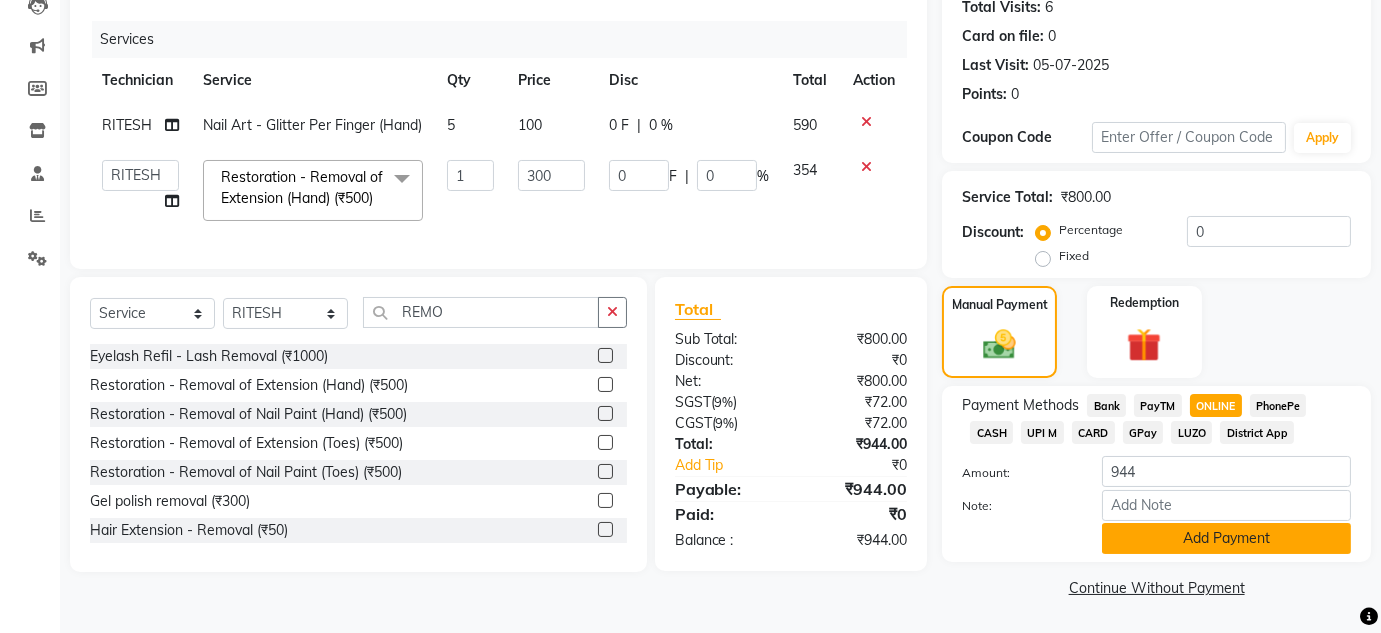 click on "Add Payment" 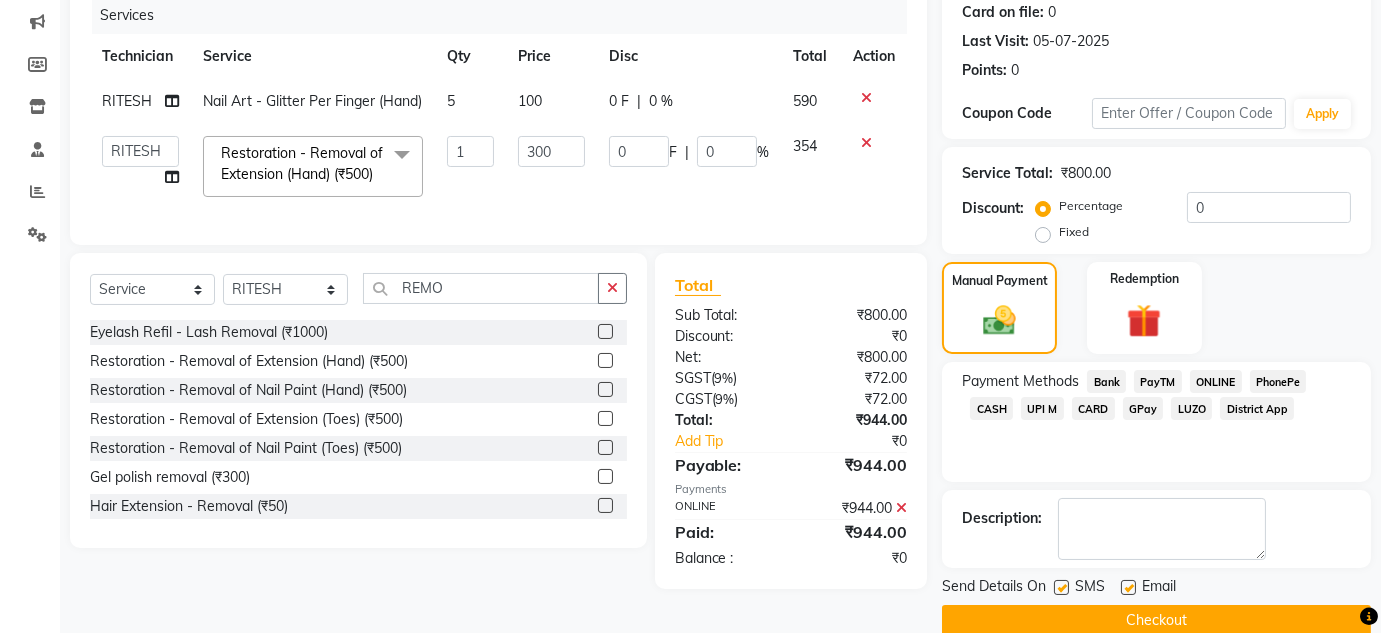 scroll, scrollTop: 291, scrollLeft: 0, axis: vertical 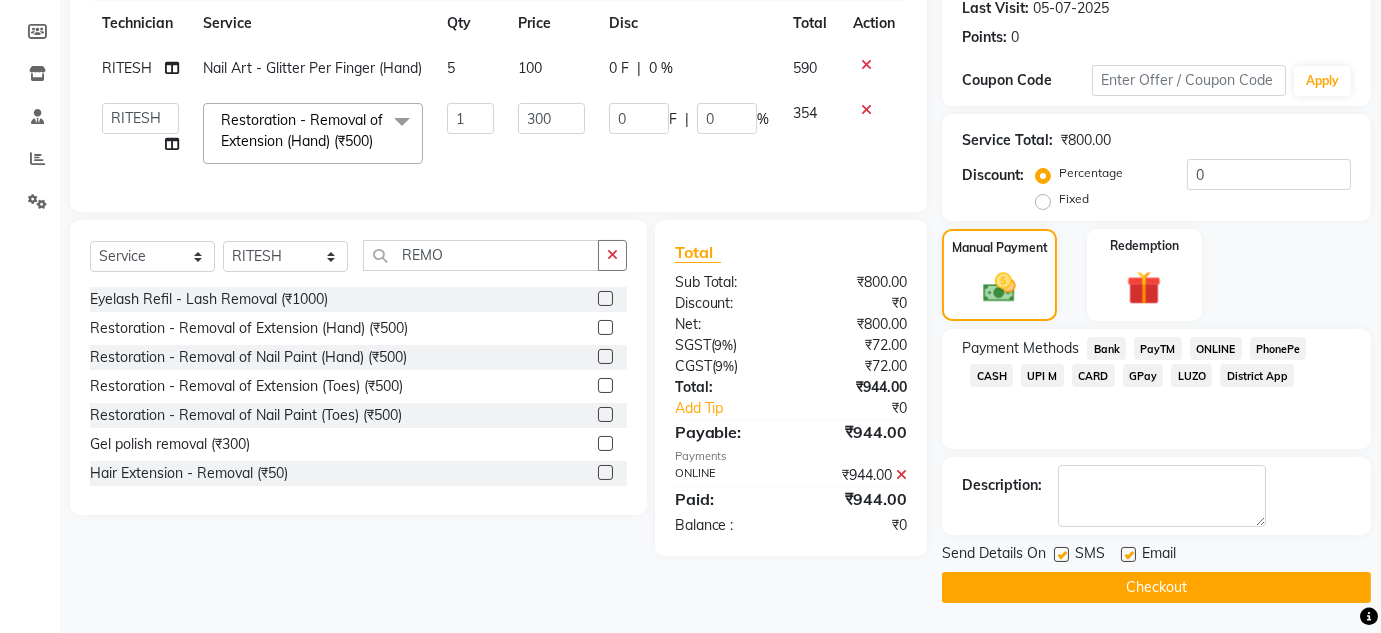 click on "Checkout" 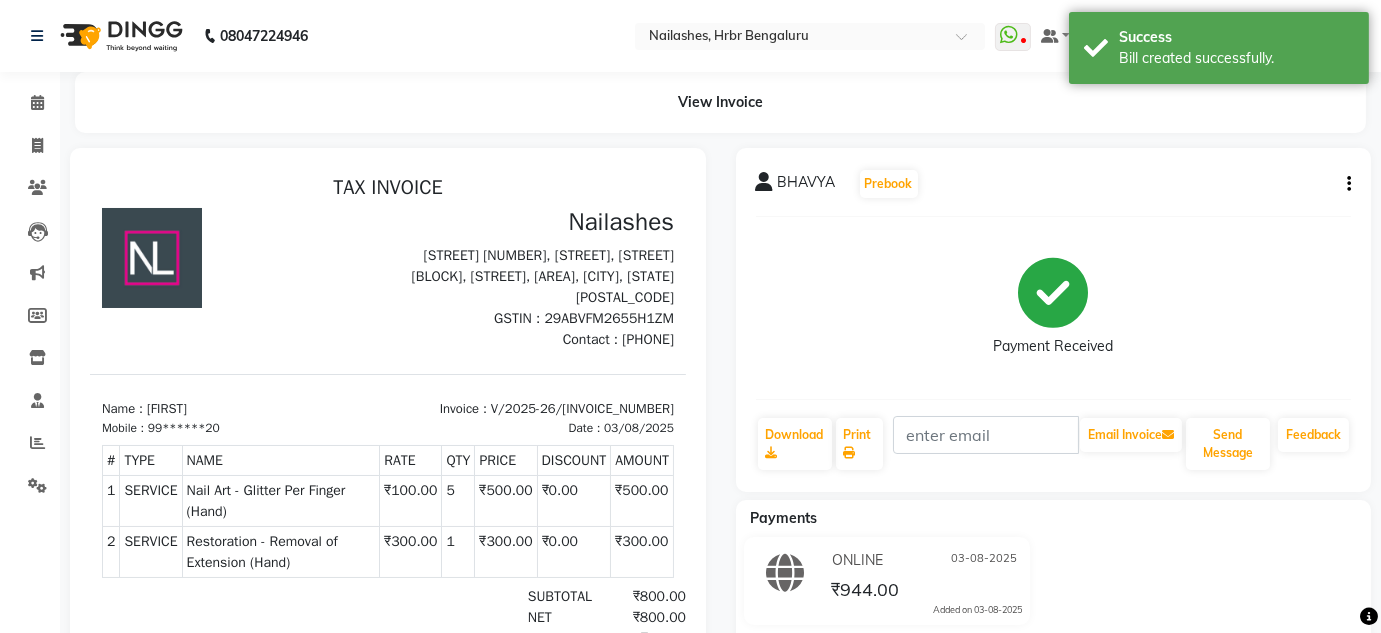 scroll, scrollTop: 0, scrollLeft: 0, axis: both 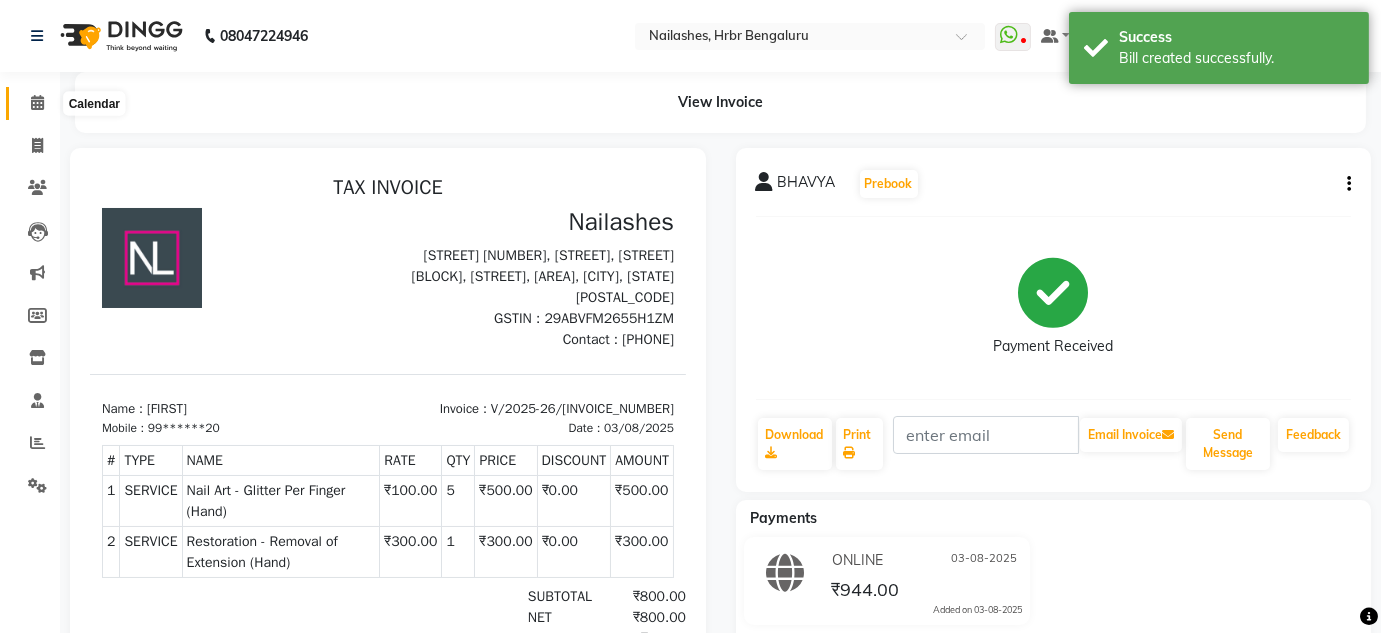 click 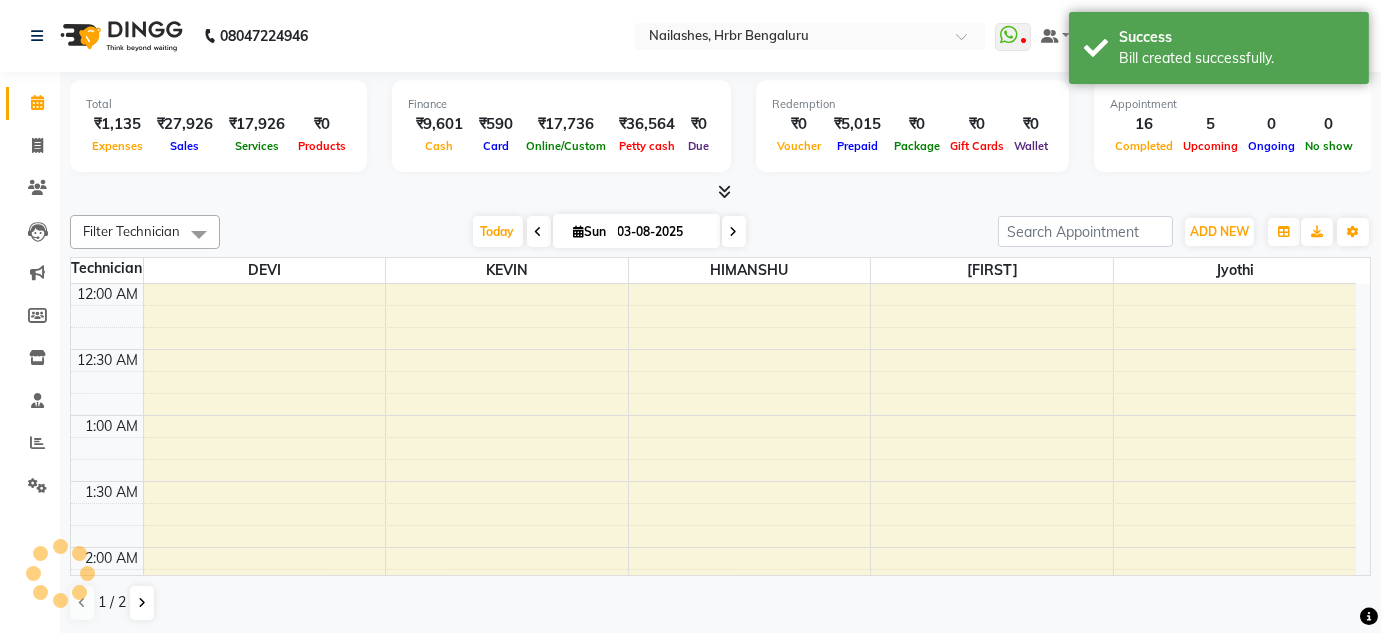 scroll, scrollTop: 783, scrollLeft: 0, axis: vertical 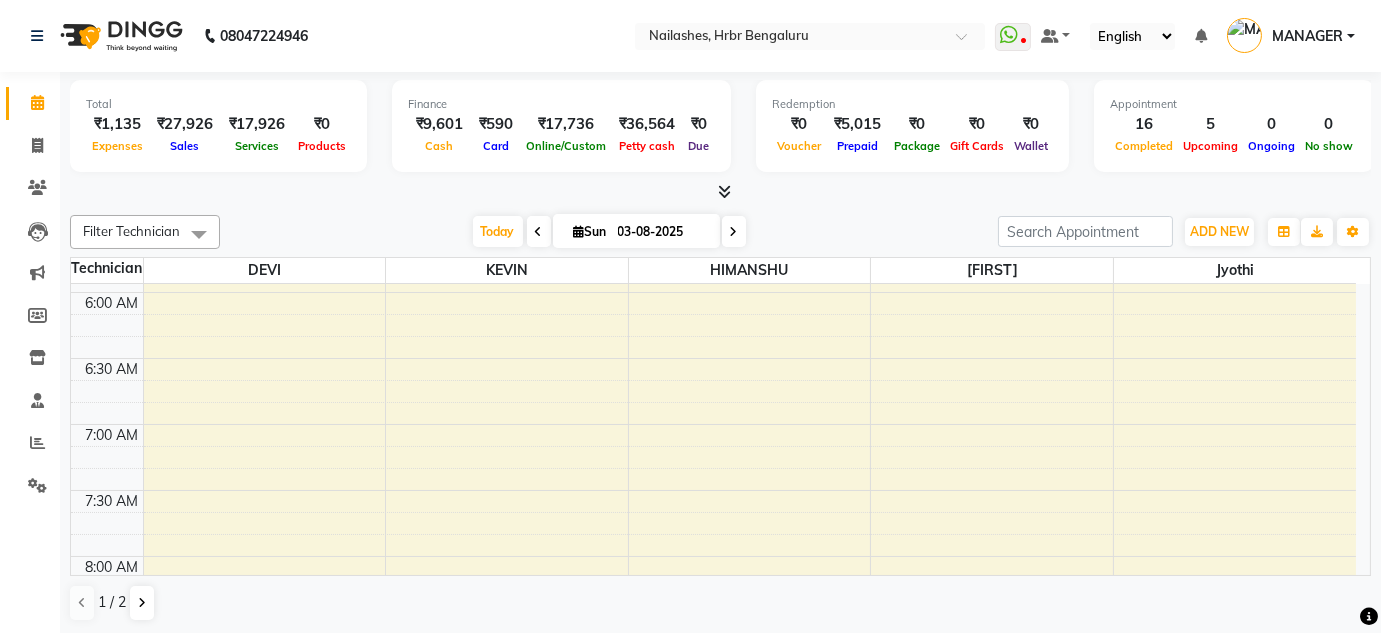 click at bounding box center (724, 191) 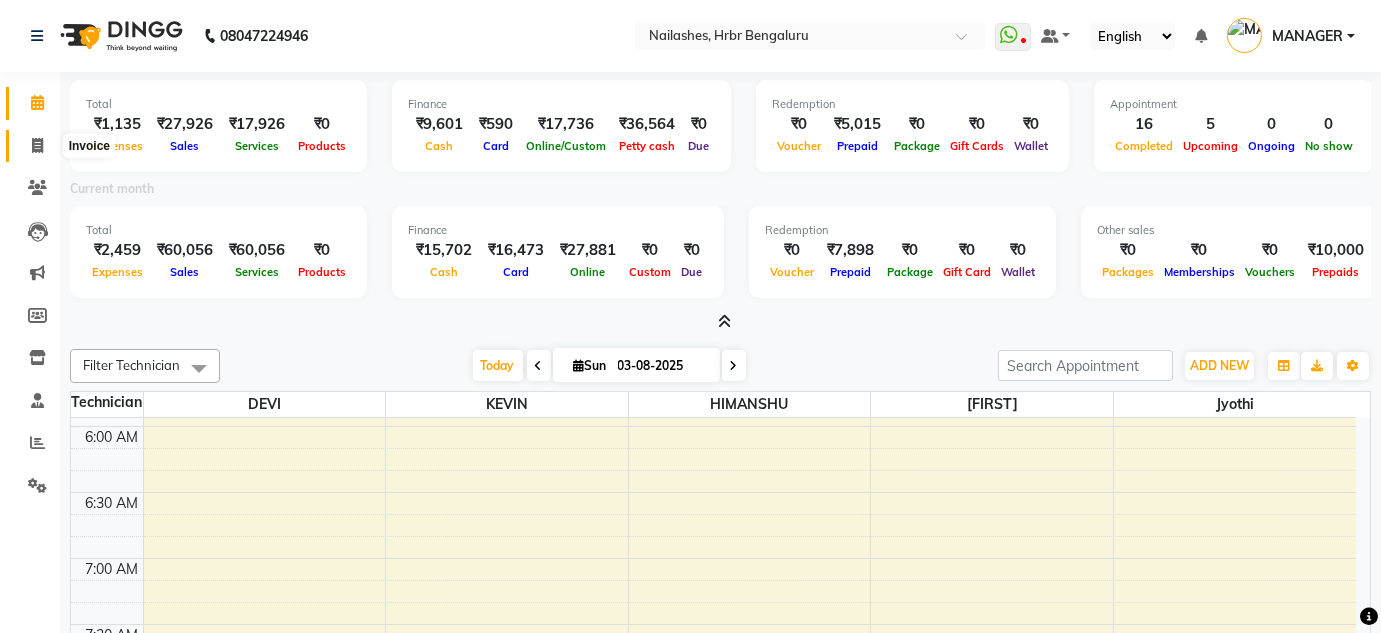 click 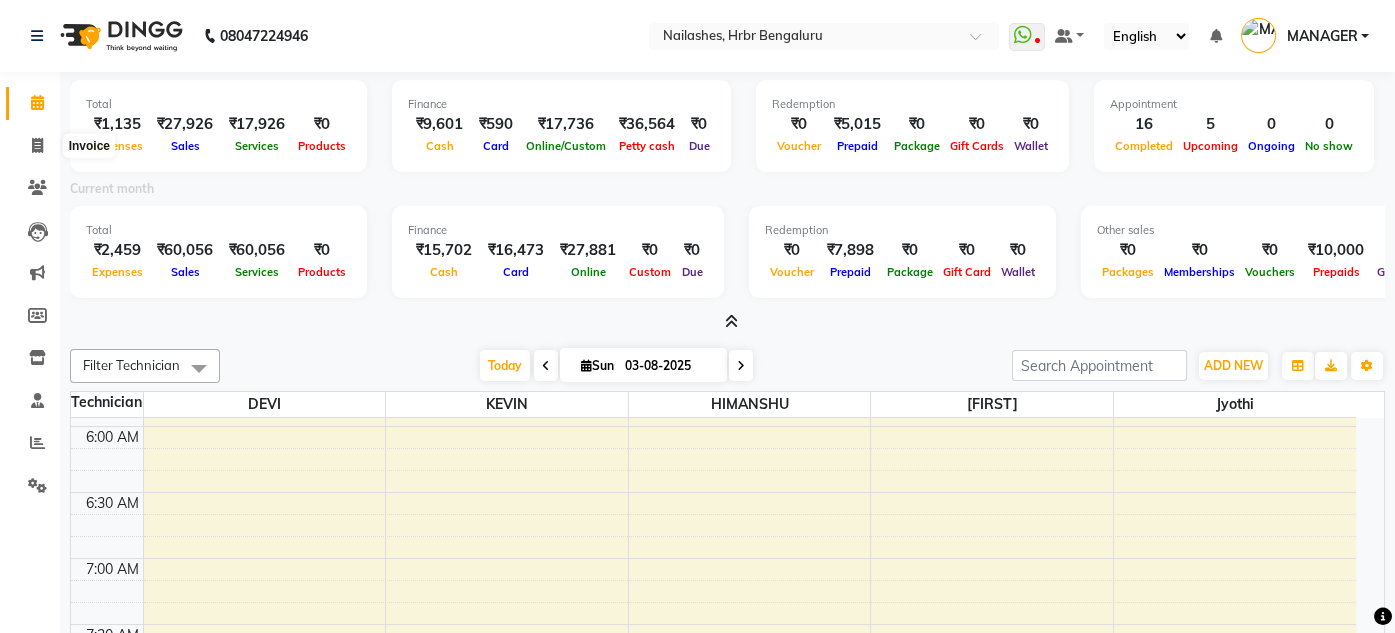 select on "3771" 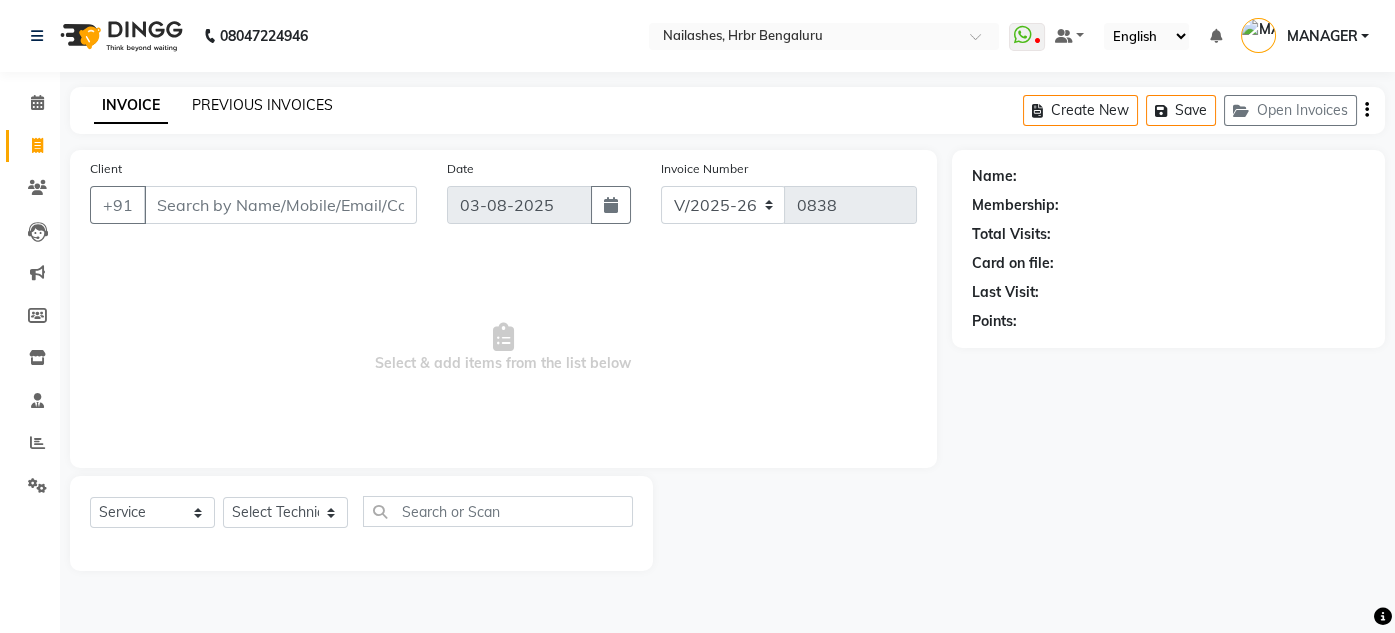 click on "PREVIOUS INVOICES" 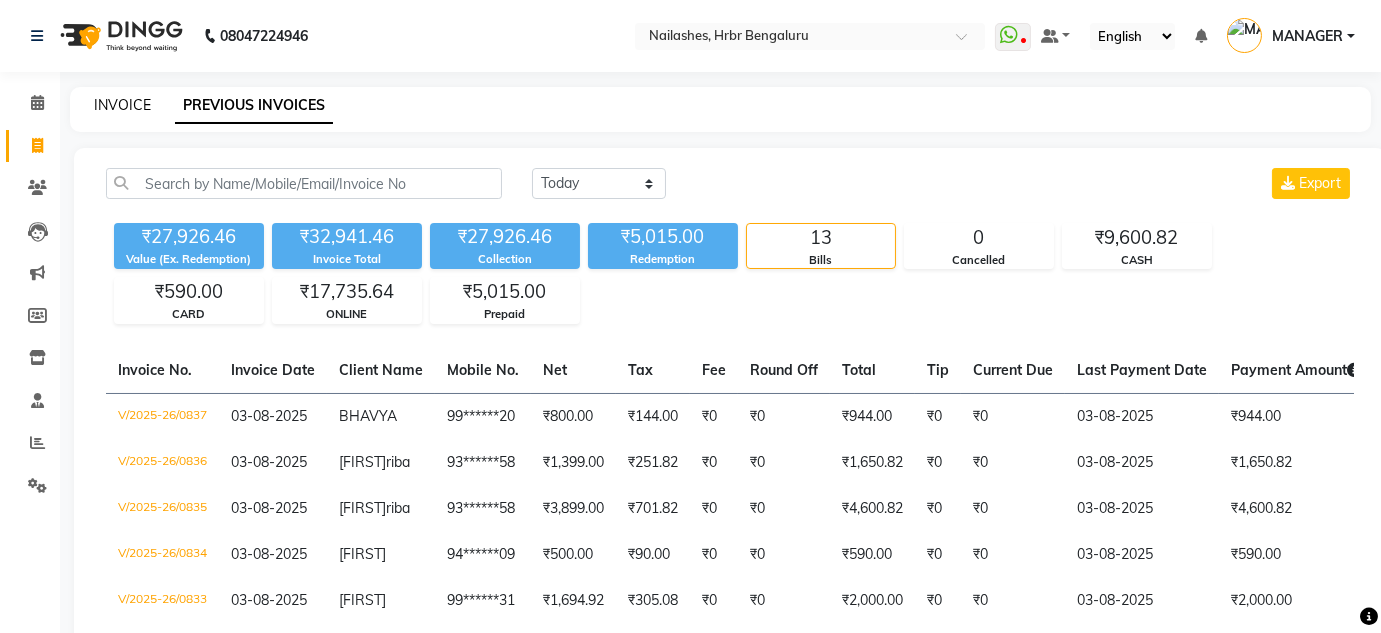 click on "INVOICE" 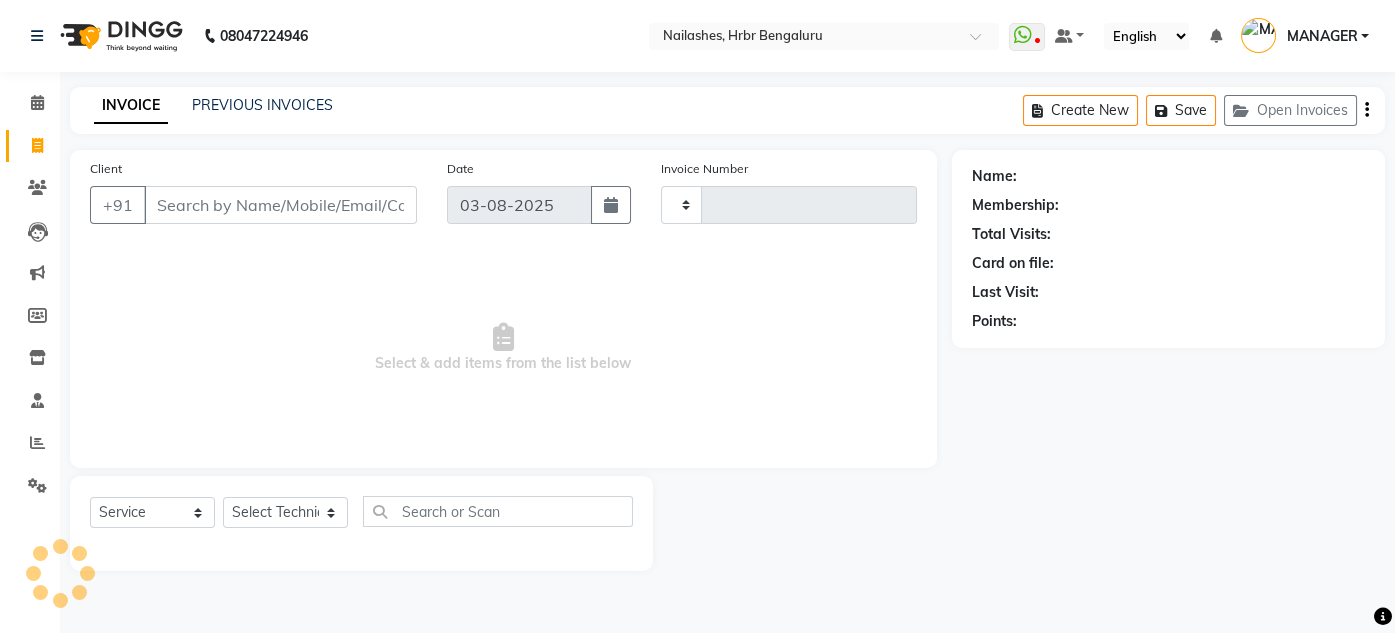 type on "0838" 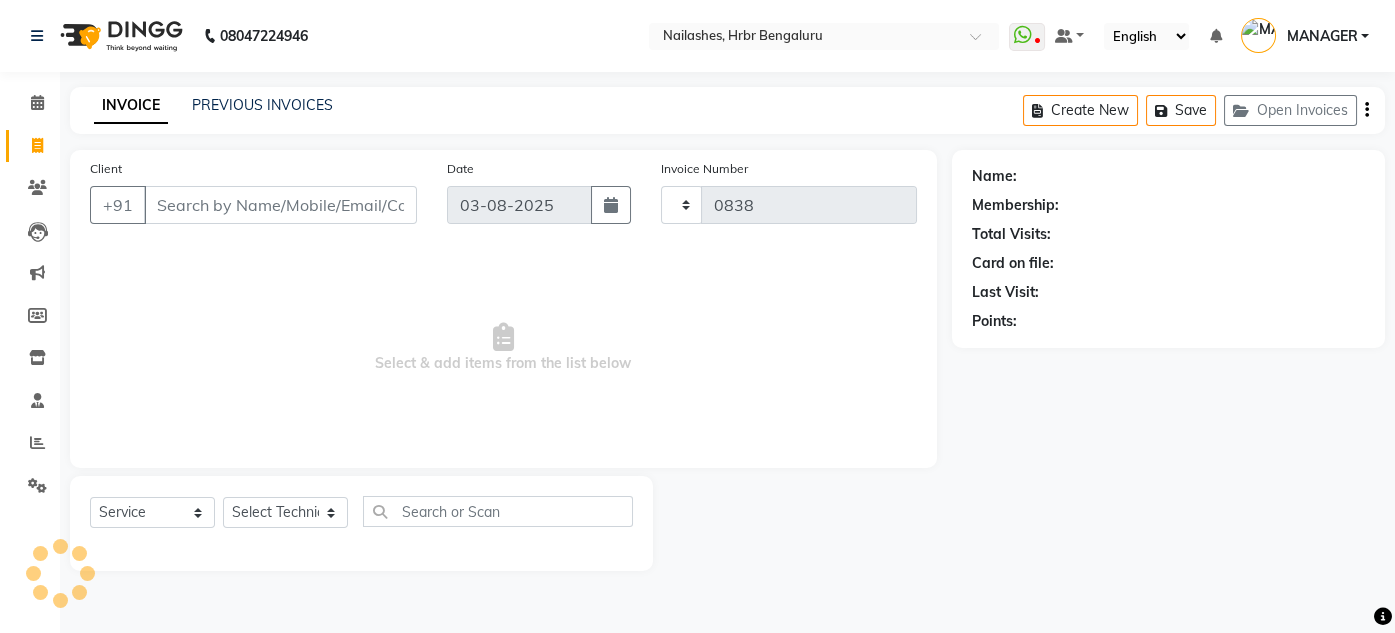 select on "3771" 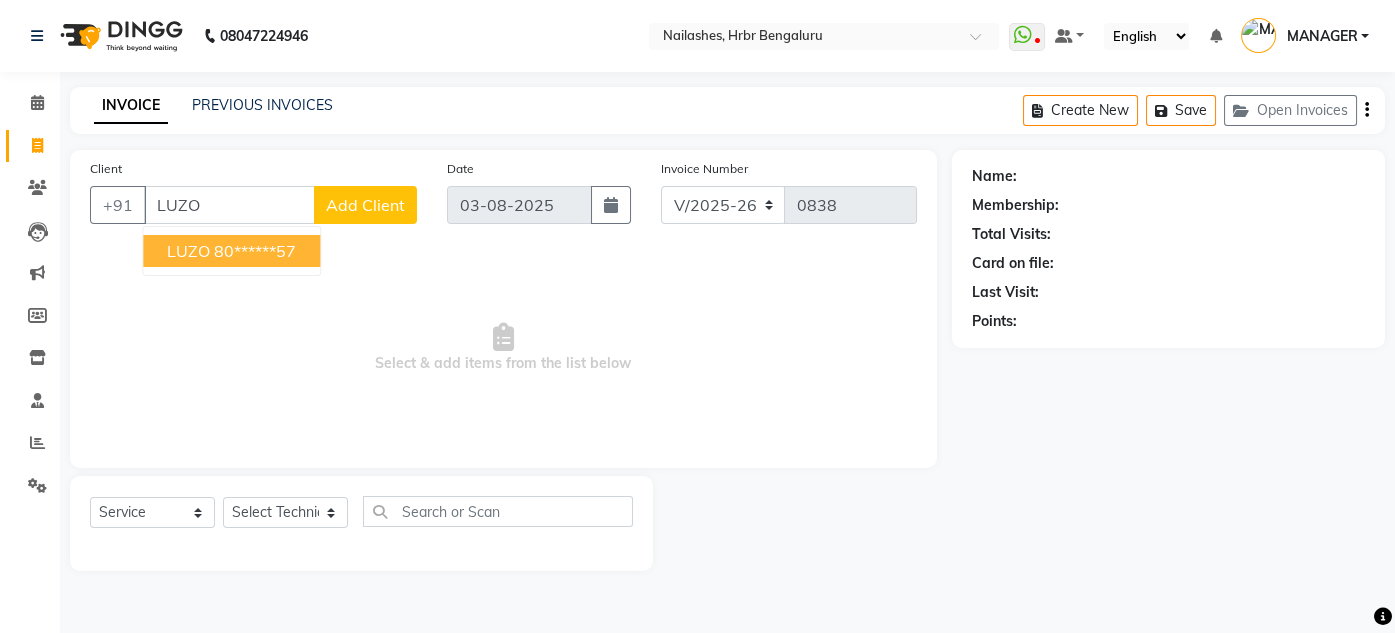 click on "80******57" at bounding box center [255, 251] 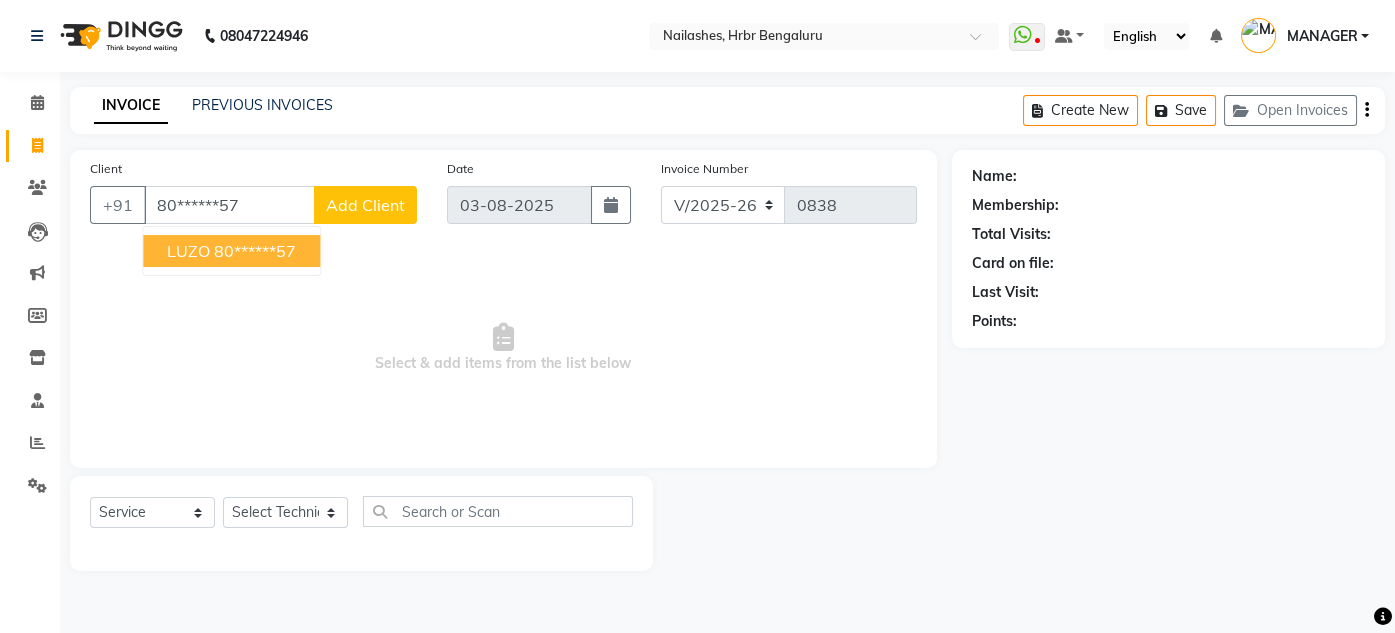 type on "80******57" 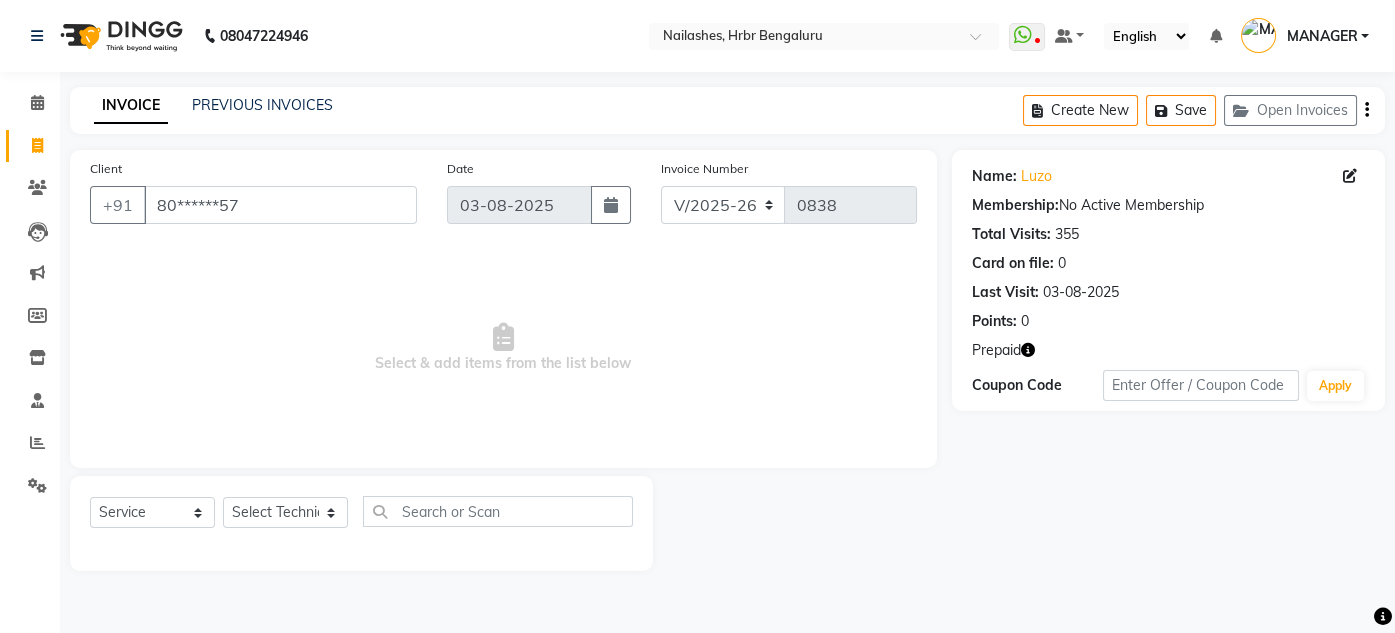 click 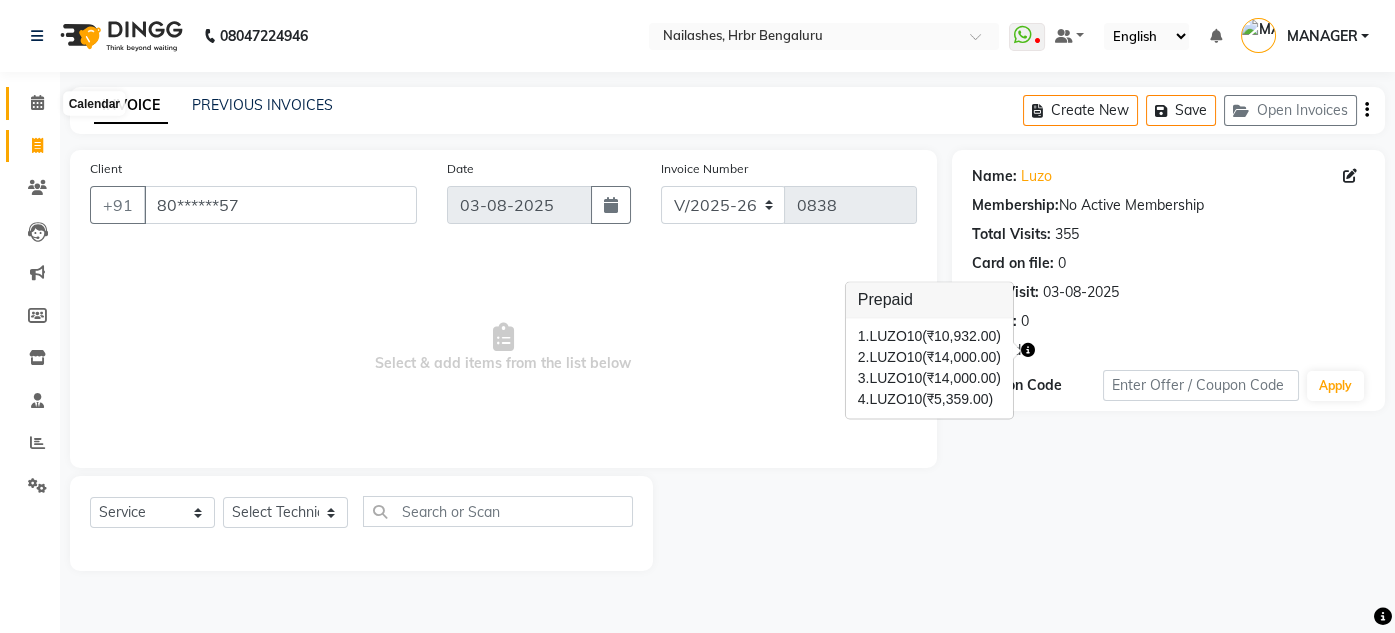 click 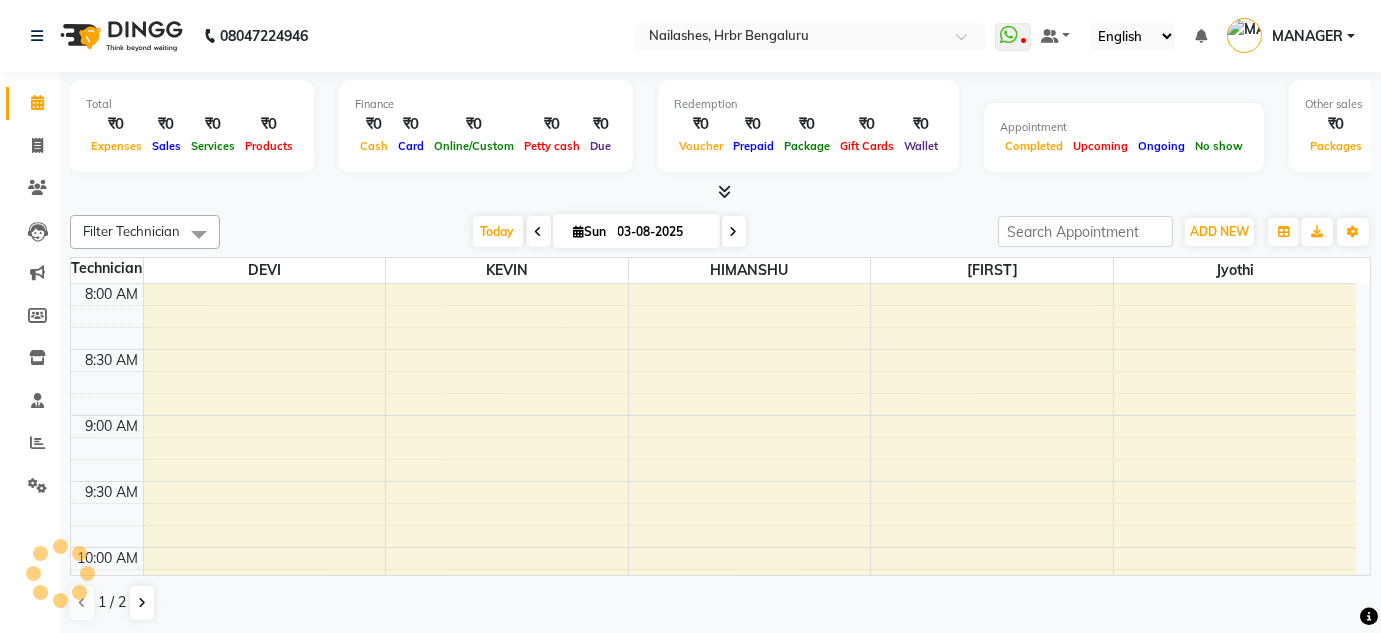 scroll, scrollTop: 0, scrollLeft: 0, axis: both 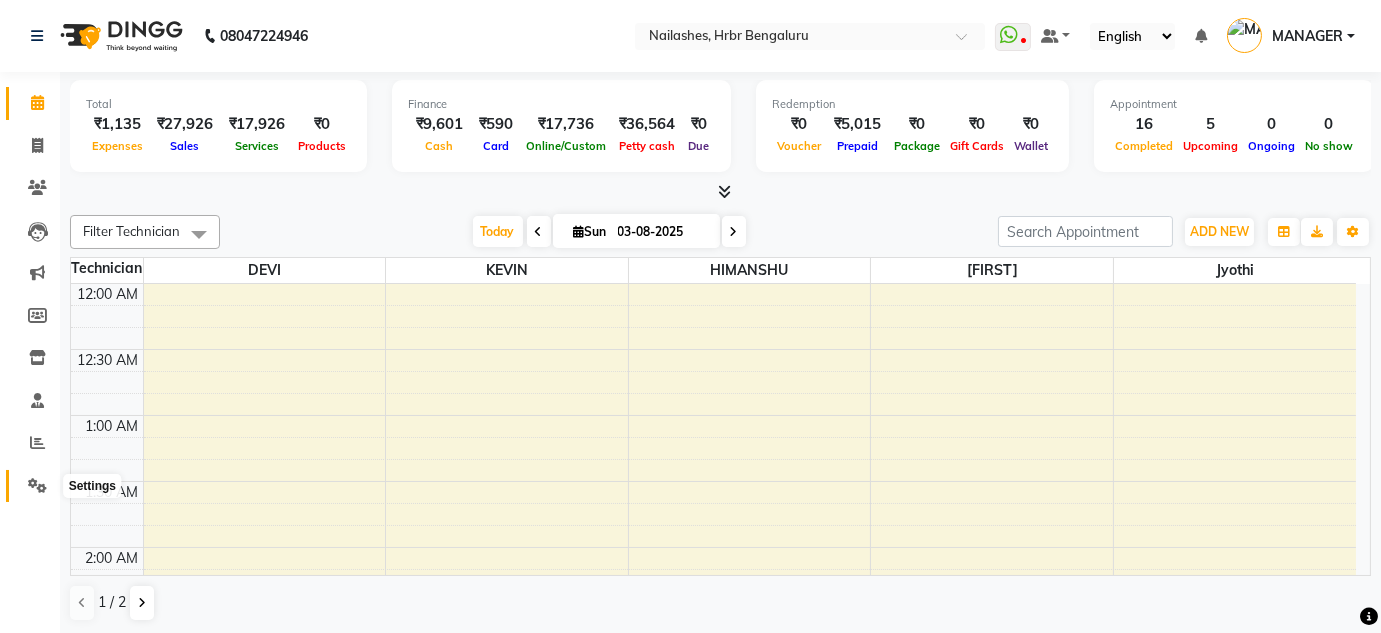 click 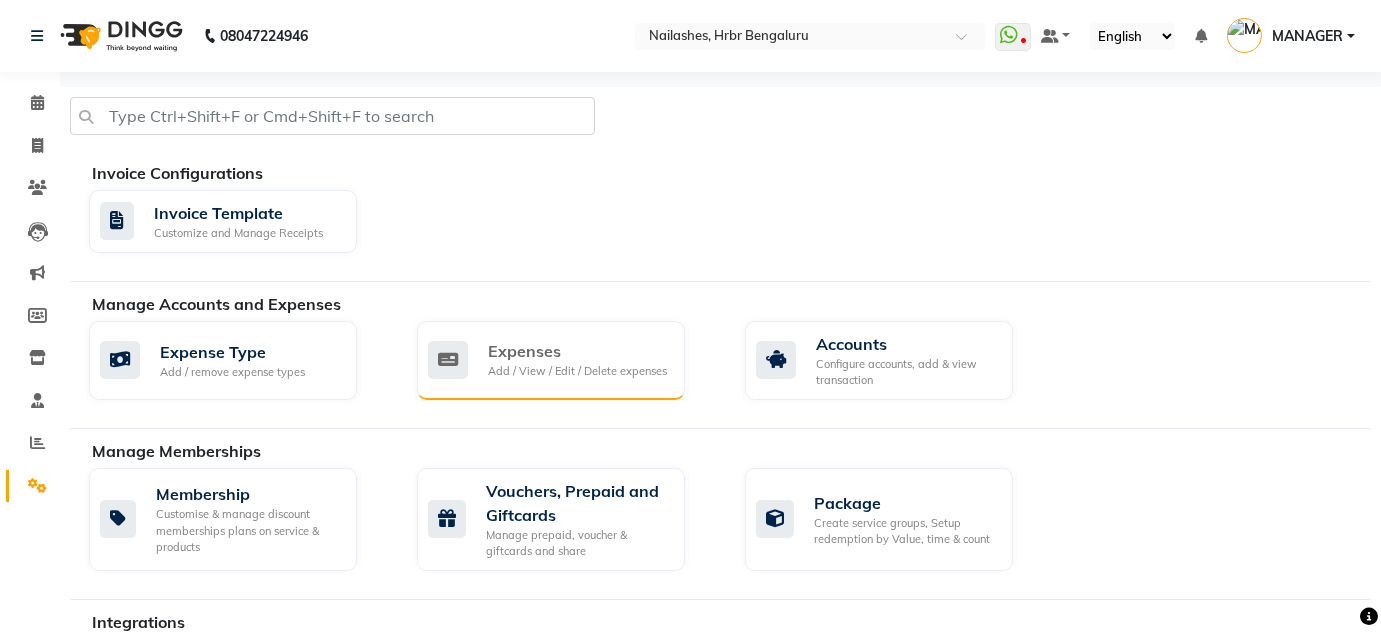 click on "Expenses" 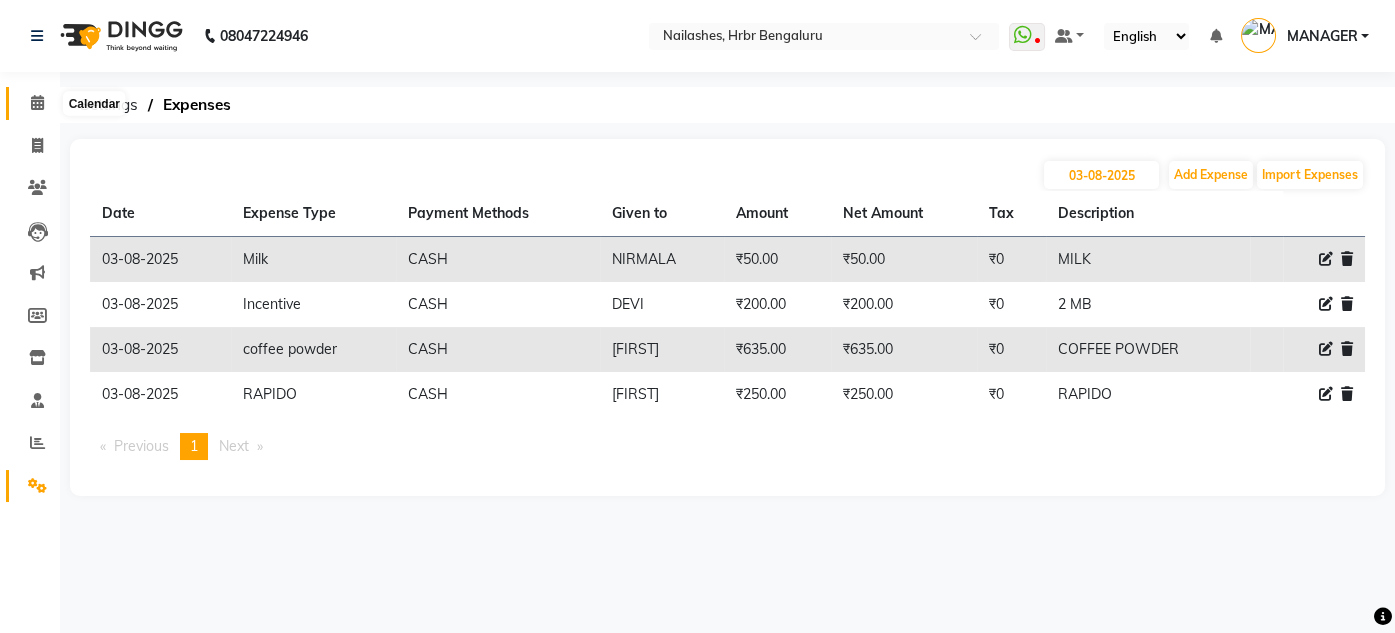 click 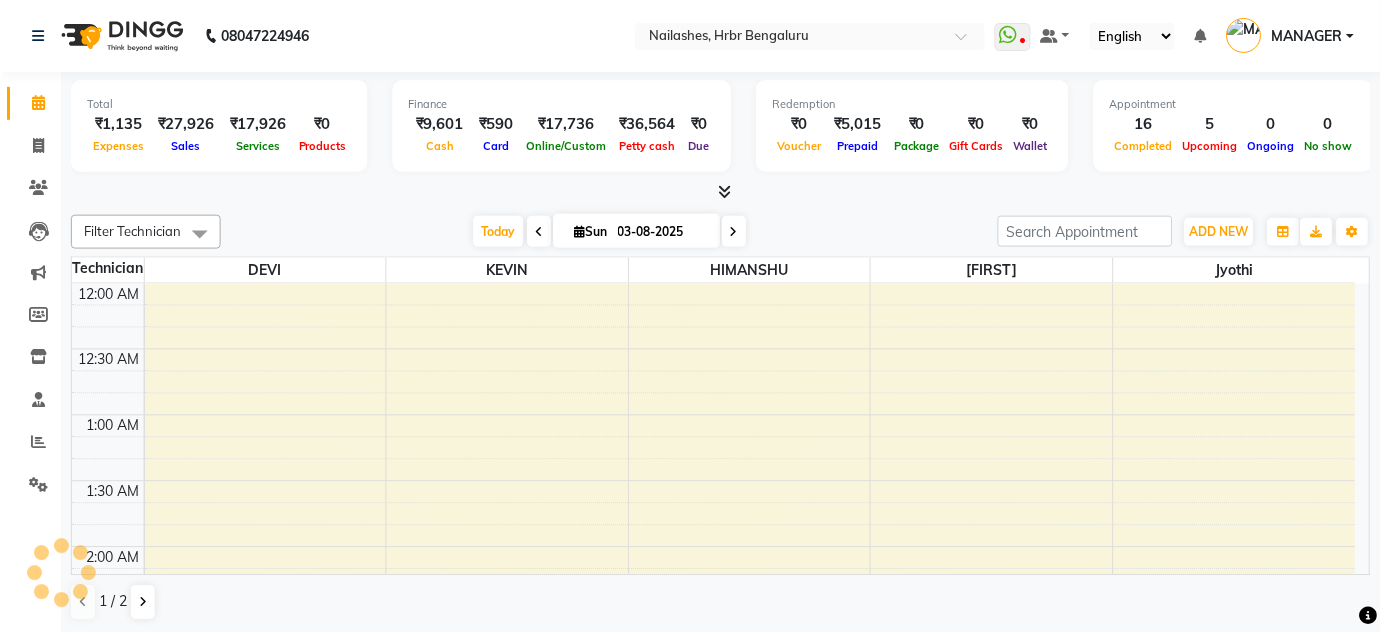 scroll, scrollTop: 783, scrollLeft: 0, axis: vertical 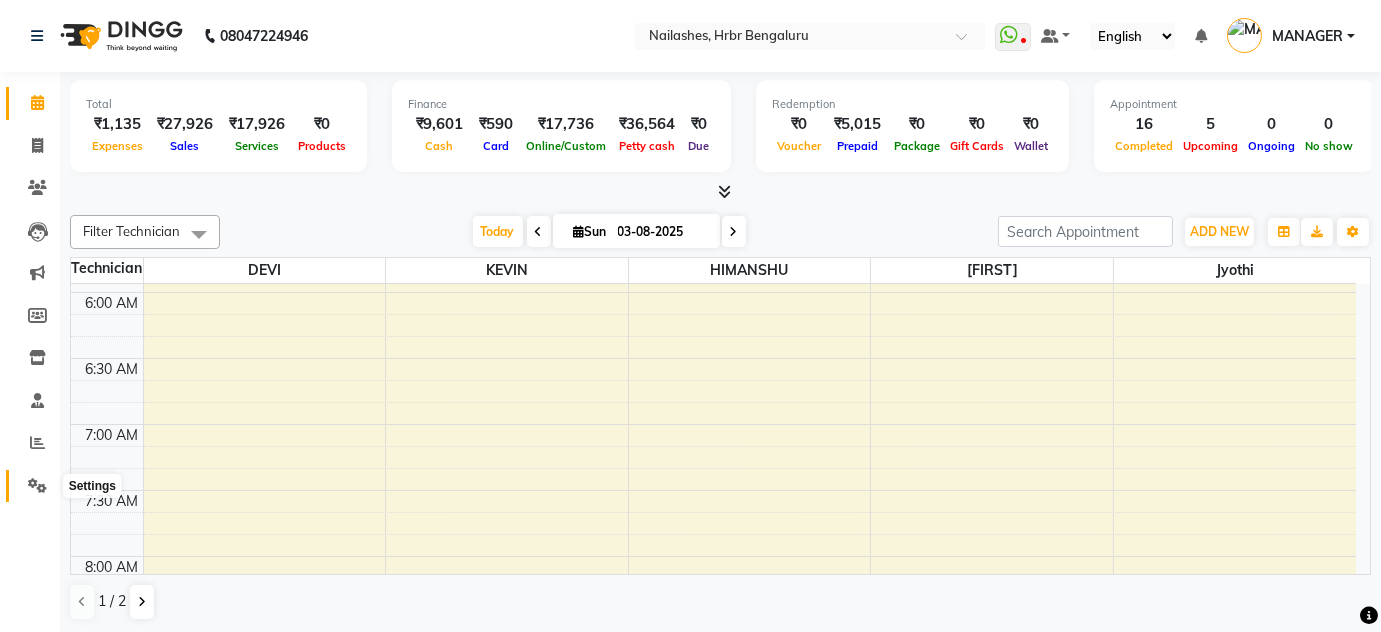 click 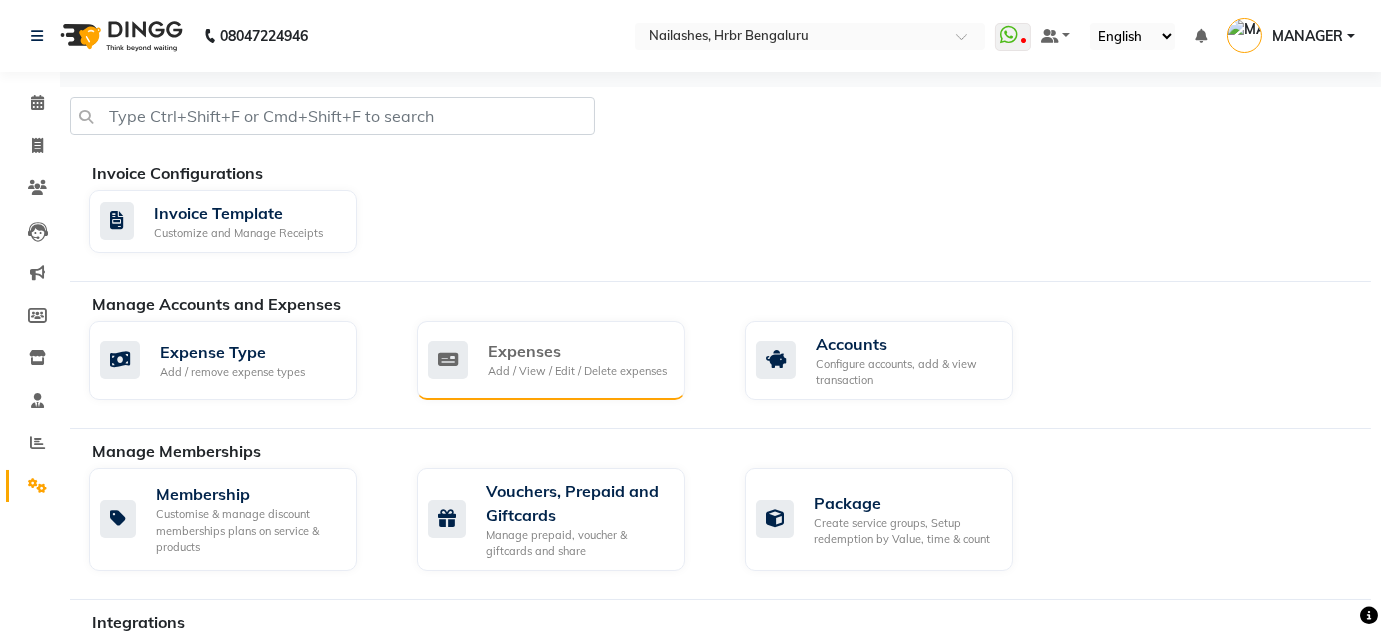 click on "Expenses" 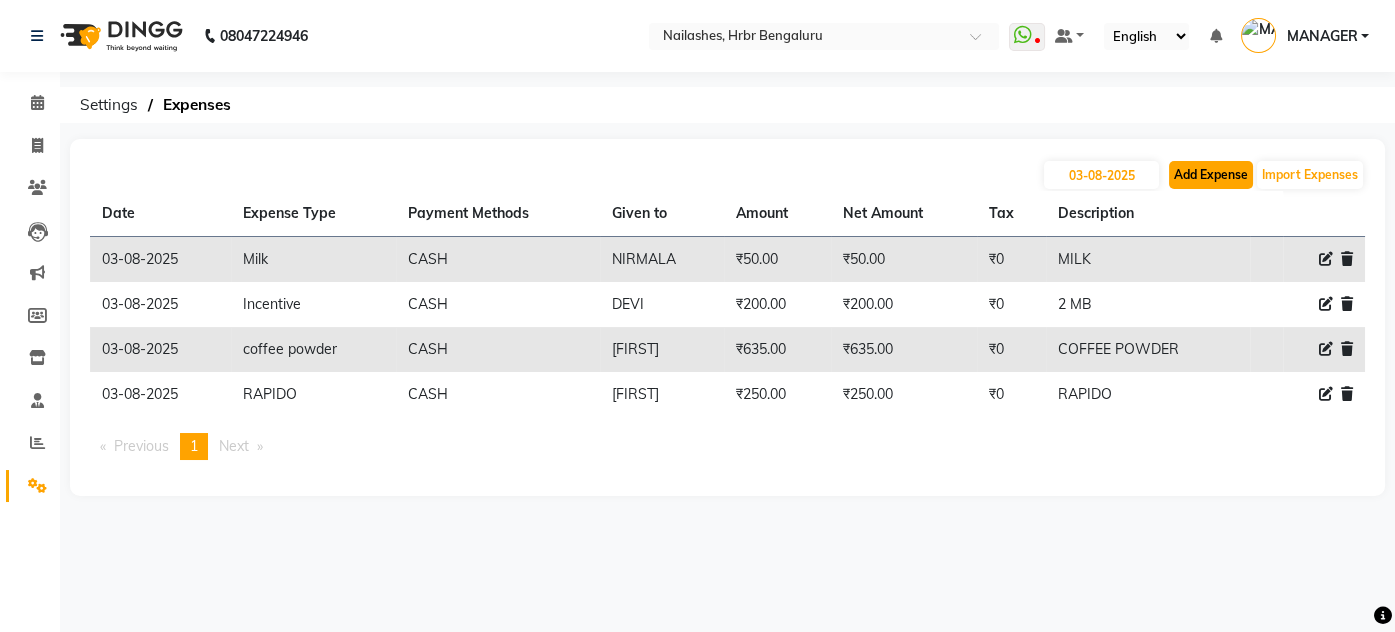 click on "Add Expense" 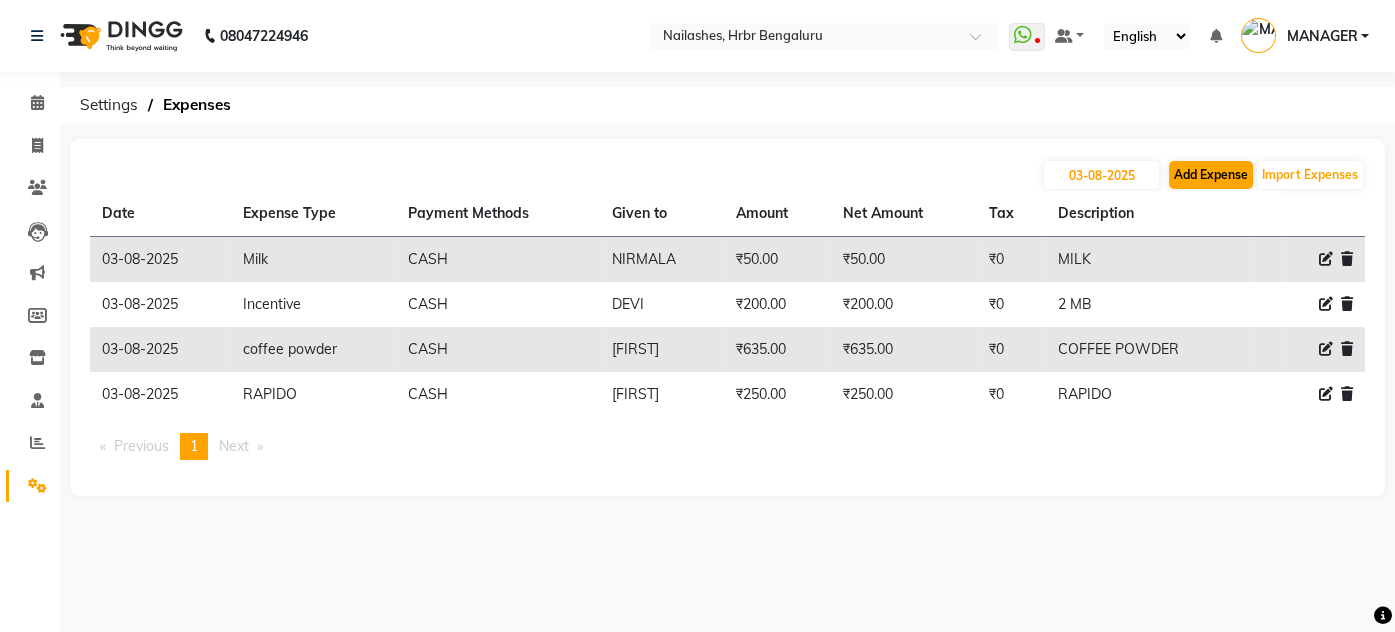 select on "1" 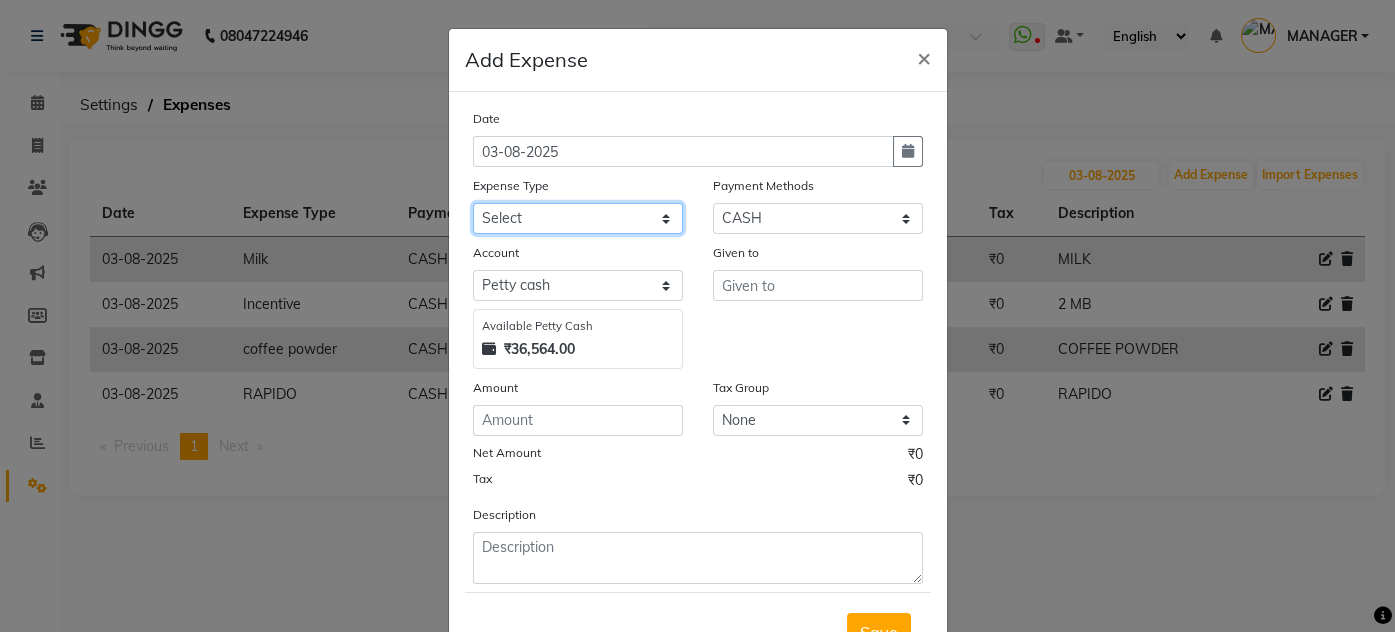 click on "Select acetone Advance Salary bank deposite BBMP Beauty products Bed charges BIRTHDAY CAKE Bonus Carpenter CASH EXPENSE VOUCHER Cash handover chocolate for store cleaning things Client Refreshment coconut water for clients COFFEE coffee cup coffee powder Commission Conveyance Cotton Courier decoration Diesel for generator Donation Drinking Water Electricity Eyelashes return Face mask floor cleaner flowers daily garbage generator diesel green tea GST handover HANDWASH House Keeping Material House keeping Salary Incentive Internet Bill juice LAUNDRY Maintainance Marketing Medical Membership Milk Milk miscelleneous Naturals salon NEWSPAPER O T Other Pantry PETROL Phone Bill Plants plumber pooja items Porter priest Product Purchase product return Product sale puja items RAPIDO Refund Rent Shop Rent Staff Accommodation Royalty Salary Staff cab charges Staff dinner Staff Flight Ticket Staff  Hiring from another Branch Staff Snacks Stationary STORE OPENING CHARGE sugar sweets TEAM DINNER TIPS Tissue Transgender" 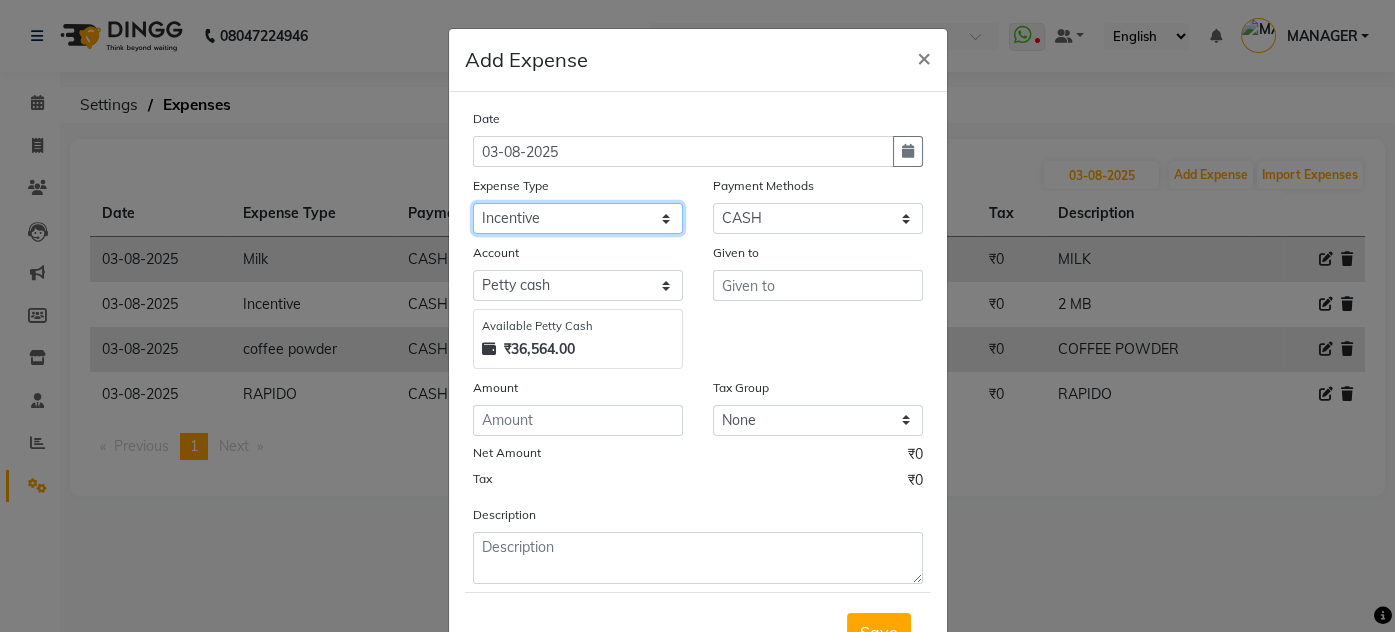 click on "Select acetone Advance Salary bank deposite BBMP Beauty products Bed charges BIRTHDAY CAKE Bonus Carpenter CASH EXPENSE VOUCHER Cash handover chocolate for store cleaning things Client Refreshment coconut water for clients COFFEE coffee cup coffee powder Commission Conveyance Cotton Courier decoration Diesel for generator Donation Drinking Water Electricity Eyelashes return Face mask floor cleaner flowers daily garbage generator diesel green tea GST handover HANDWASH House Keeping Material House keeping Salary Incentive Internet Bill juice LAUNDRY Maintainance Marketing Medical Membership Milk Milk miscelleneous Naturals salon NEWSPAPER O T Other Pantry PETROL Phone Bill Plants plumber pooja items Porter priest Product Purchase product return Product sale puja items RAPIDO Refund Rent Shop Rent Staff Accommodation Royalty Salary Staff cab charges Staff dinner Staff Flight Ticket Staff  Hiring from another Branch Staff Snacks Stationary STORE OPENING CHARGE sugar sweets TEAM DINNER TIPS Tissue Transgender" 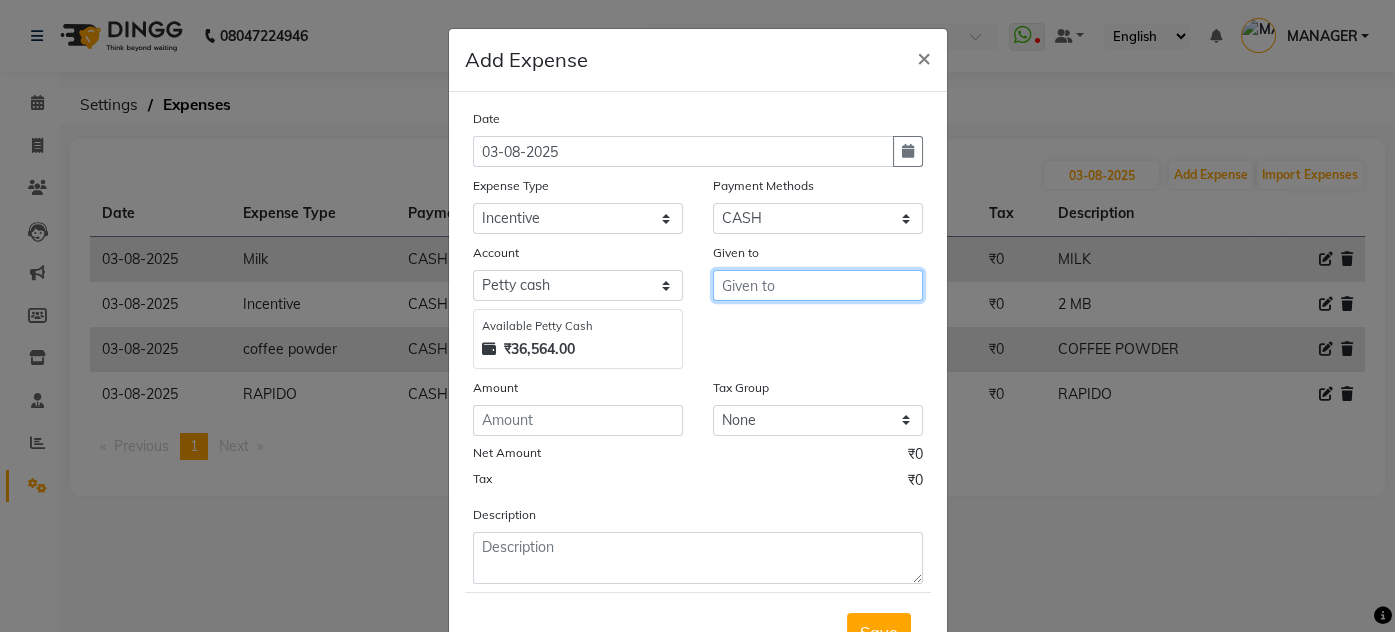 click at bounding box center (818, 285) 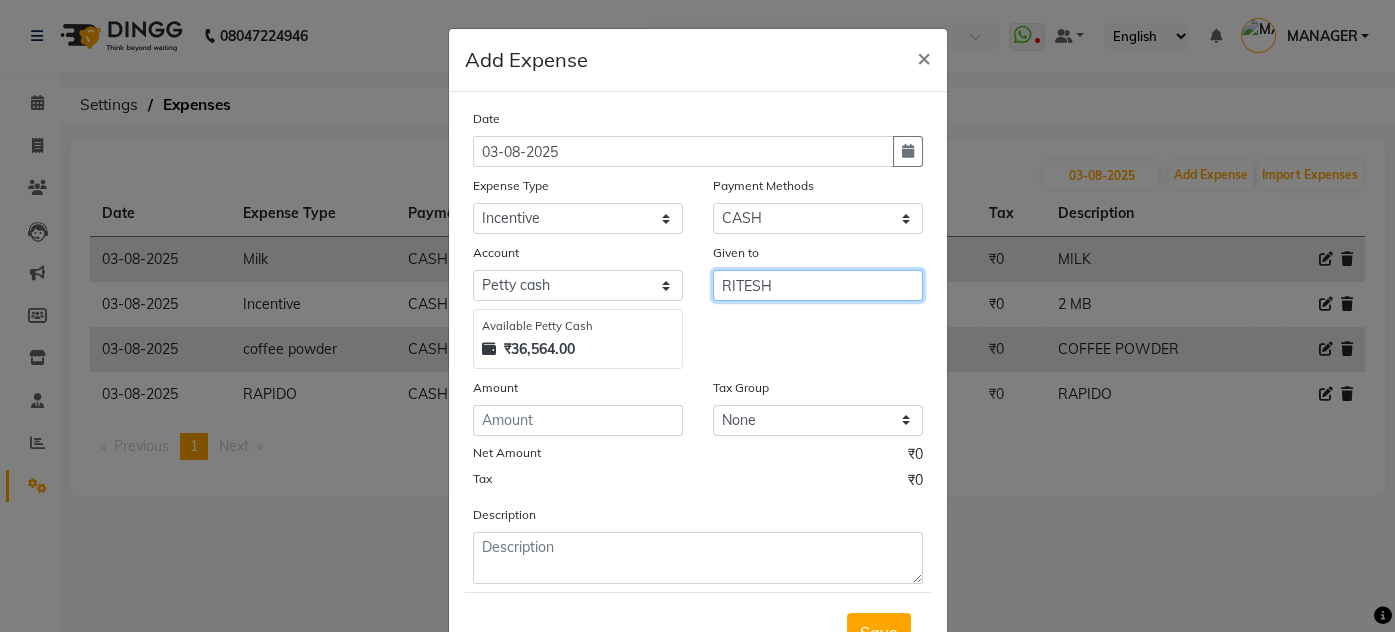 type on "RITESH" 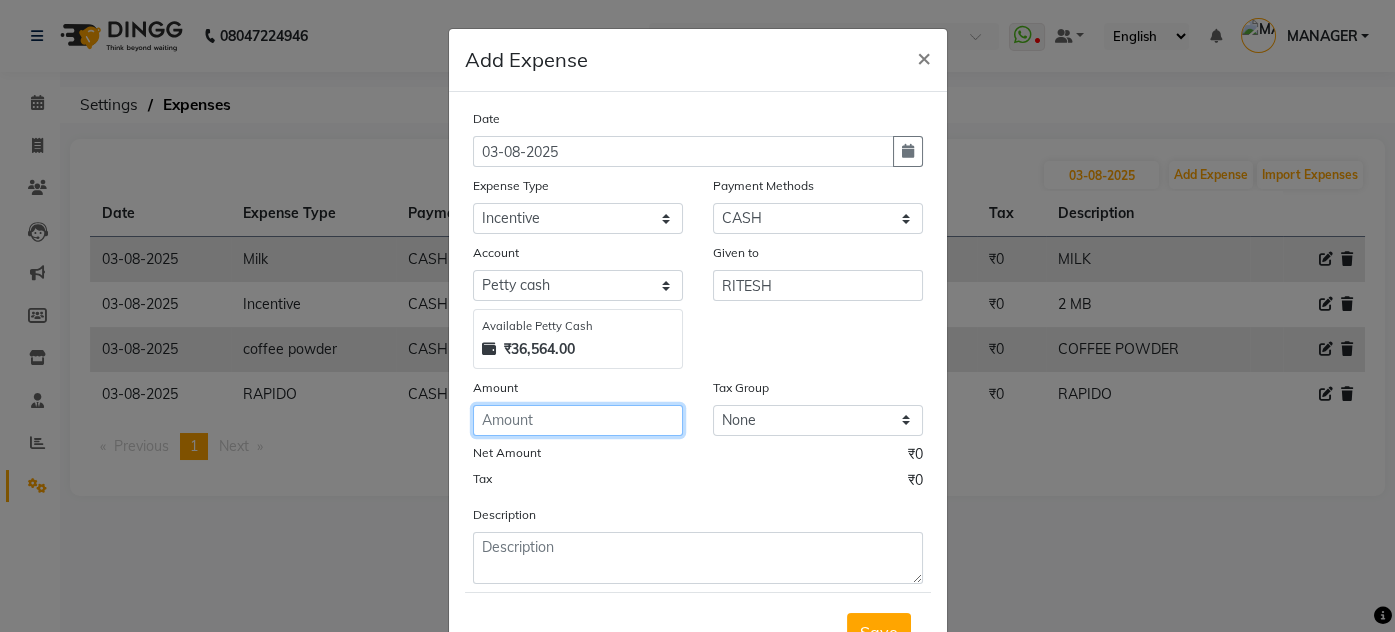 click 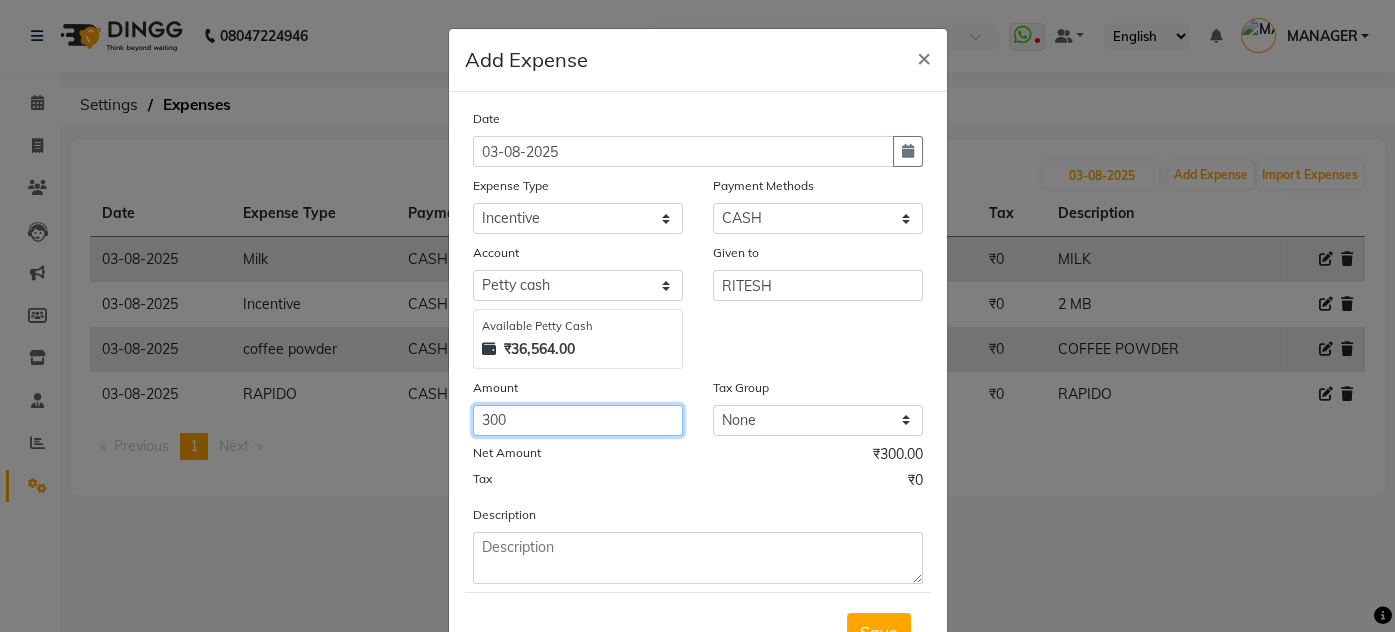 type on "300" 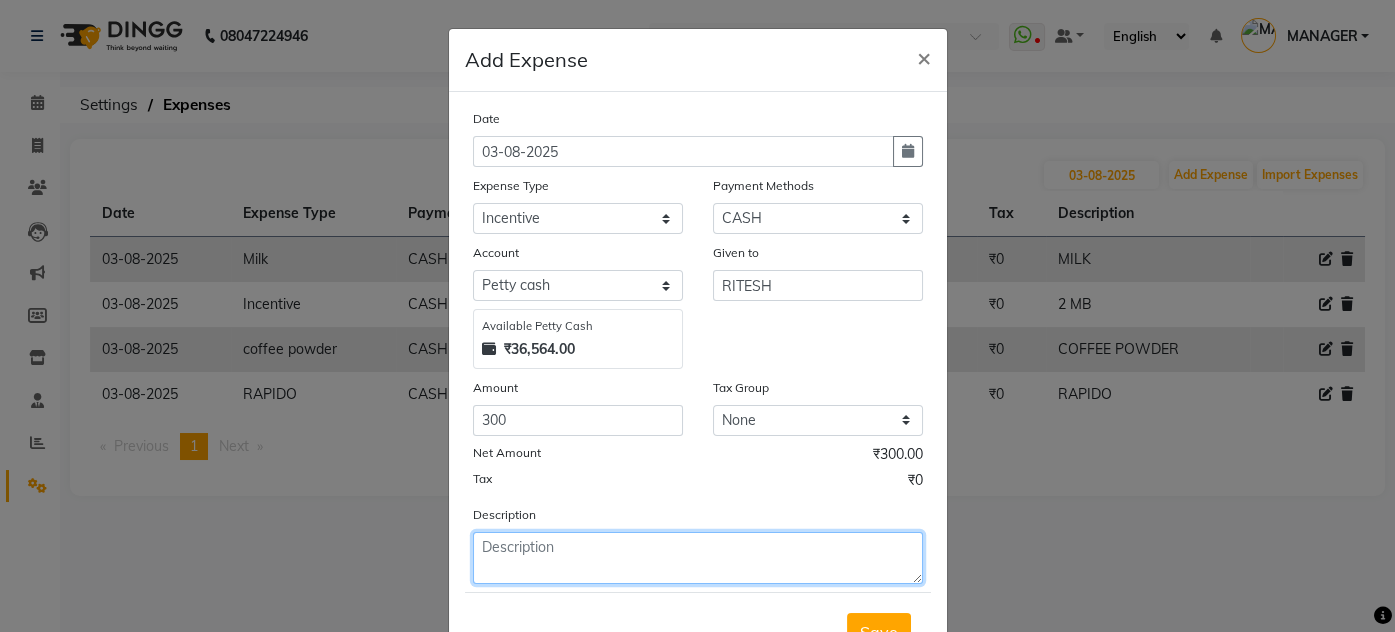 click 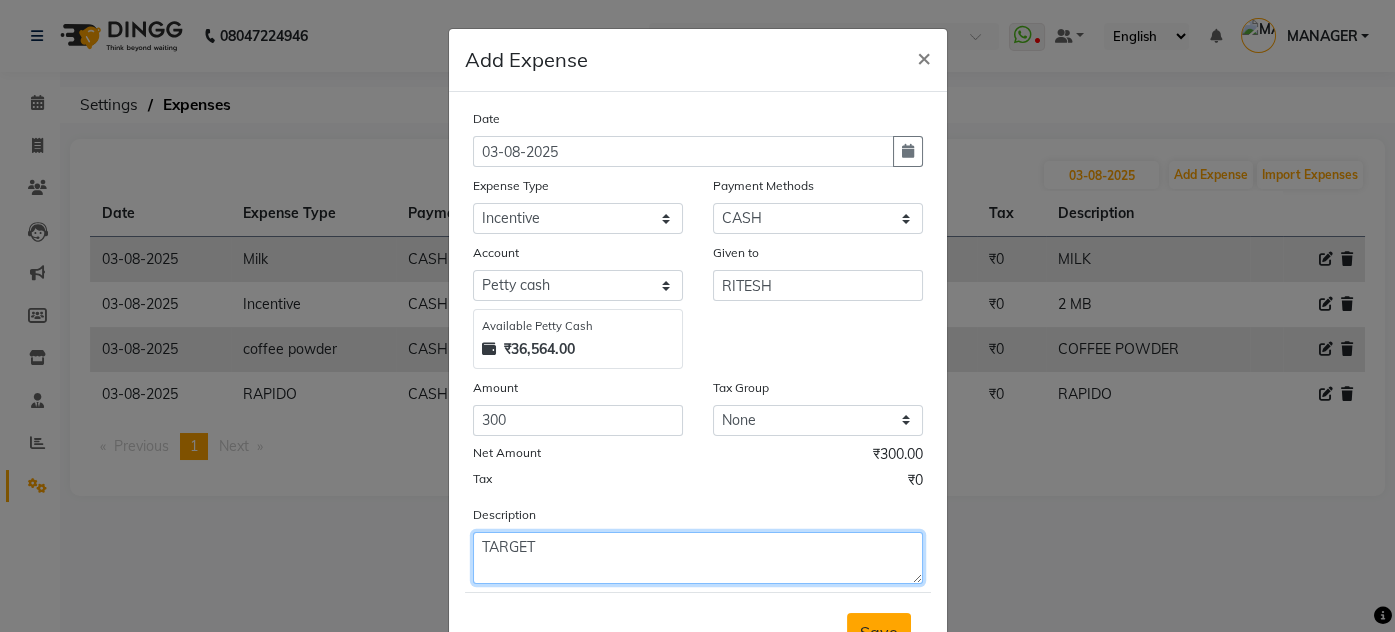 type on "TARGET" 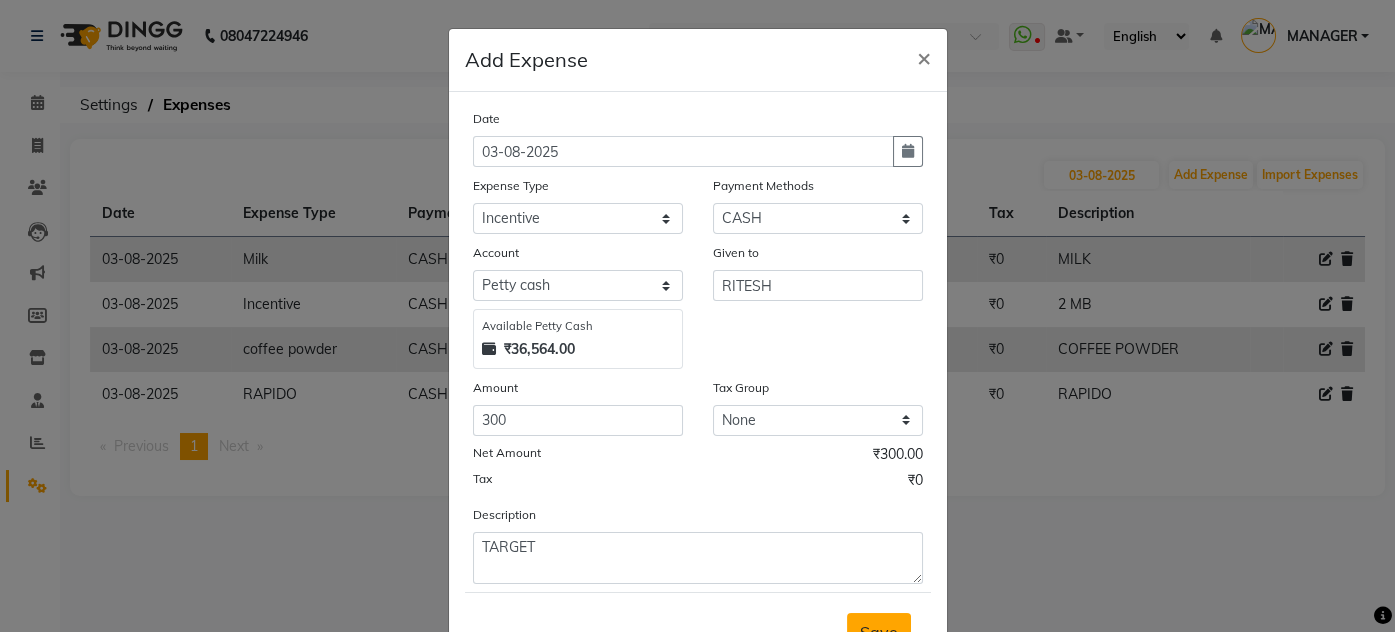 click on "Save" at bounding box center (879, 632) 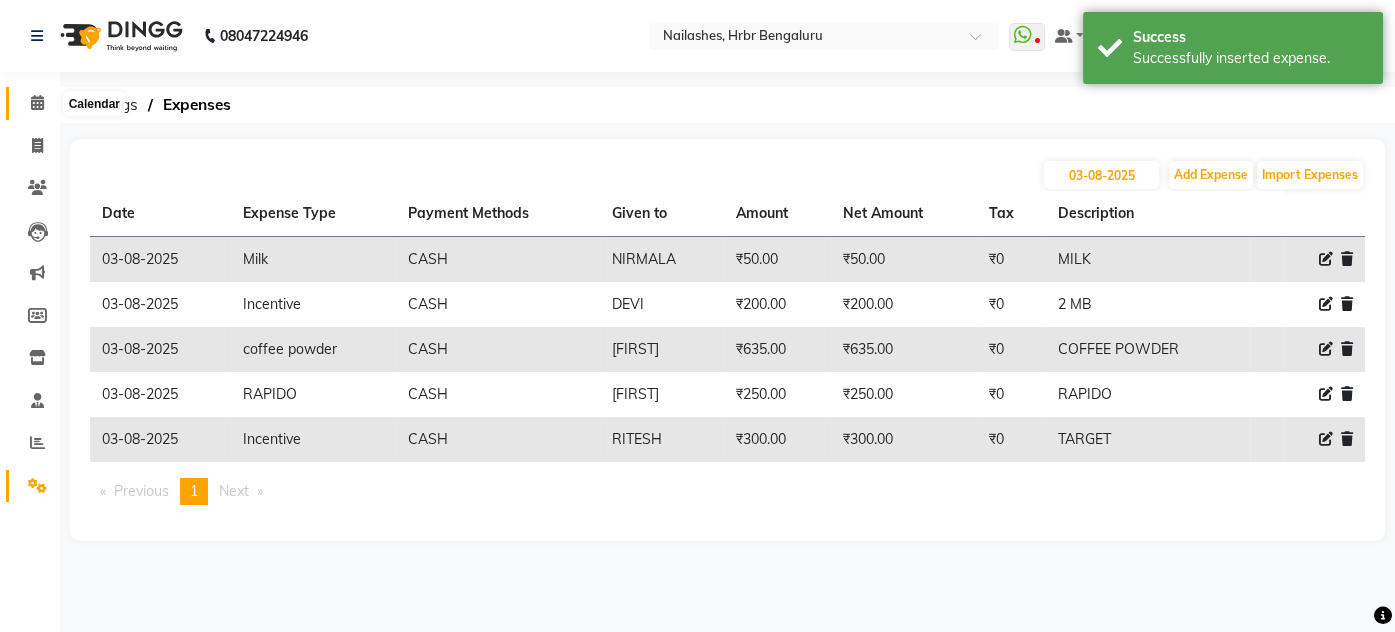click 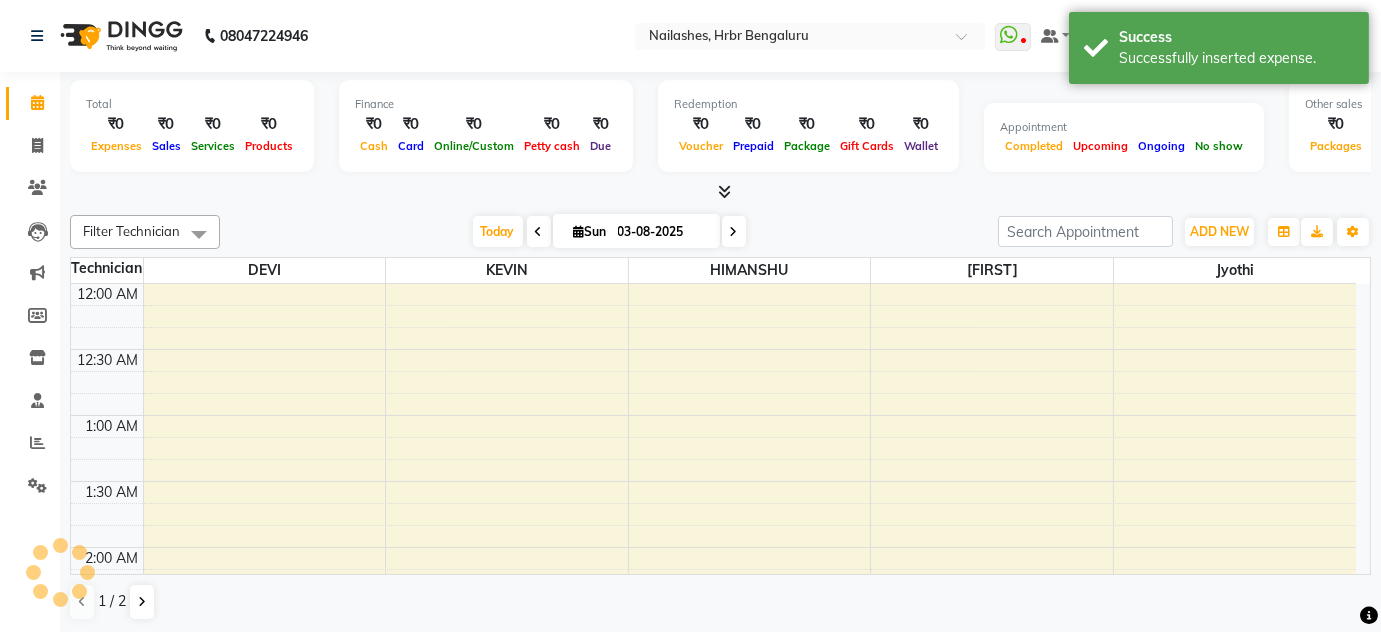 scroll, scrollTop: 0, scrollLeft: 0, axis: both 